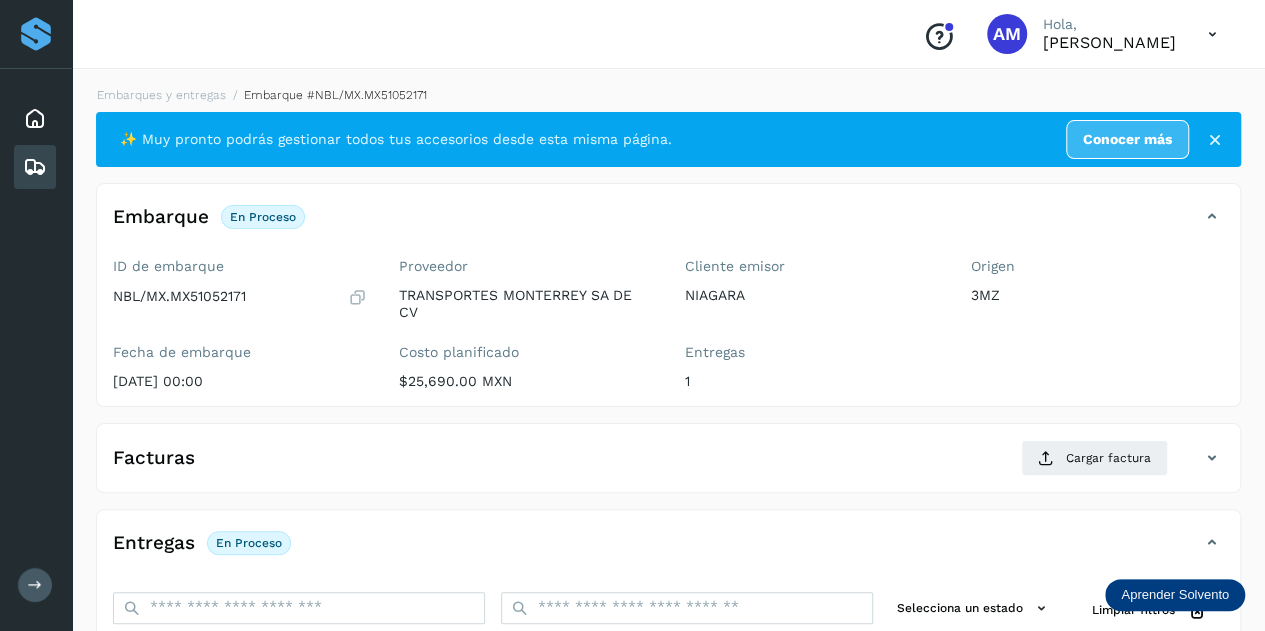 scroll, scrollTop: 0, scrollLeft: 0, axis: both 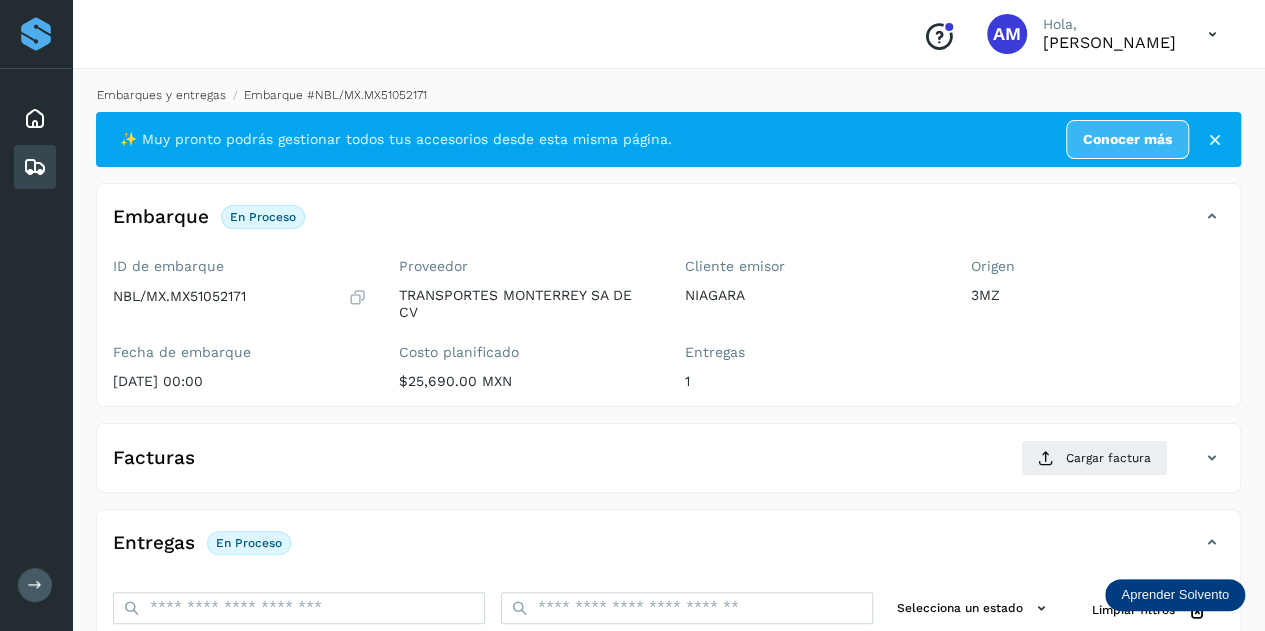 click on "Embarques y entregas" at bounding box center [161, 95] 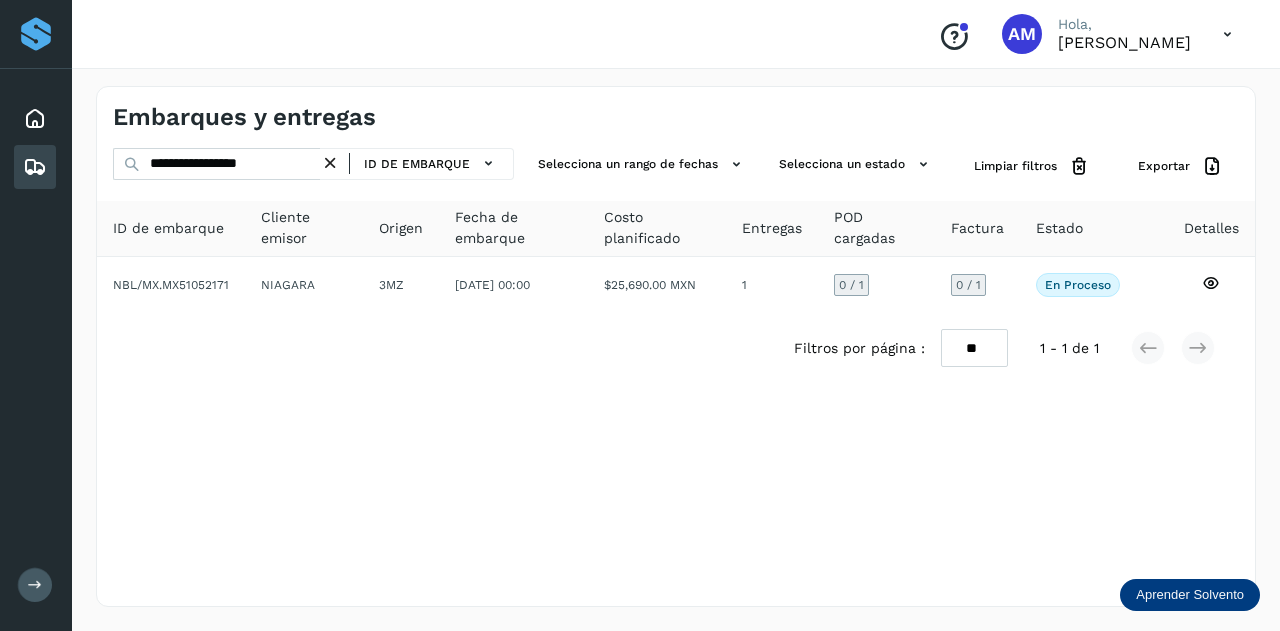 click at bounding box center (330, 163) 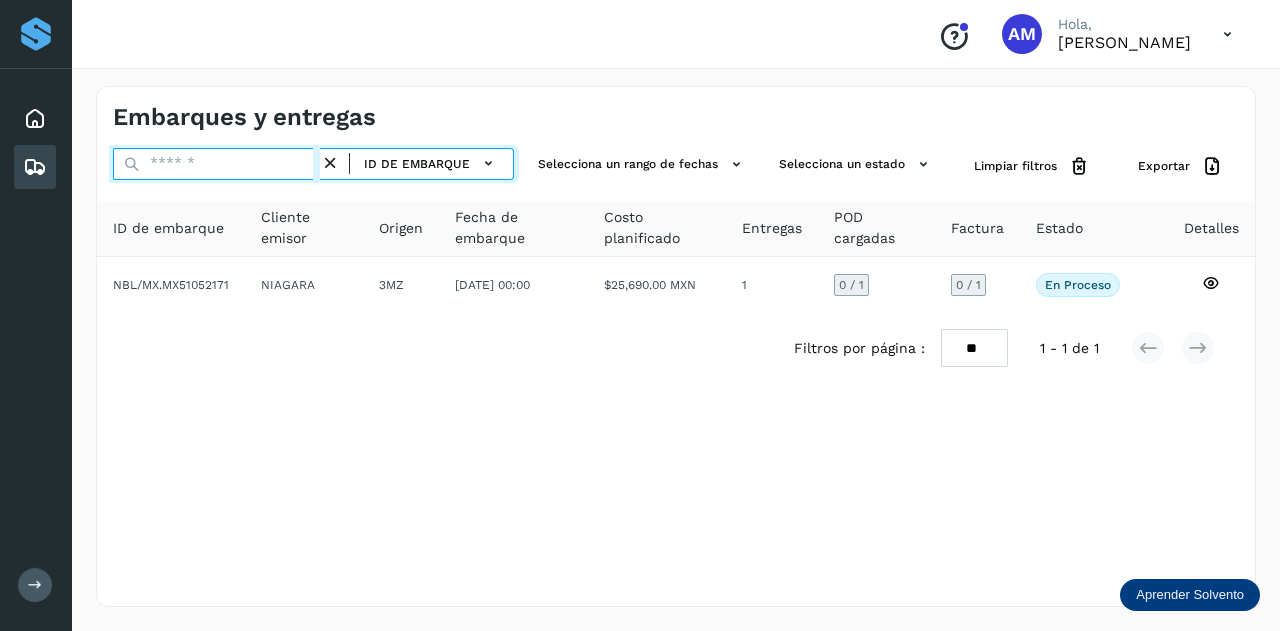 click at bounding box center [216, 164] 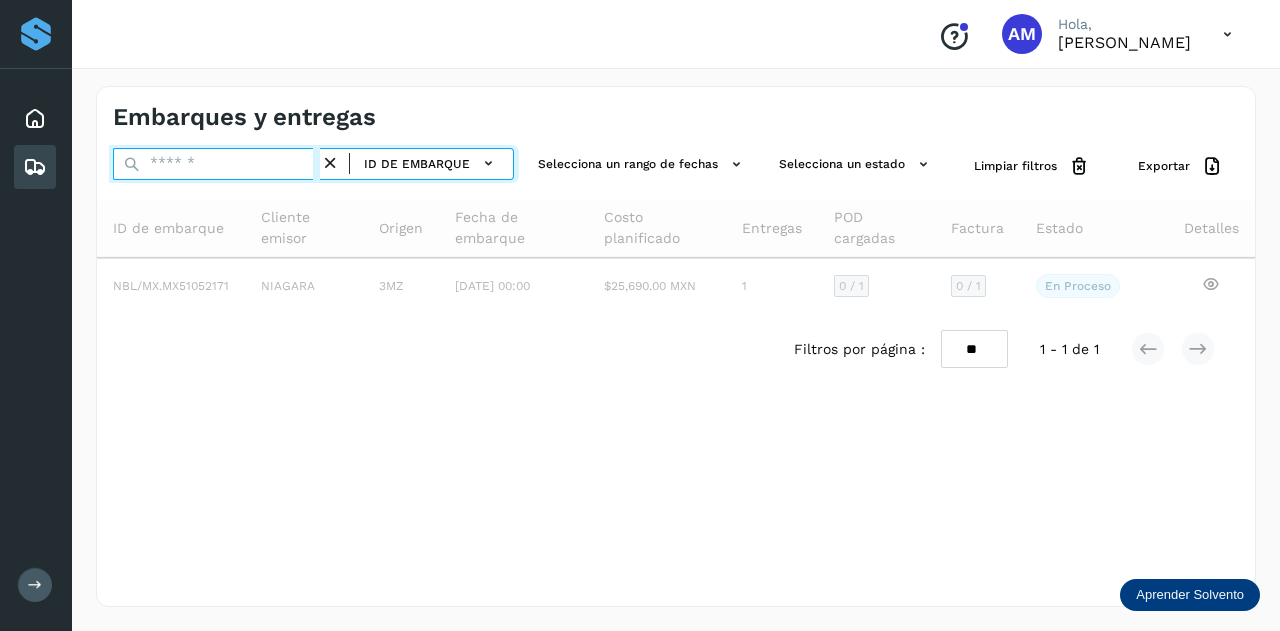 click at bounding box center (216, 164) 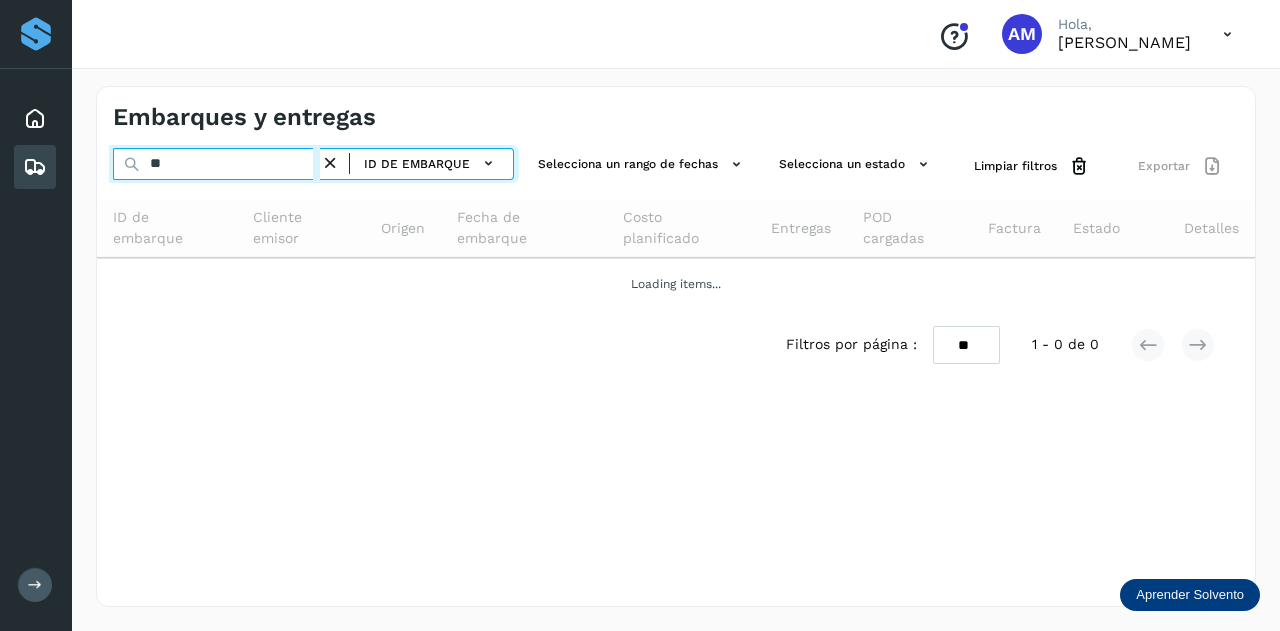 type on "*" 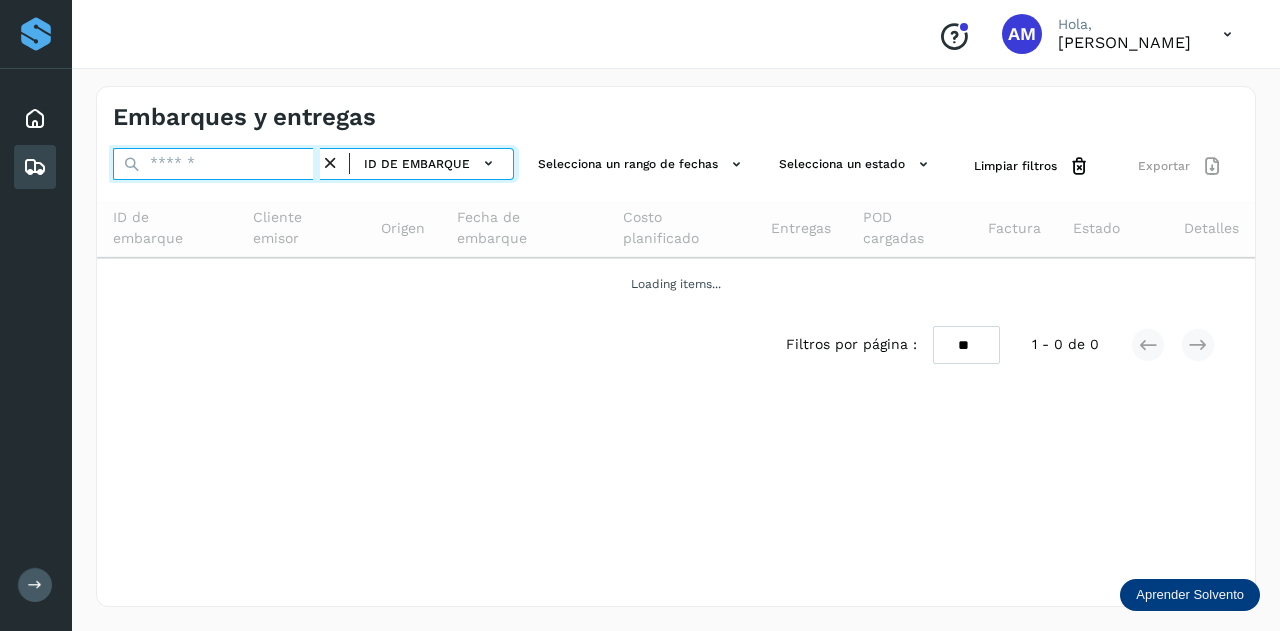 paste on "**********" 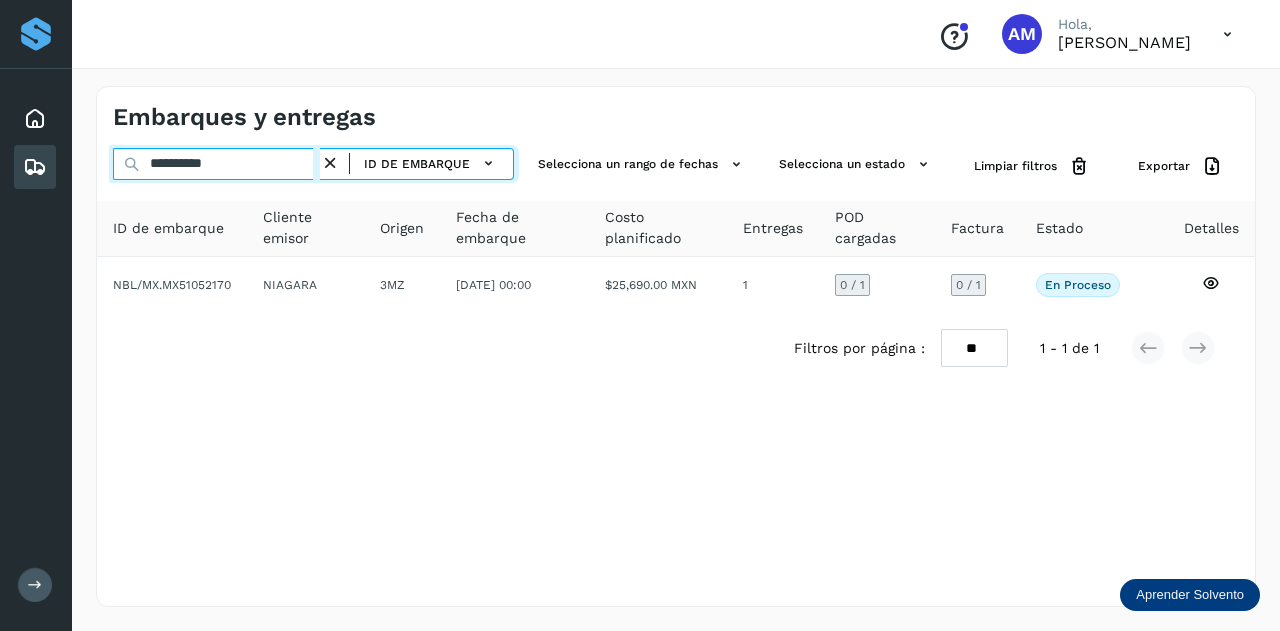 type on "**********" 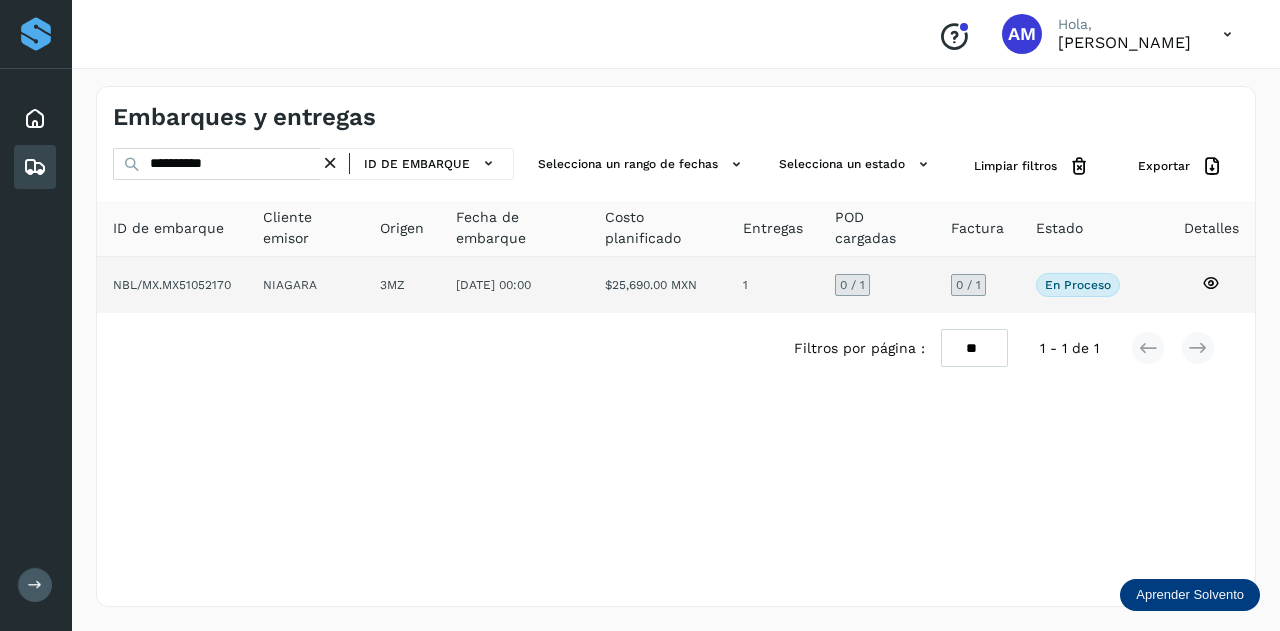 drag, startPoint x: 565, startPoint y: 287, endPoint x: 515, endPoint y: 296, distance: 50.803543 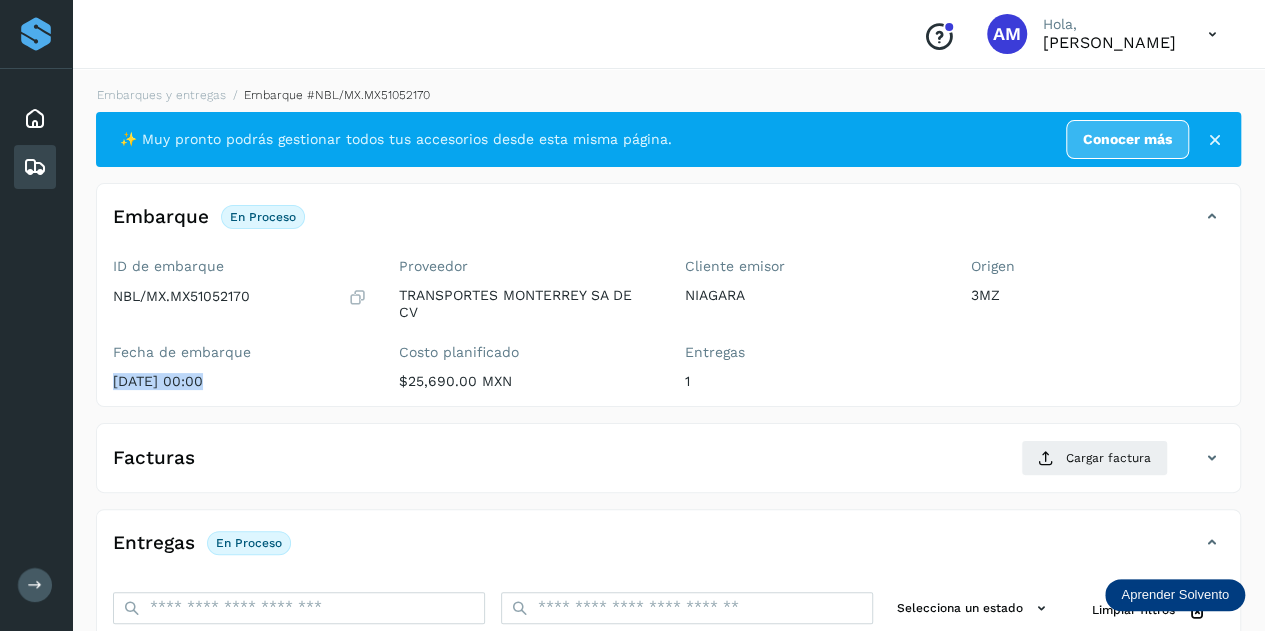 drag, startPoint x: 205, startPoint y: 390, endPoint x: 110, endPoint y: 391, distance: 95.005264 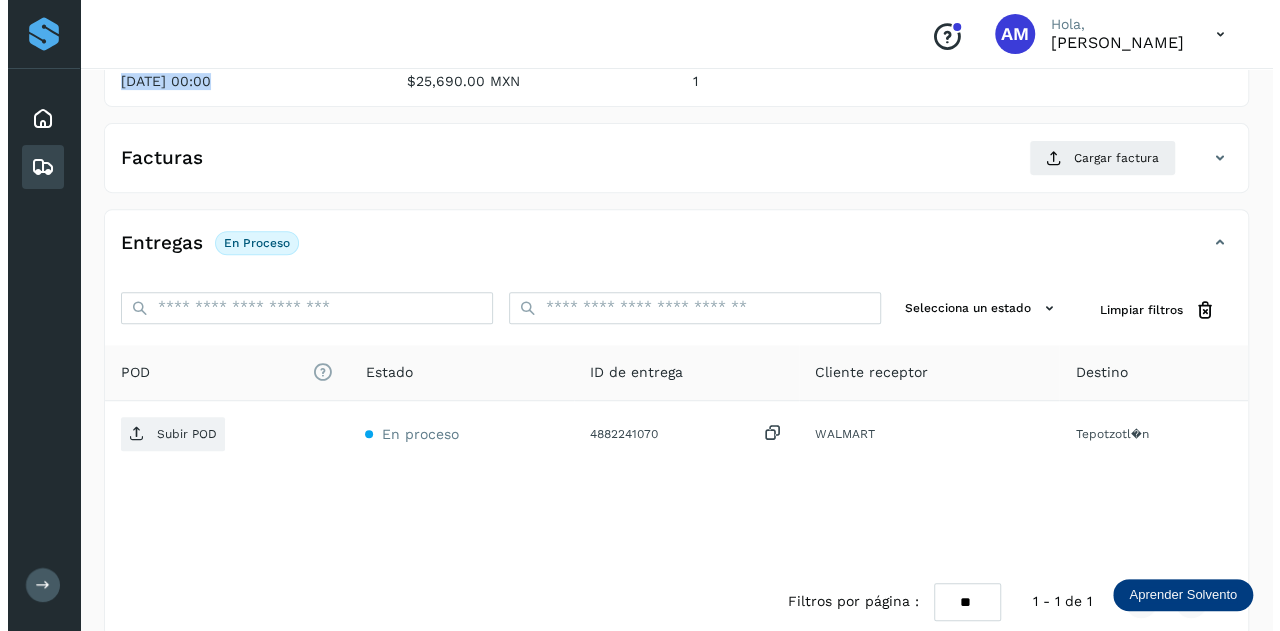scroll, scrollTop: 327, scrollLeft: 0, axis: vertical 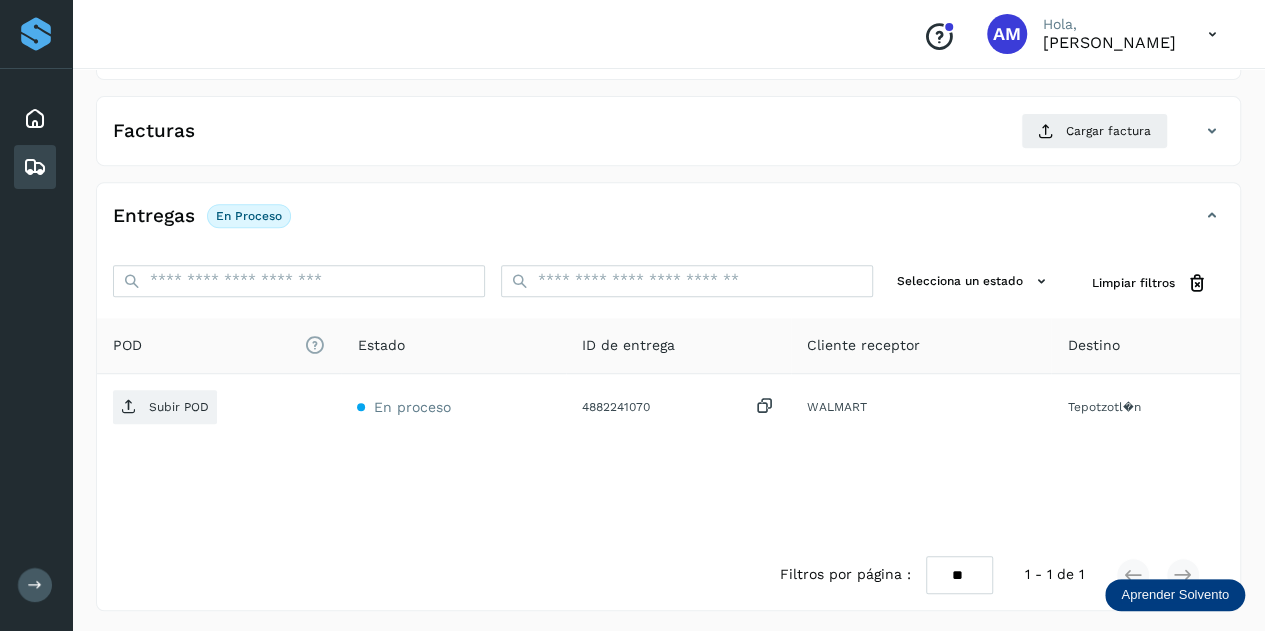 click on "POD
El tamaño máximo de archivo es de 20 Mb.
Estado ID de entrega Cliente receptor Destino Subir POD En proceso 4882241070  WALMART Tepotzotl�n" 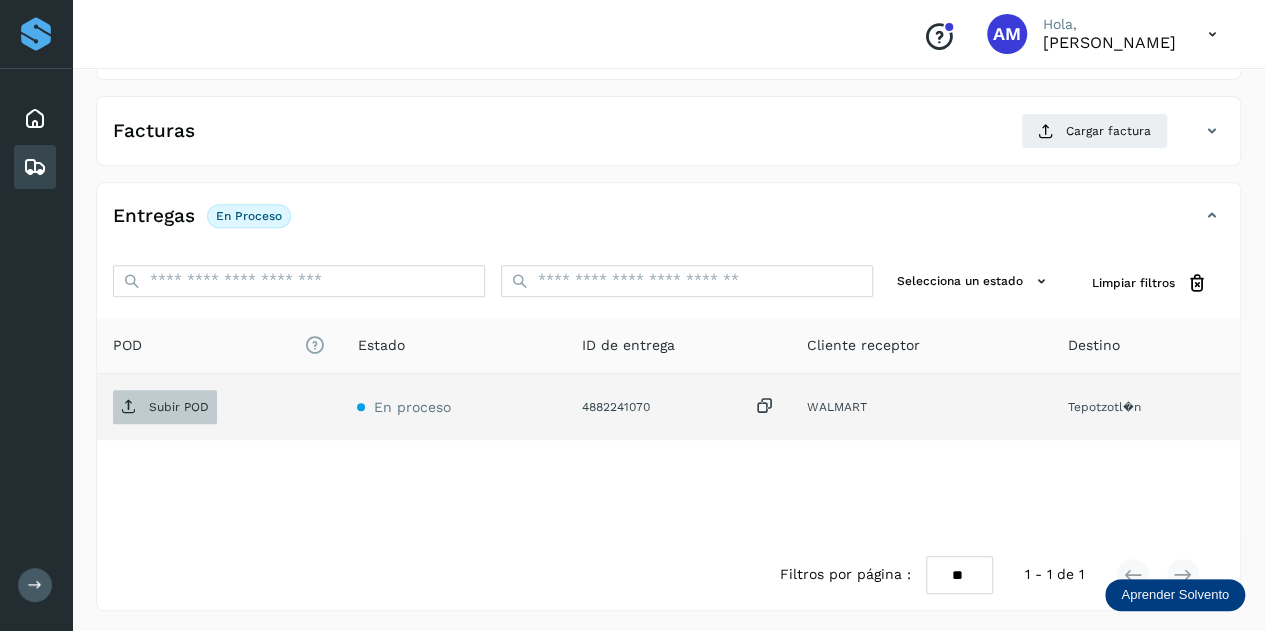 click on "Subir POD" at bounding box center [179, 407] 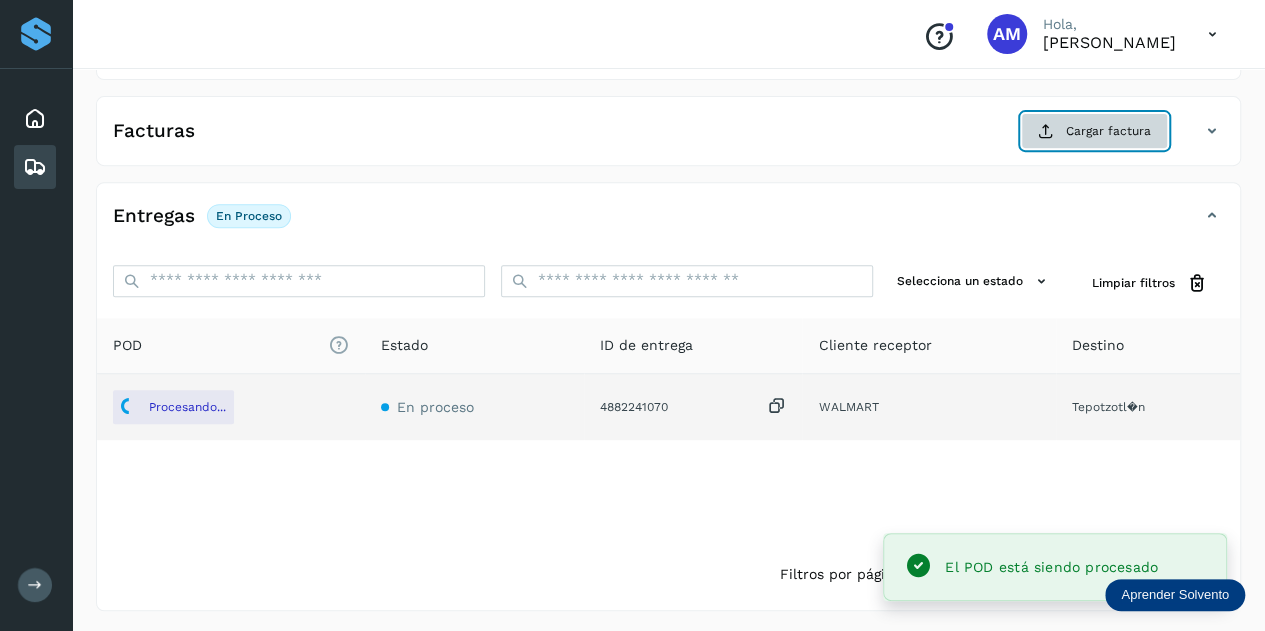 click on "Cargar factura" at bounding box center (1094, 131) 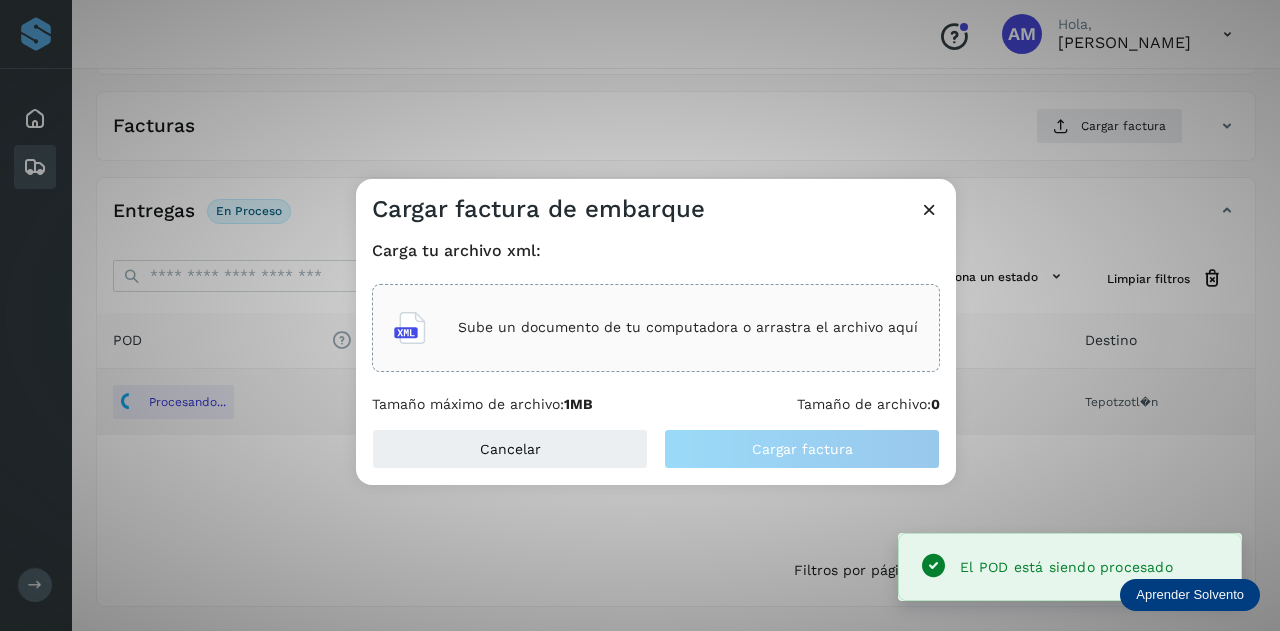 click on "Sube un documento de tu computadora o arrastra el archivo aquí" at bounding box center [688, 327] 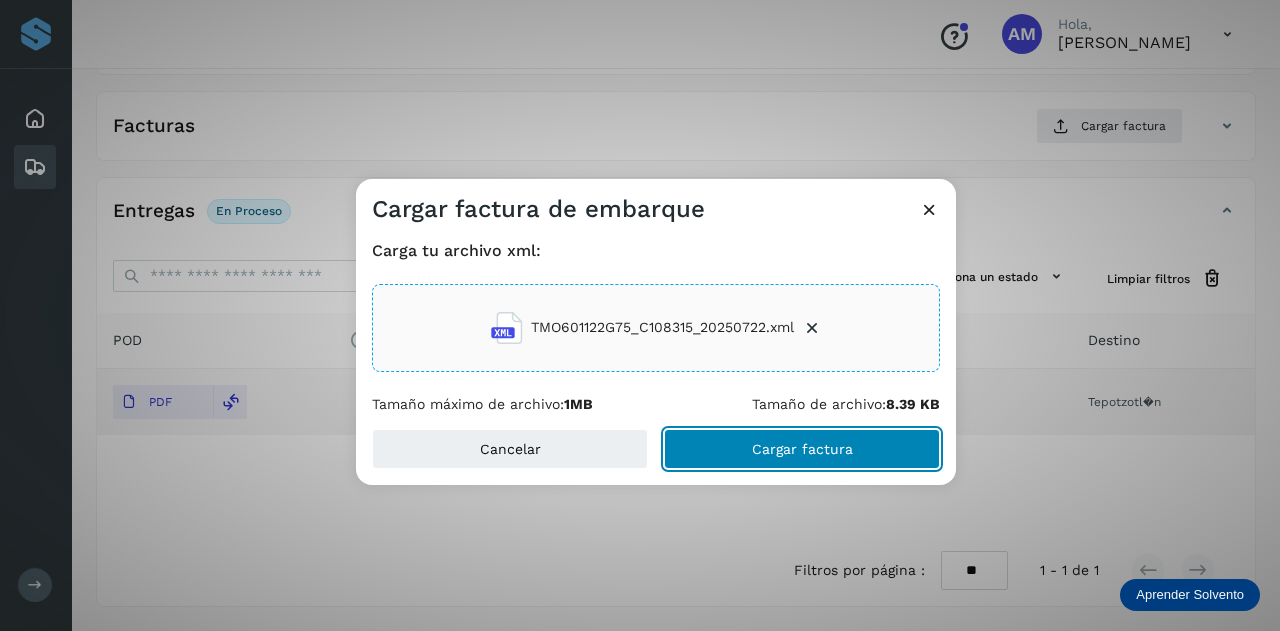 click on "Cargar factura" 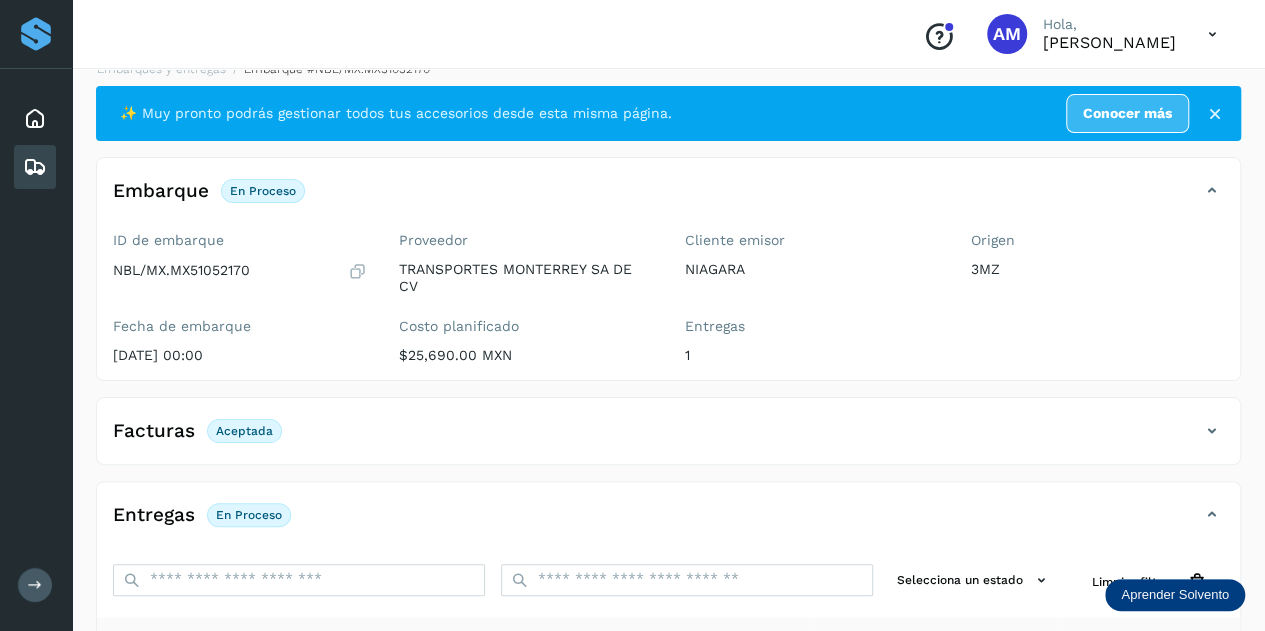 scroll, scrollTop: 0, scrollLeft: 0, axis: both 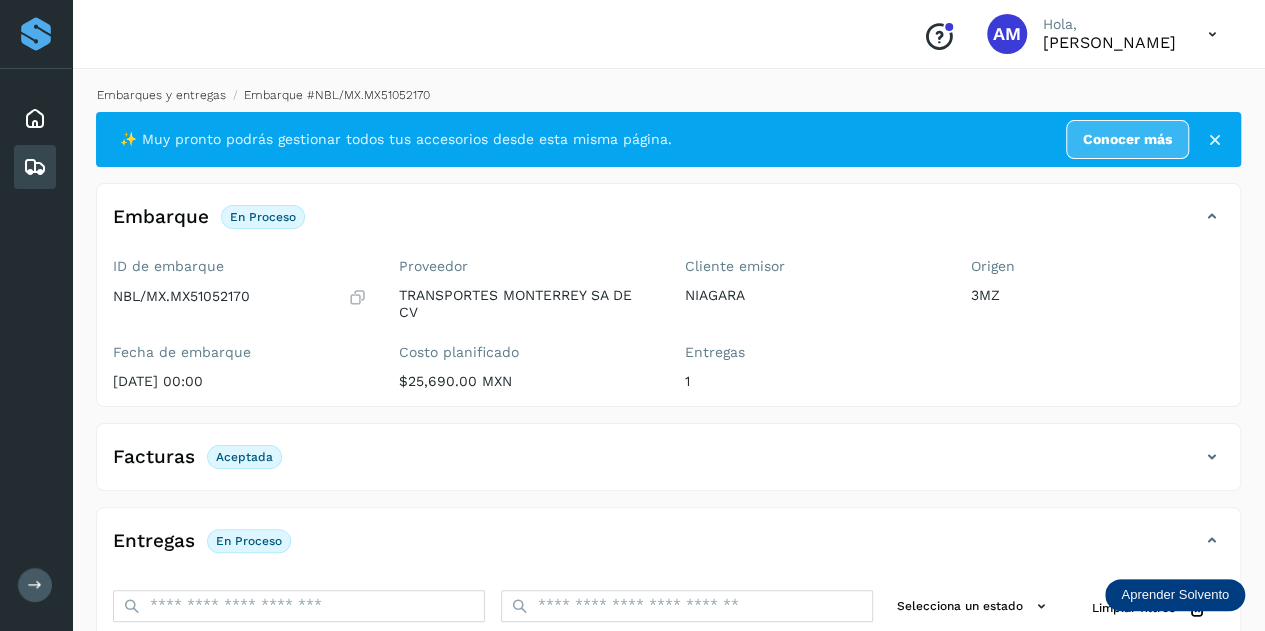 click on "Embarques y entregas" at bounding box center [161, 95] 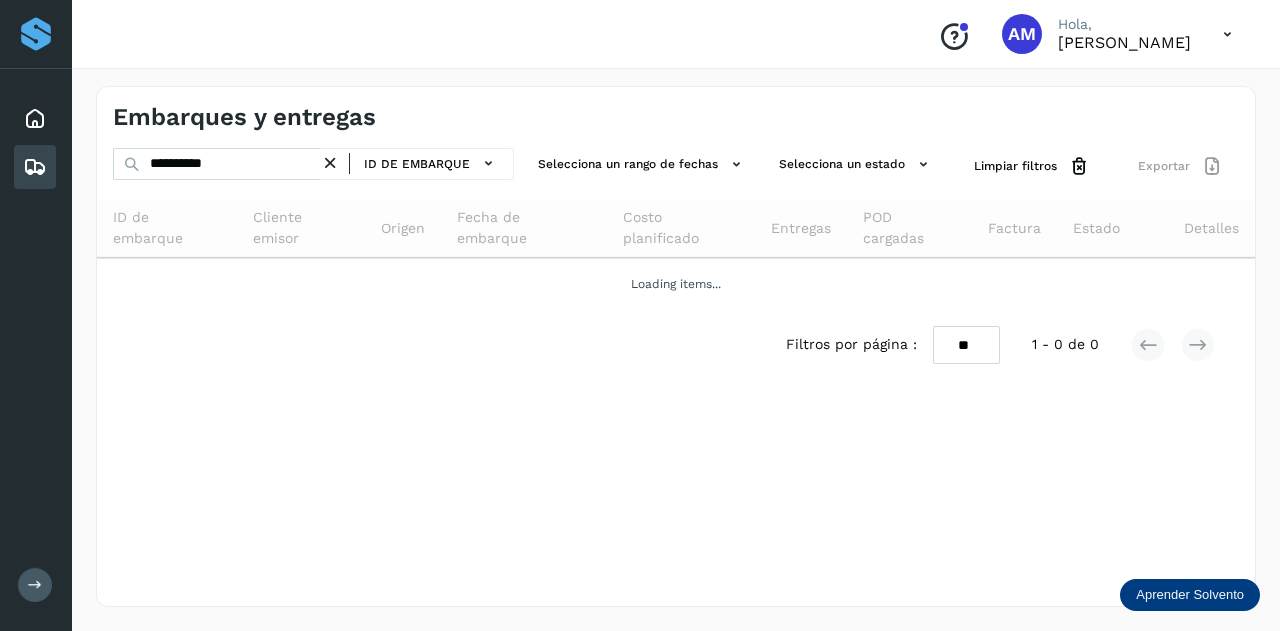 click at bounding box center [330, 163] 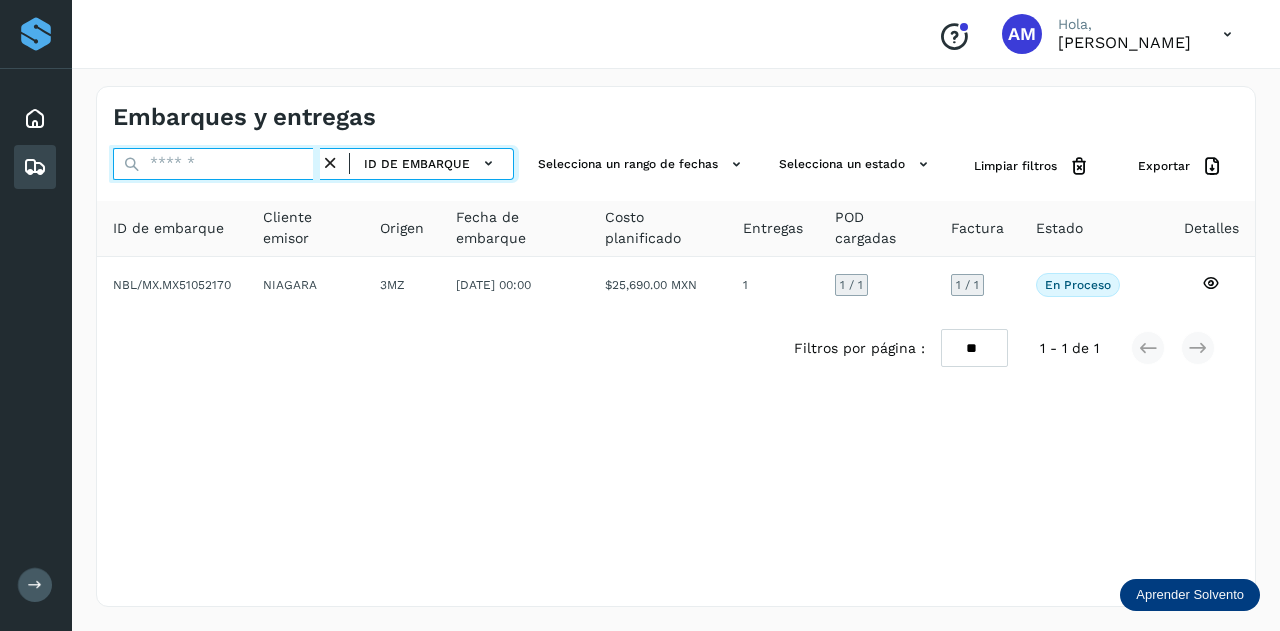 click at bounding box center [216, 164] 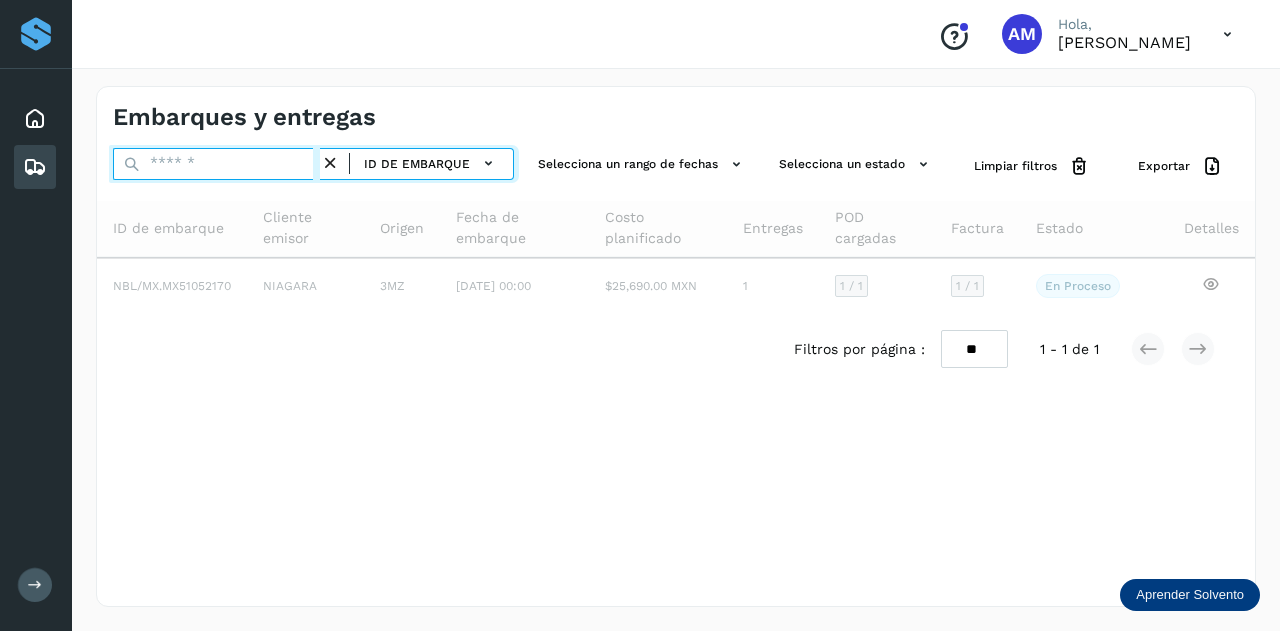 paste on "**********" 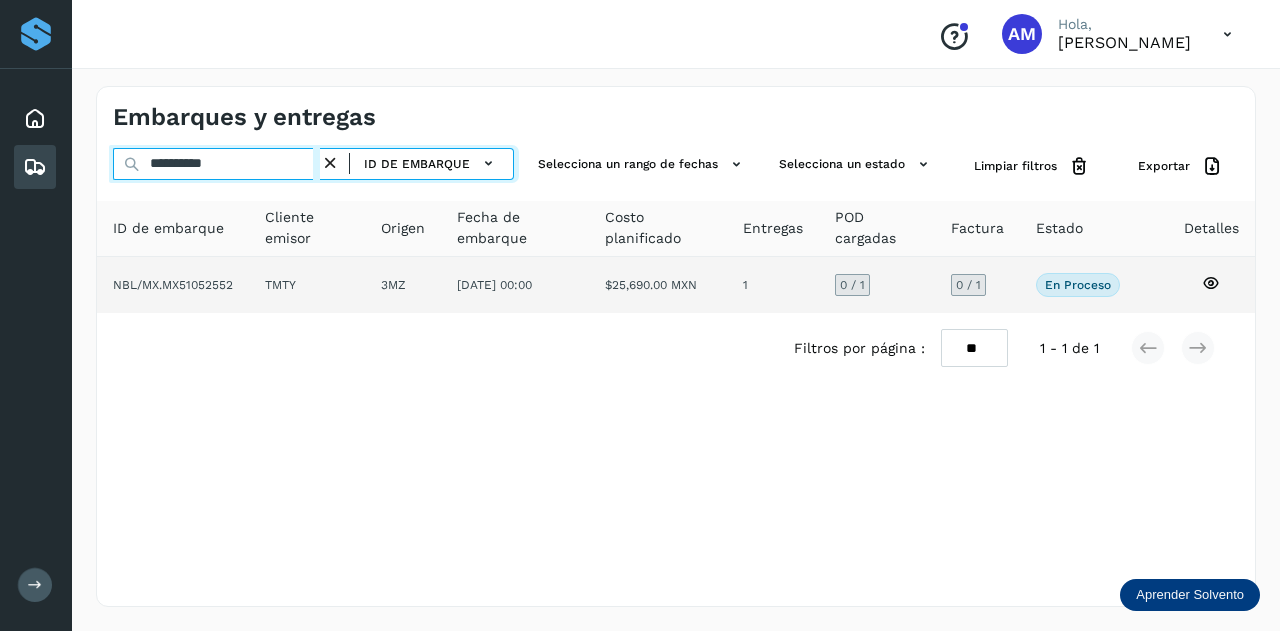 type on "**********" 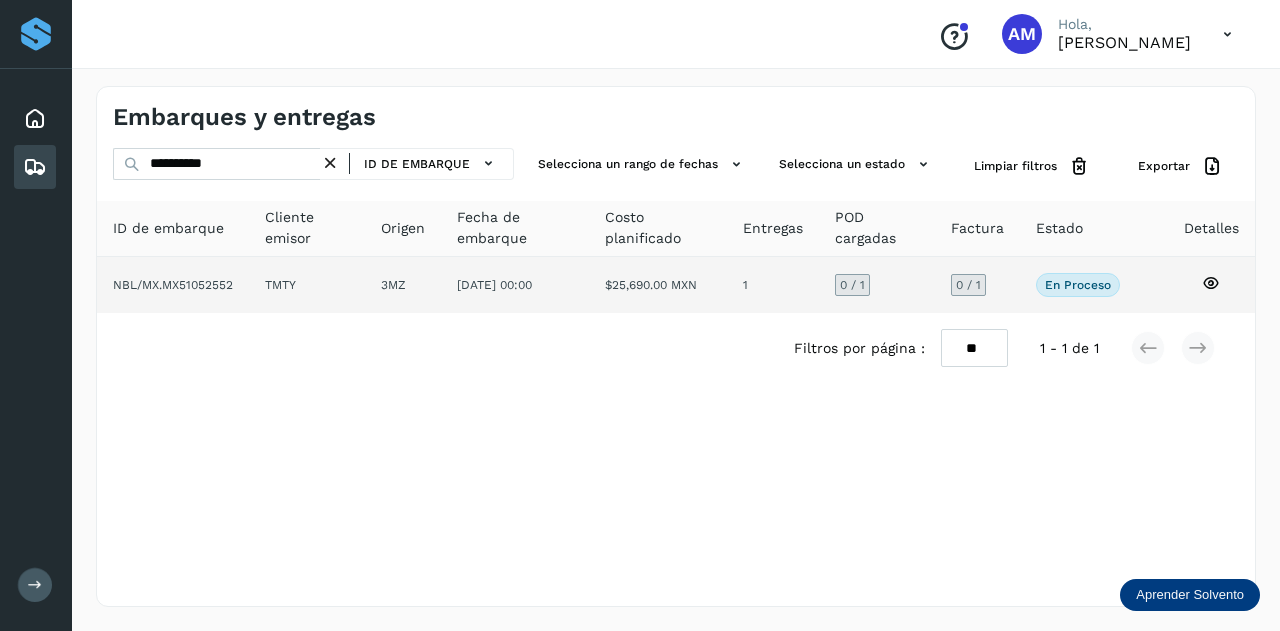 click on "TMTY" 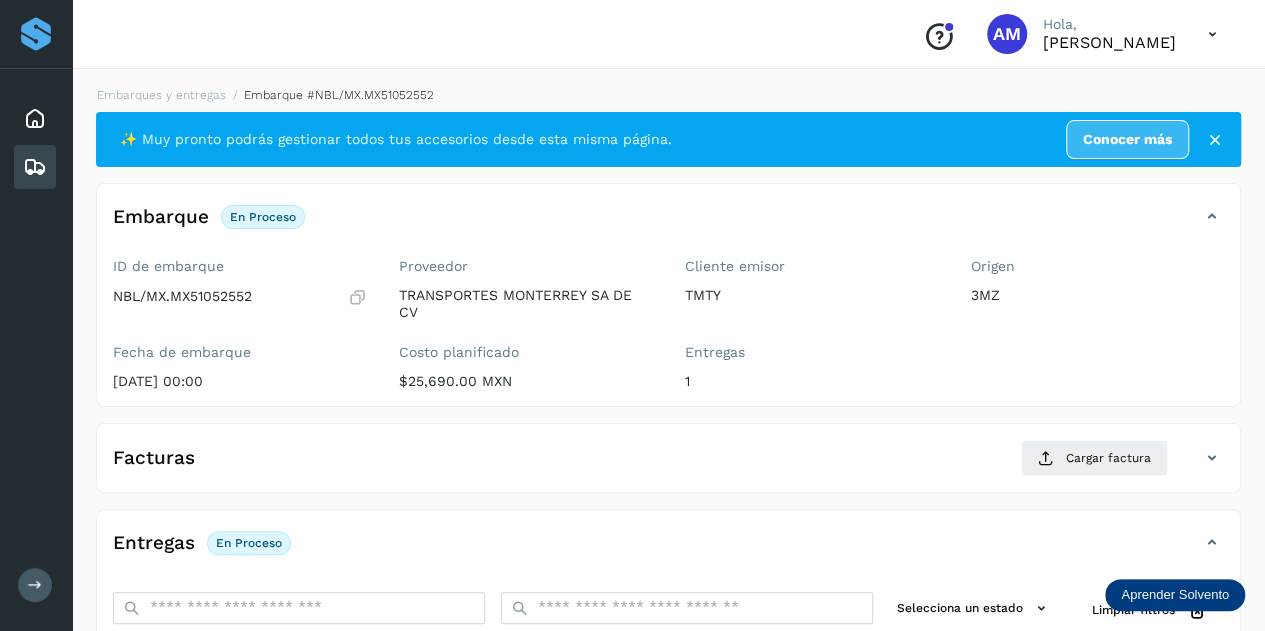 scroll, scrollTop: 200, scrollLeft: 0, axis: vertical 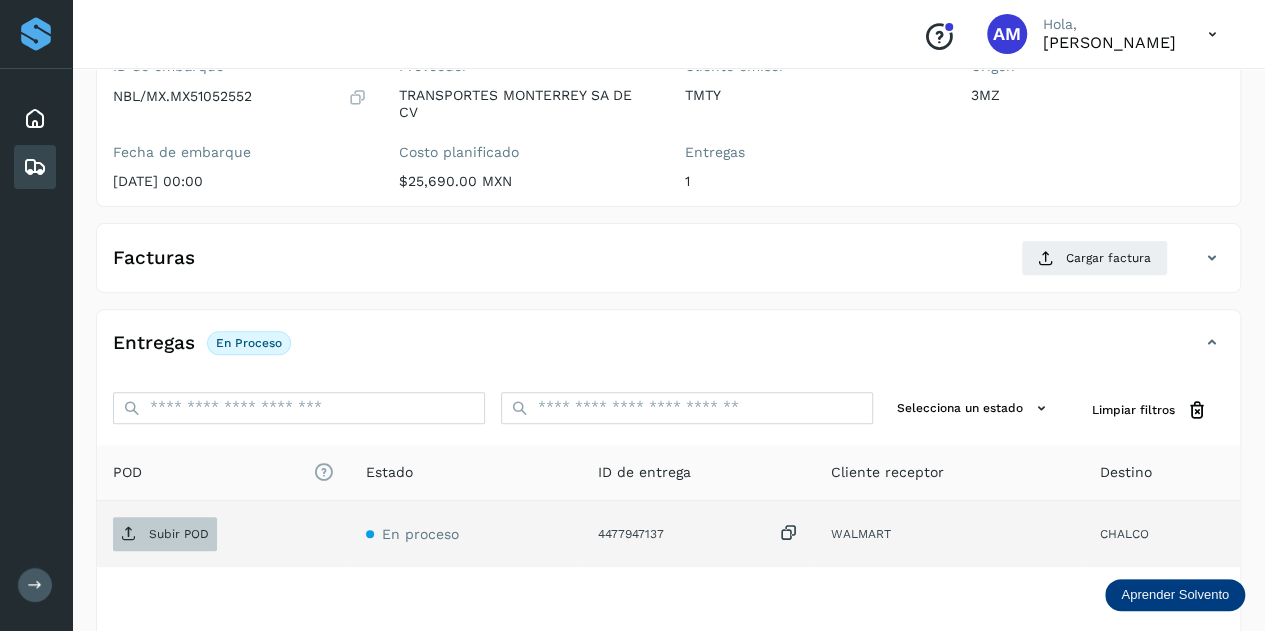 click on "Subir POD" at bounding box center (165, 534) 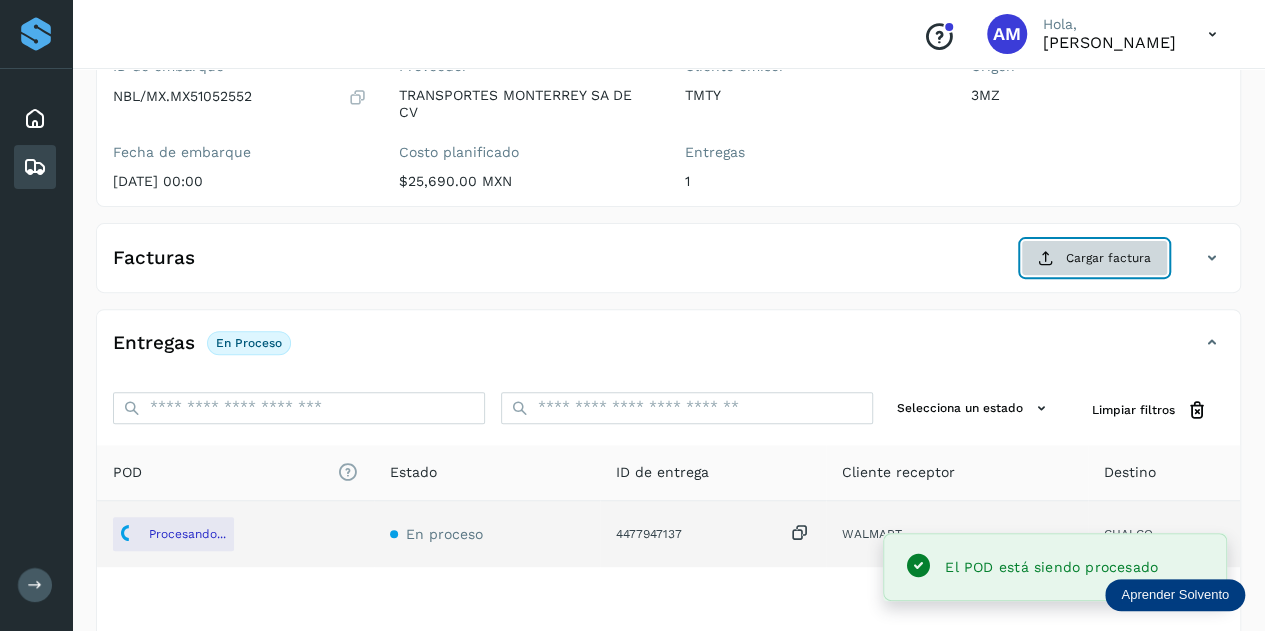 click on "Cargar factura" at bounding box center [1094, 258] 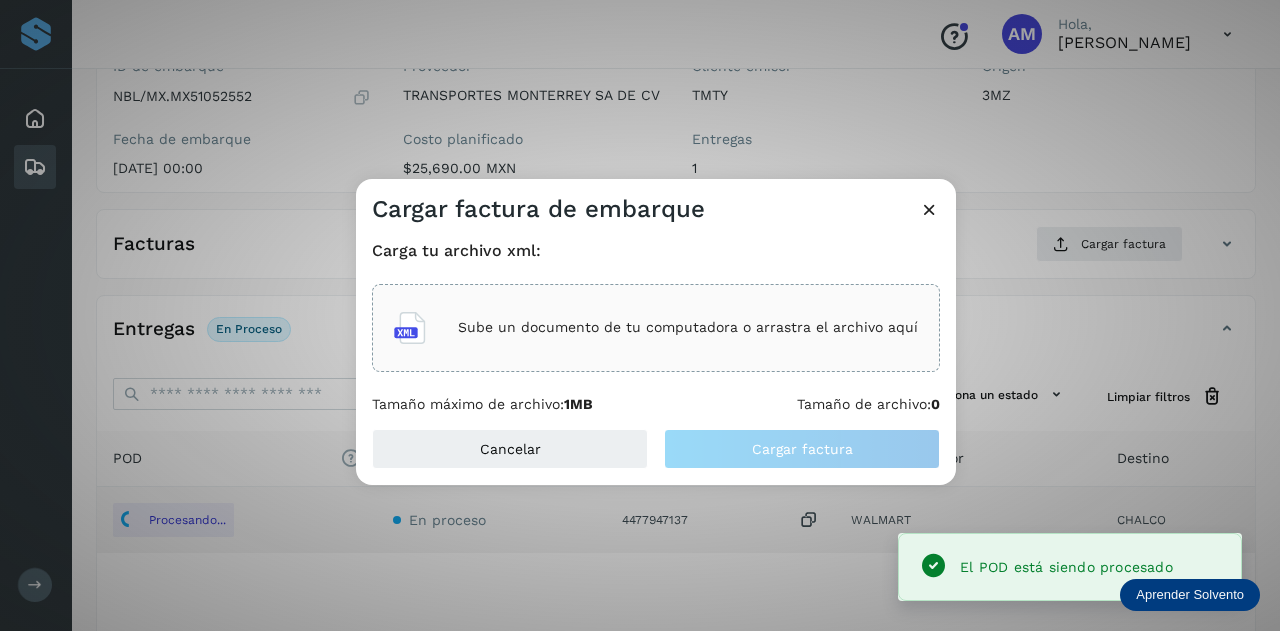 click on "Sube un documento de tu computadora o arrastra el archivo aquí" at bounding box center [688, 327] 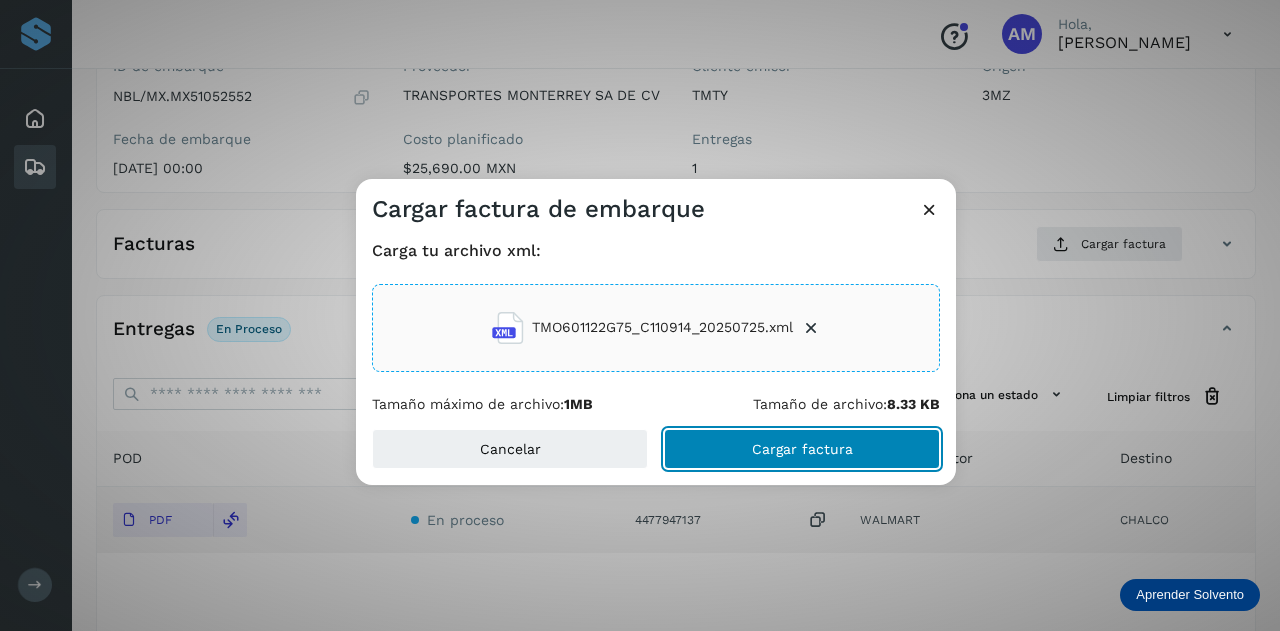 click on "Cargar factura" 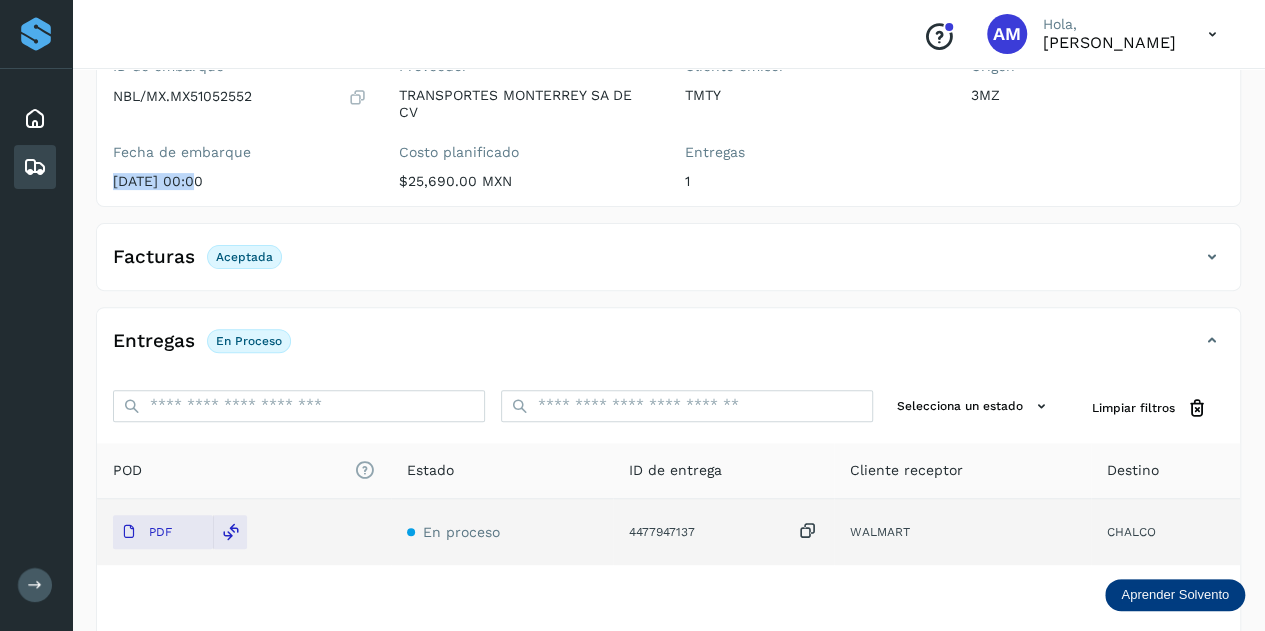 drag, startPoint x: 194, startPoint y: 187, endPoint x: 106, endPoint y: 187, distance: 88 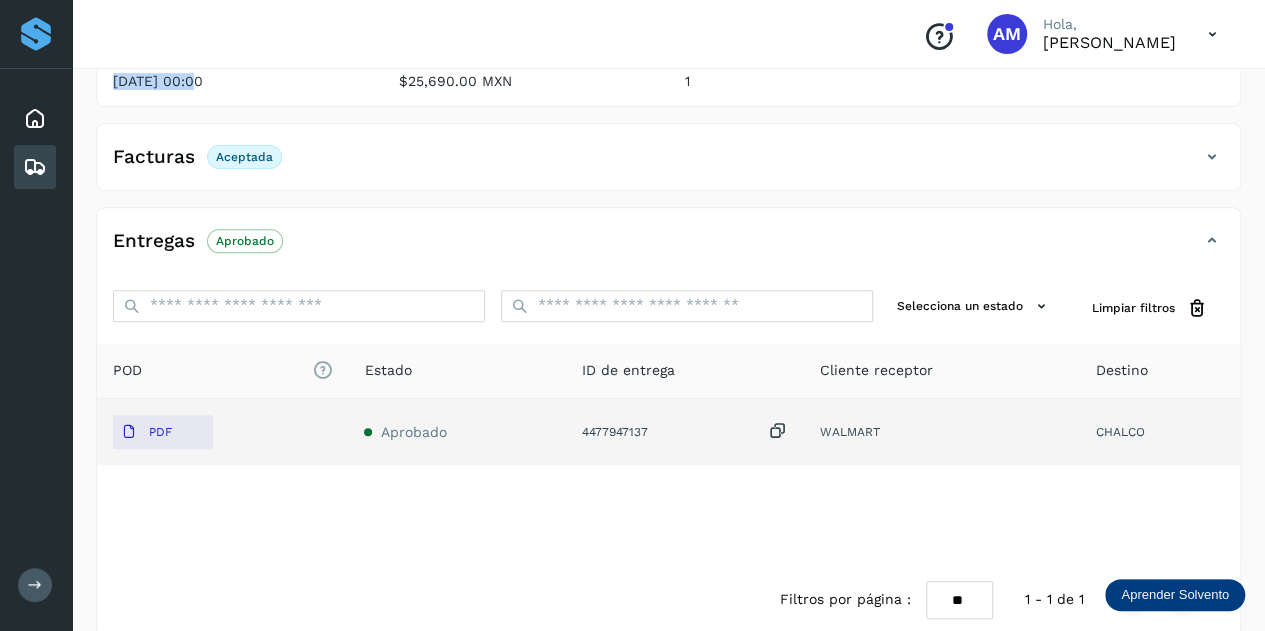 scroll, scrollTop: 0, scrollLeft: 0, axis: both 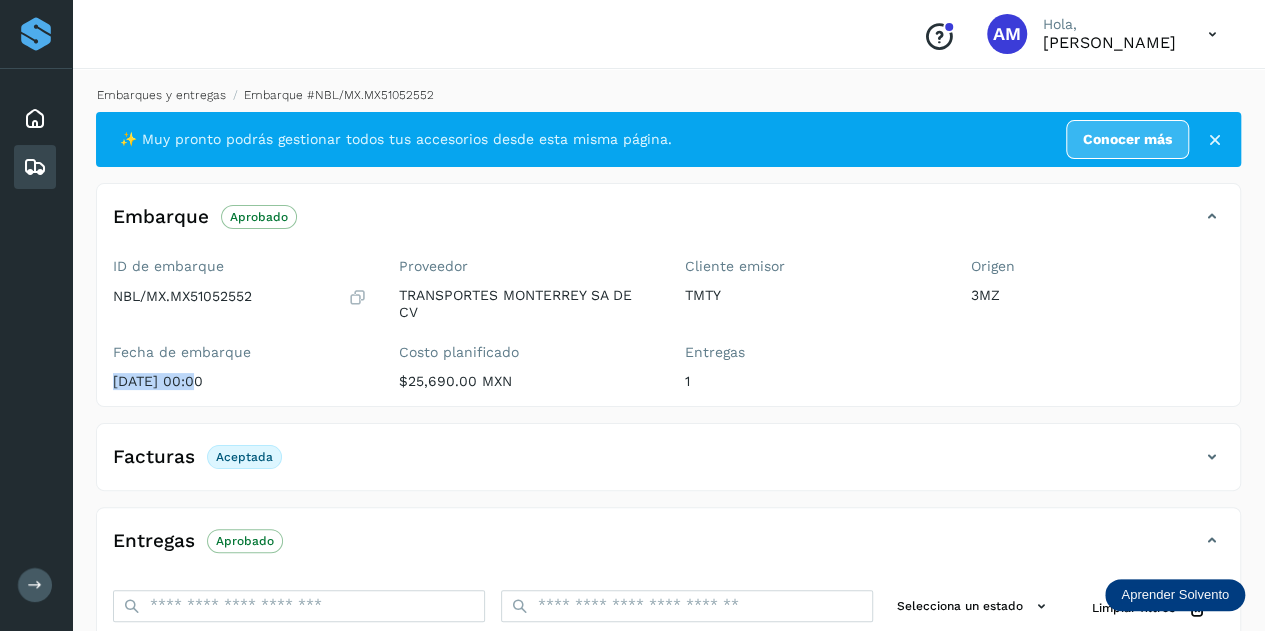 click on "Embarques y entregas" at bounding box center (161, 95) 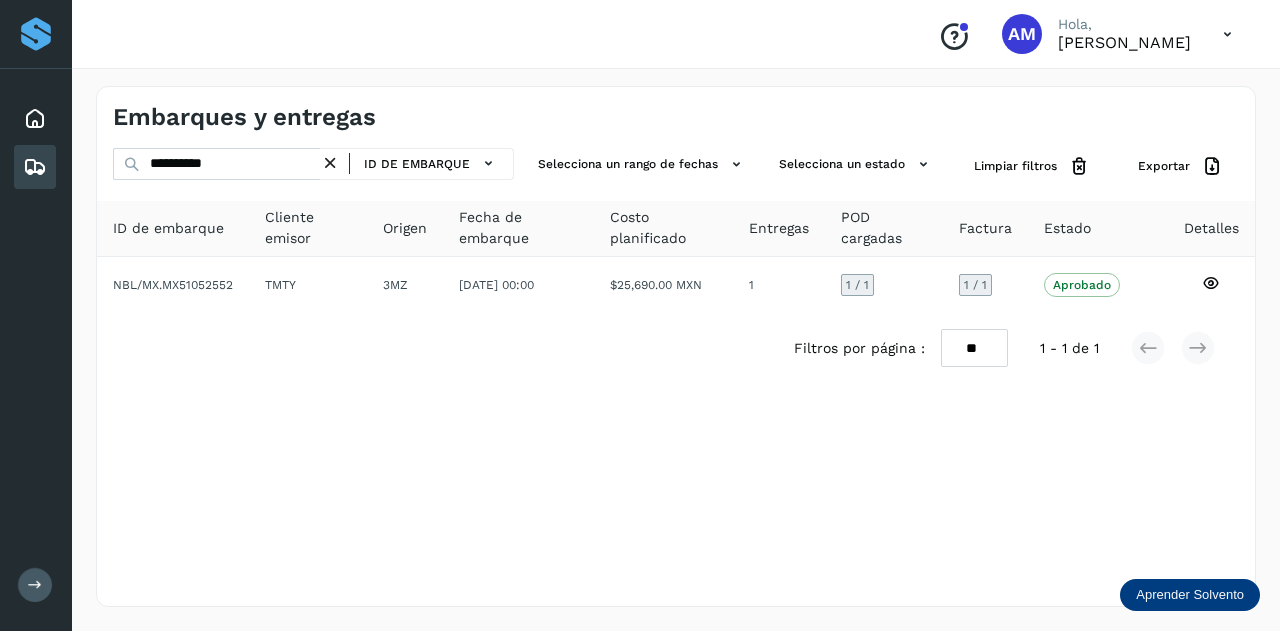 click at bounding box center (330, 163) 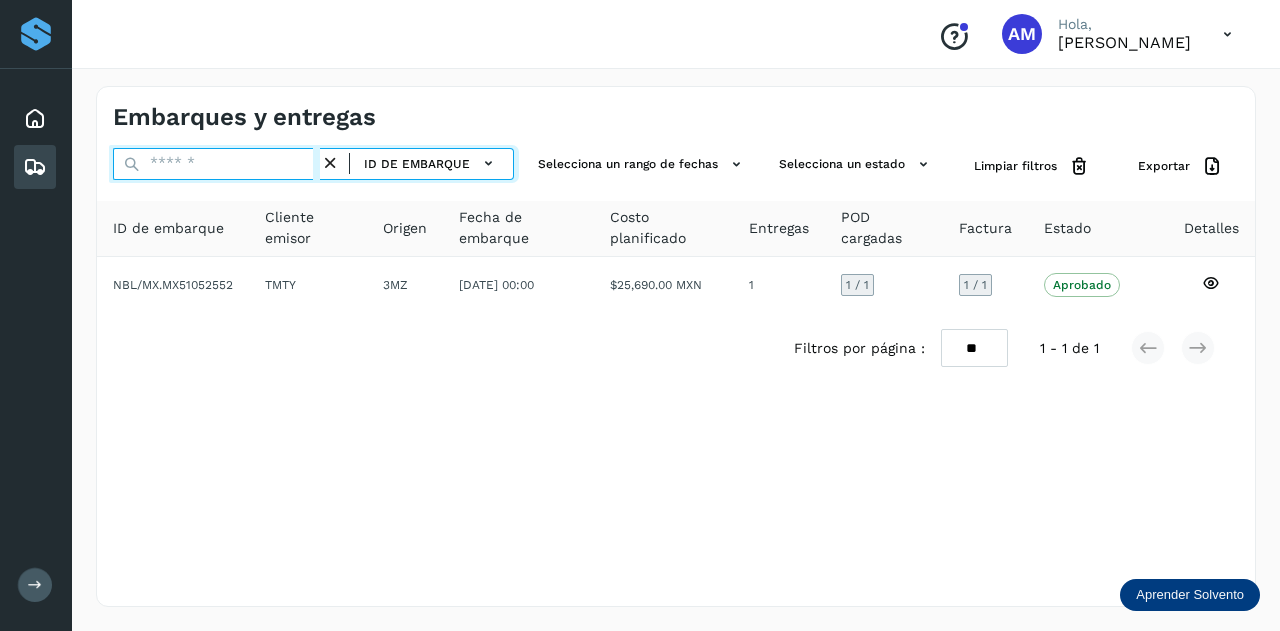 click at bounding box center (216, 164) 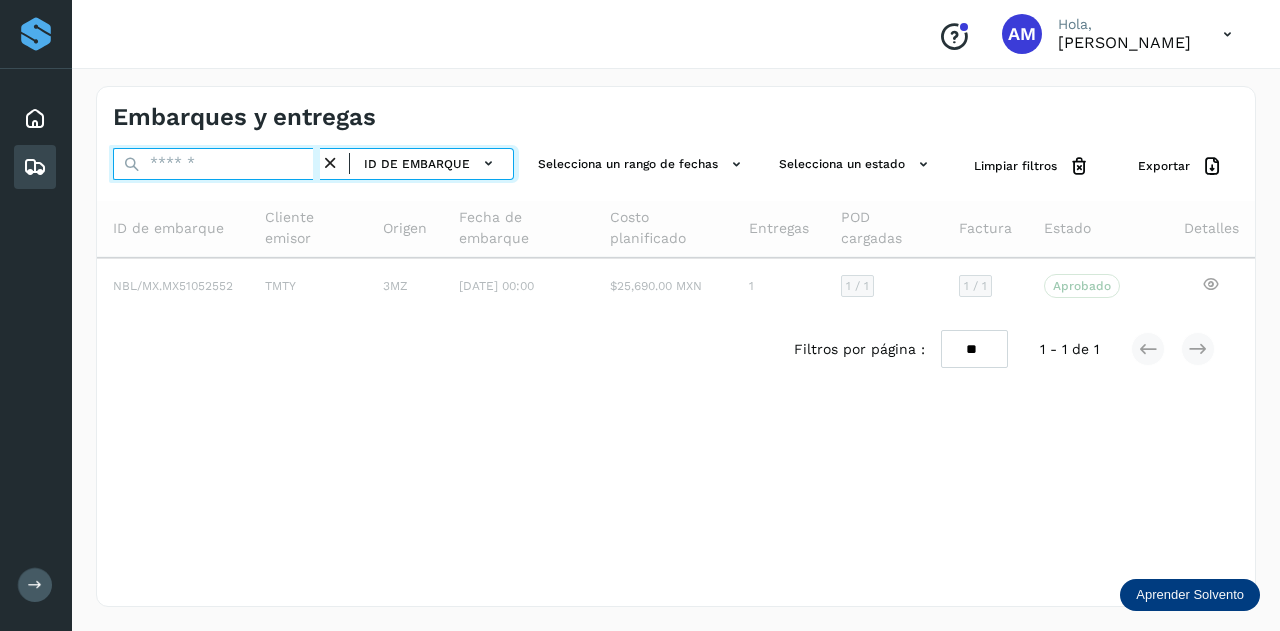 paste on "**********" 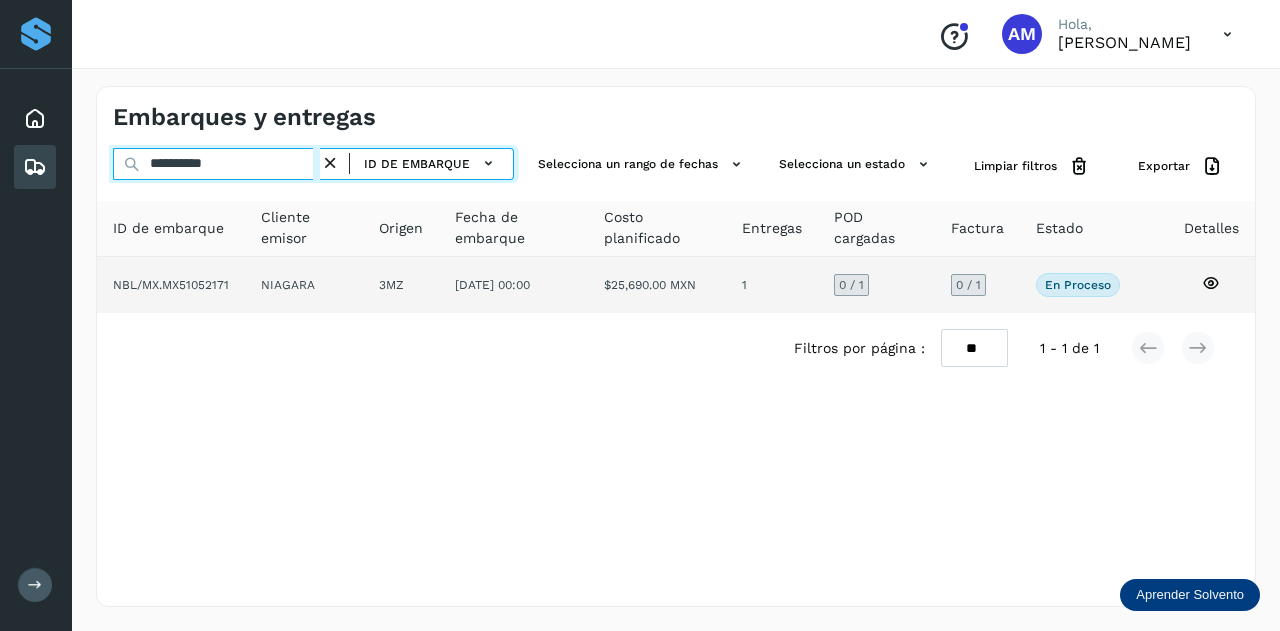 type on "**********" 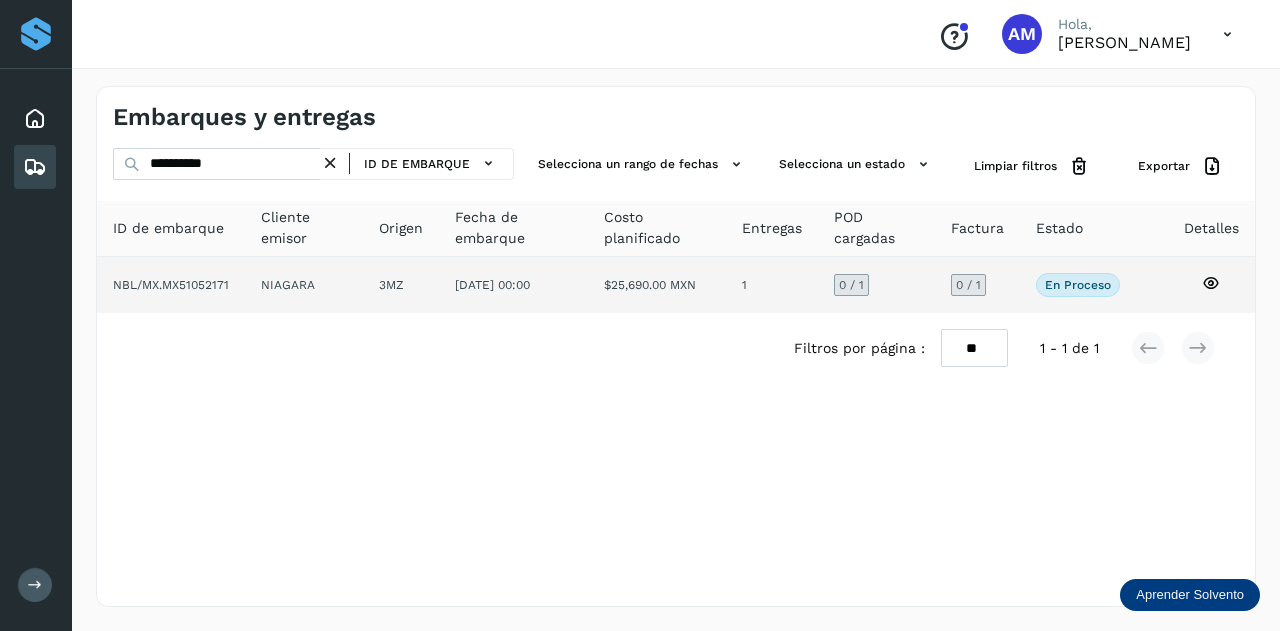 click on "3MZ" 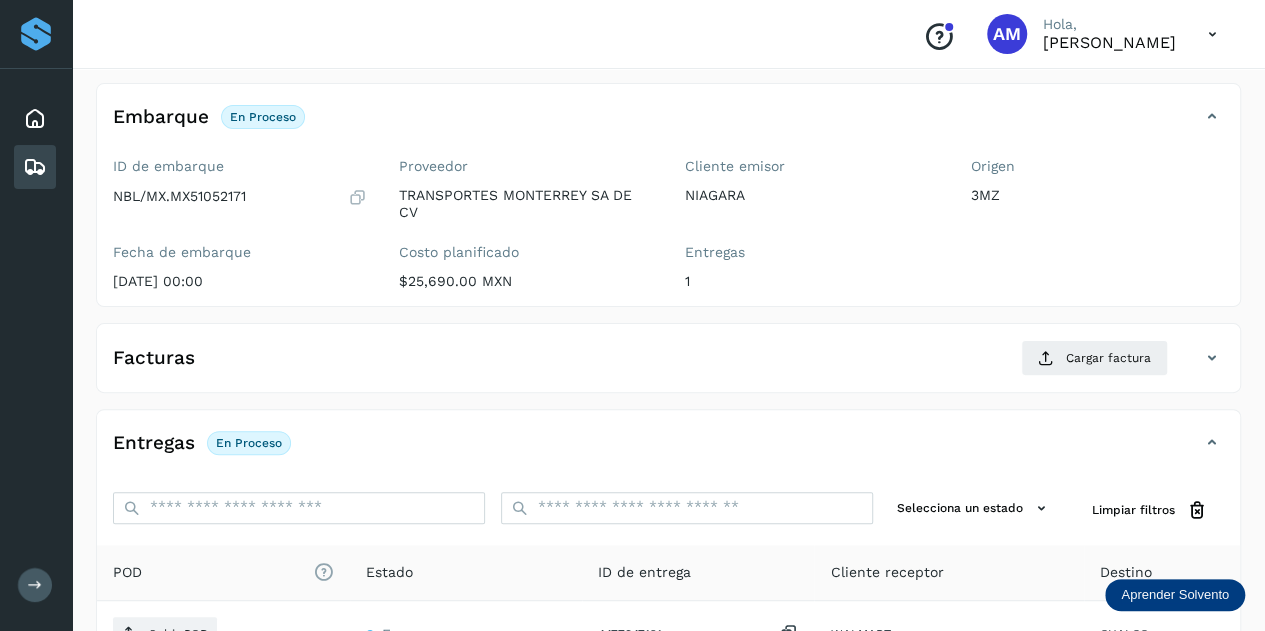 scroll, scrollTop: 200, scrollLeft: 0, axis: vertical 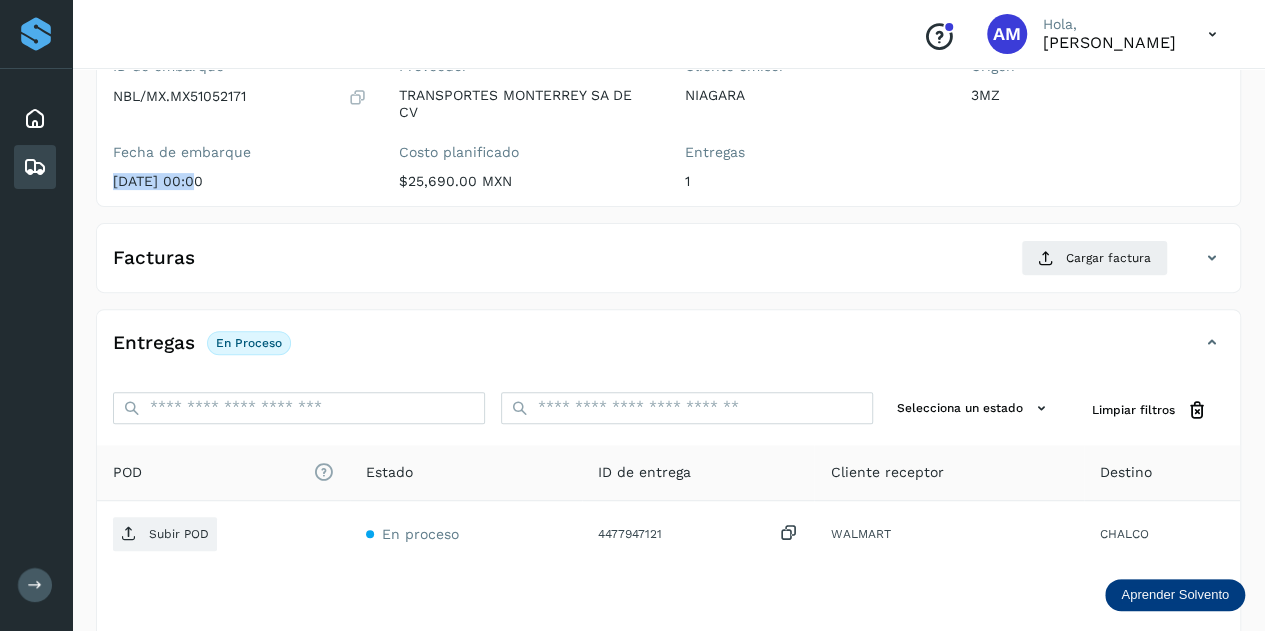 drag, startPoint x: 198, startPoint y: 191, endPoint x: 106, endPoint y: 191, distance: 92 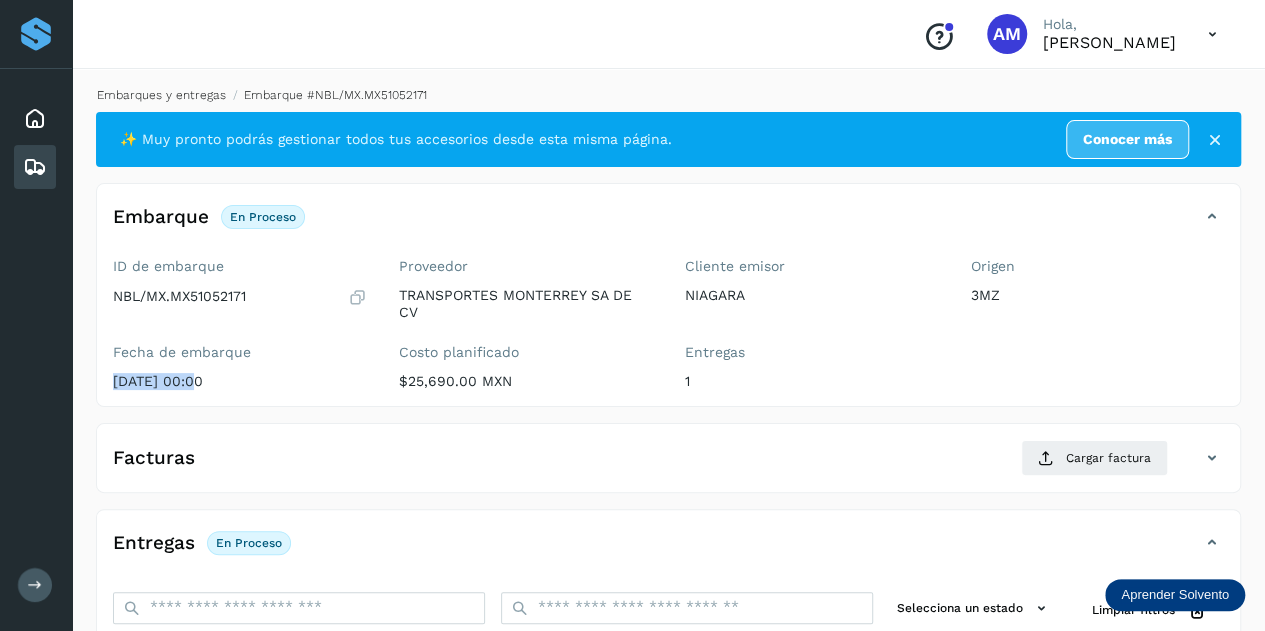 click on "Embarques y entregas" at bounding box center (161, 95) 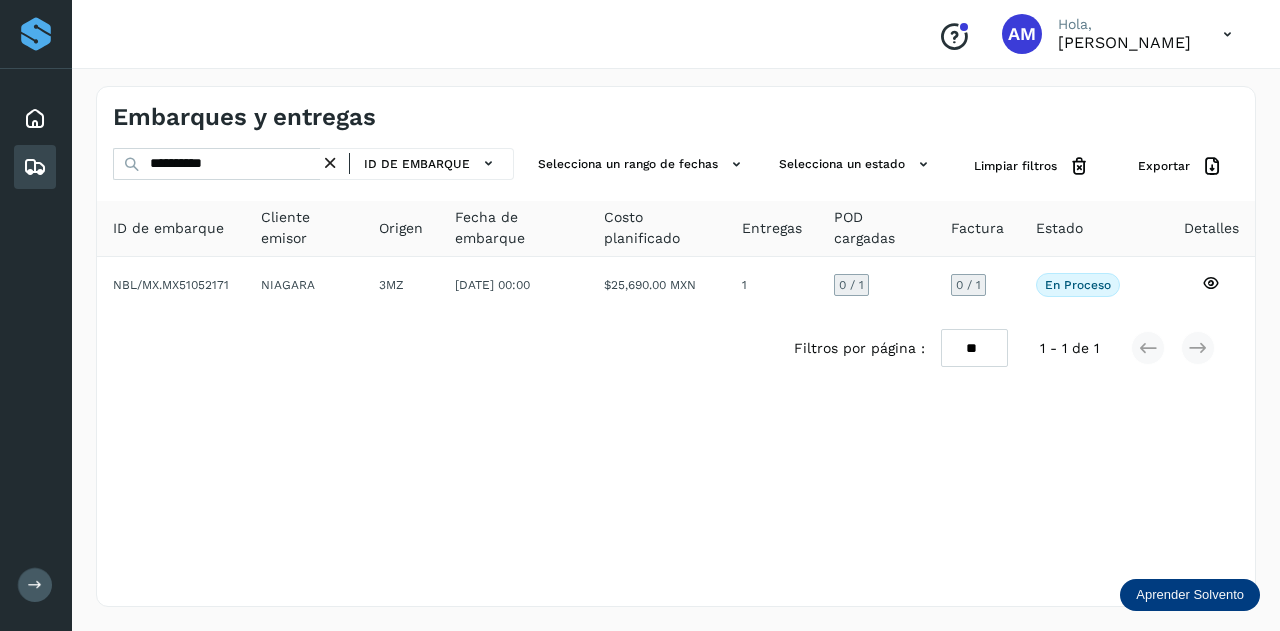 drag, startPoint x: 339, startPoint y: 160, endPoint x: 211, endPoint y: 179, distance: 129.40247 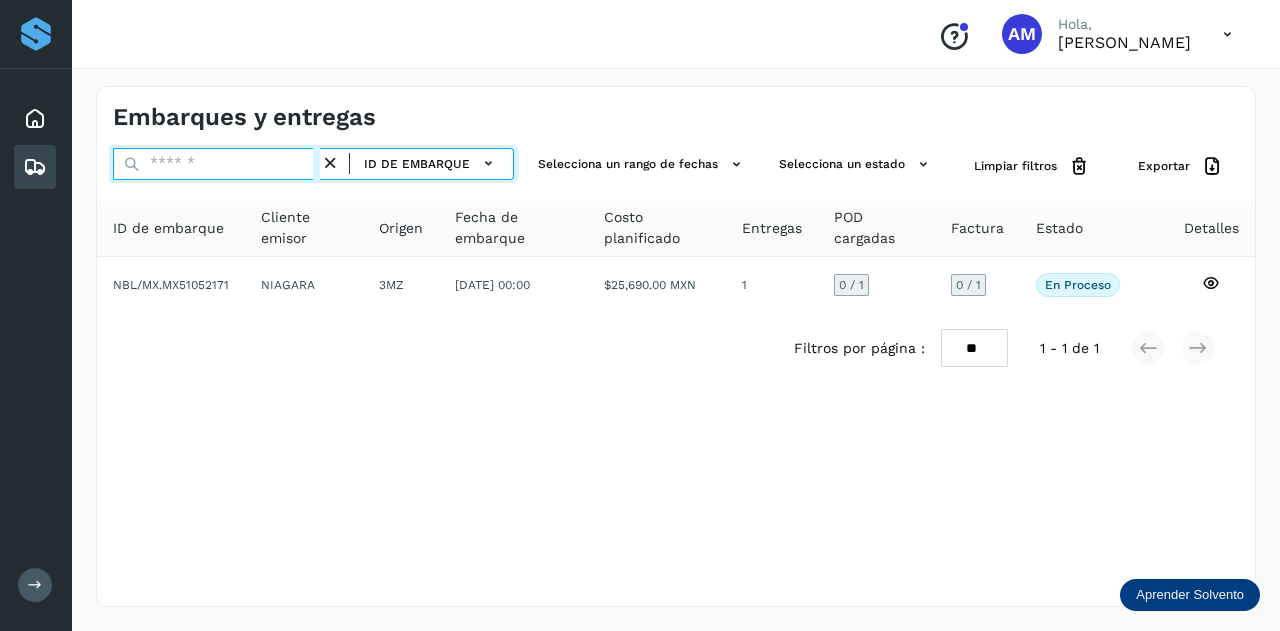 click at bounding box center (216, 164) 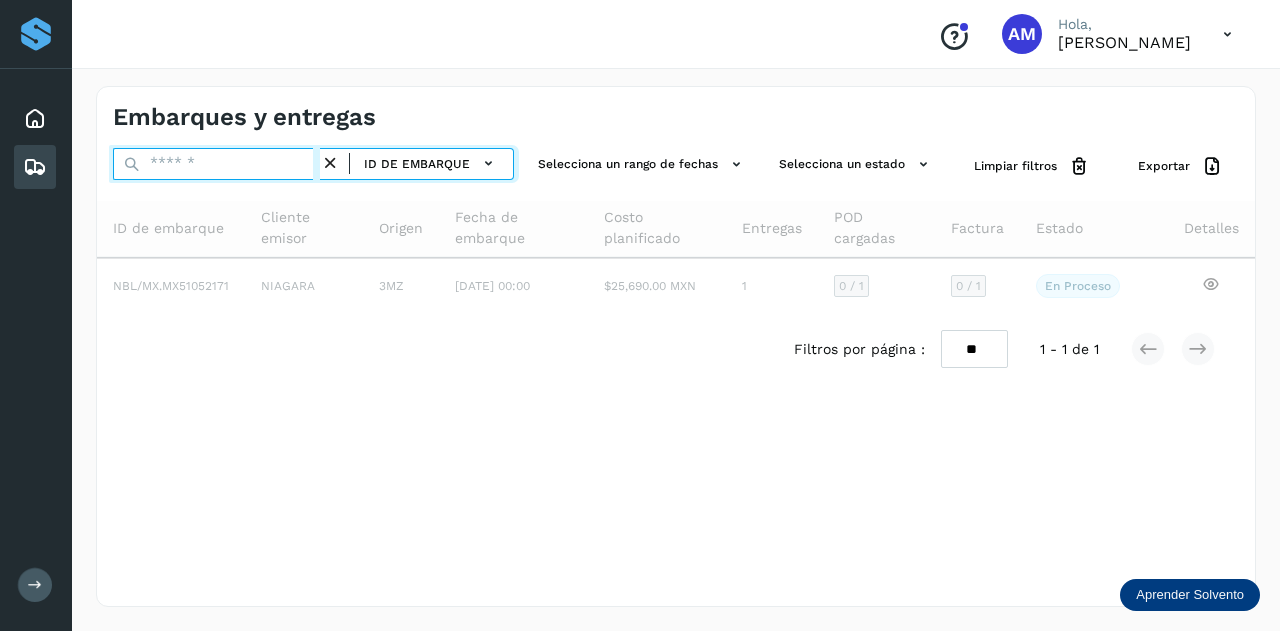 click at bounding box center (216, 164) 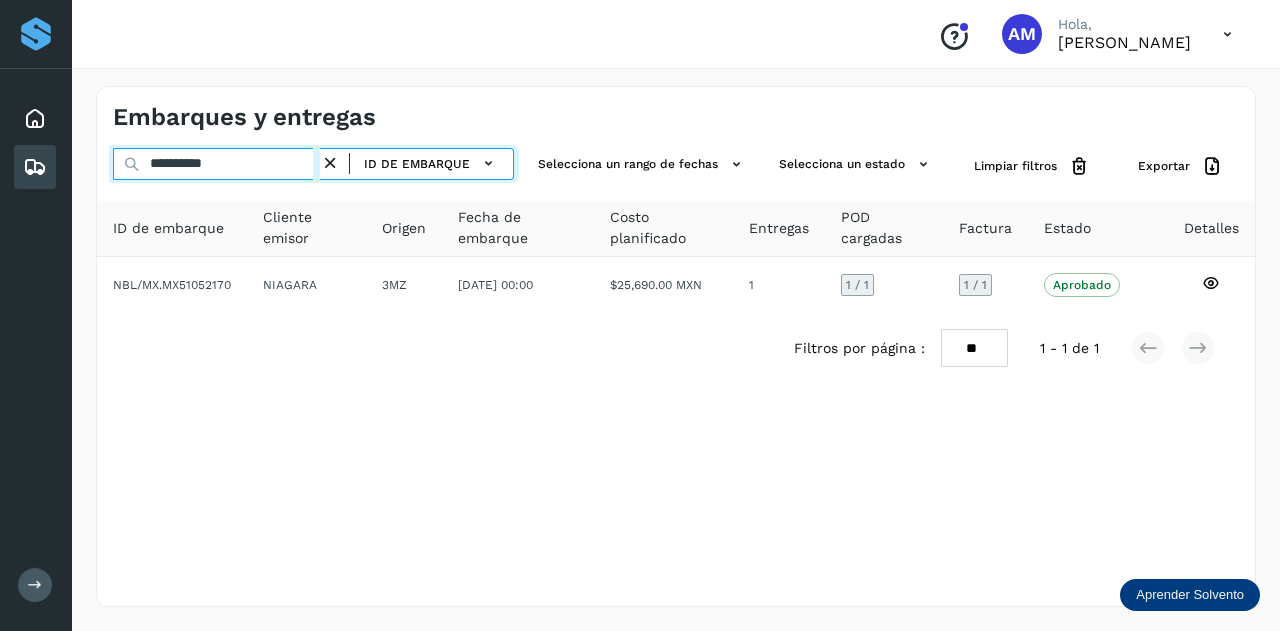 type on "**********" 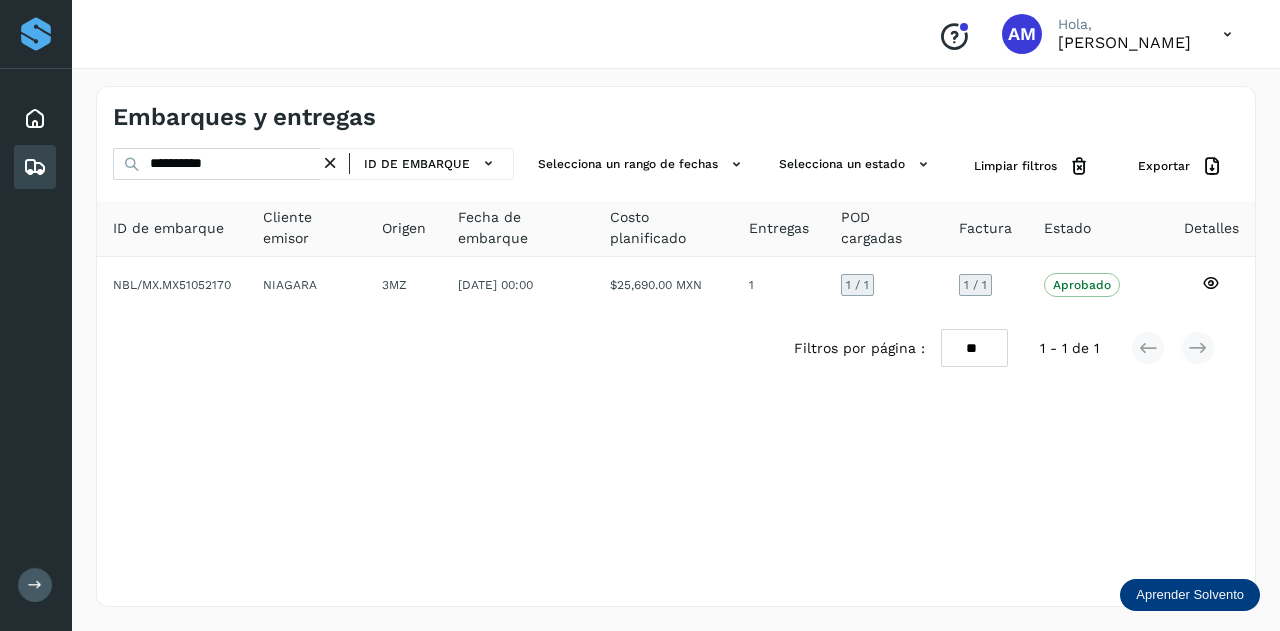 click at bounding box center [330, 163] 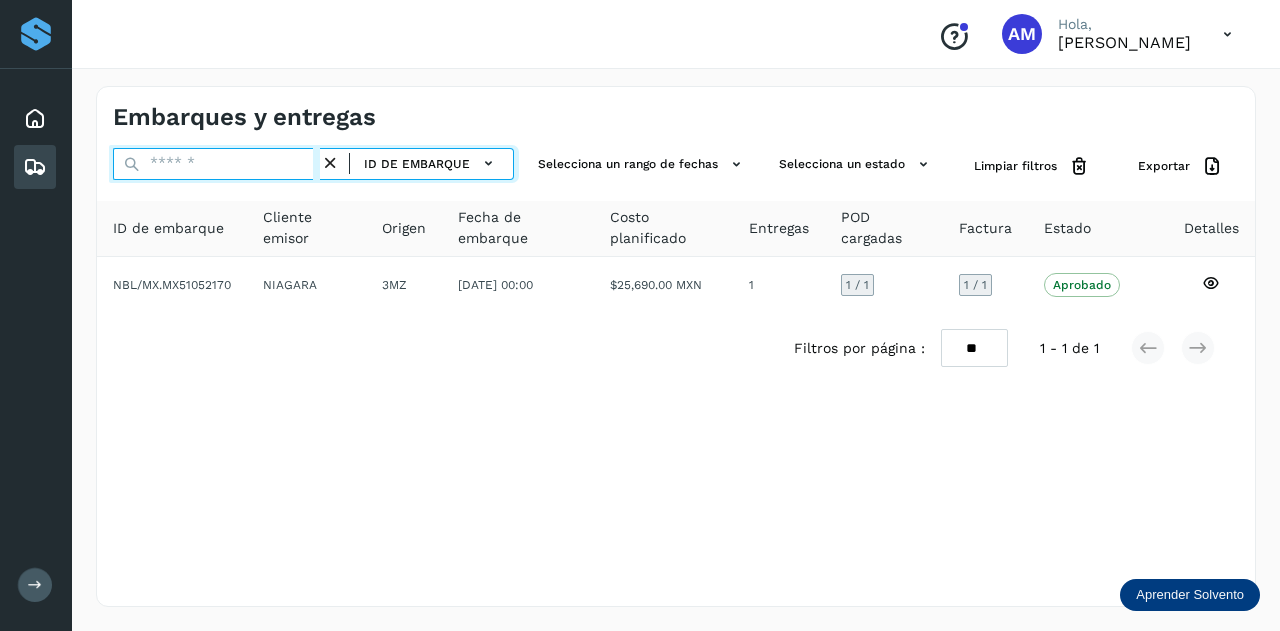 click at bounding box center [216, 164] 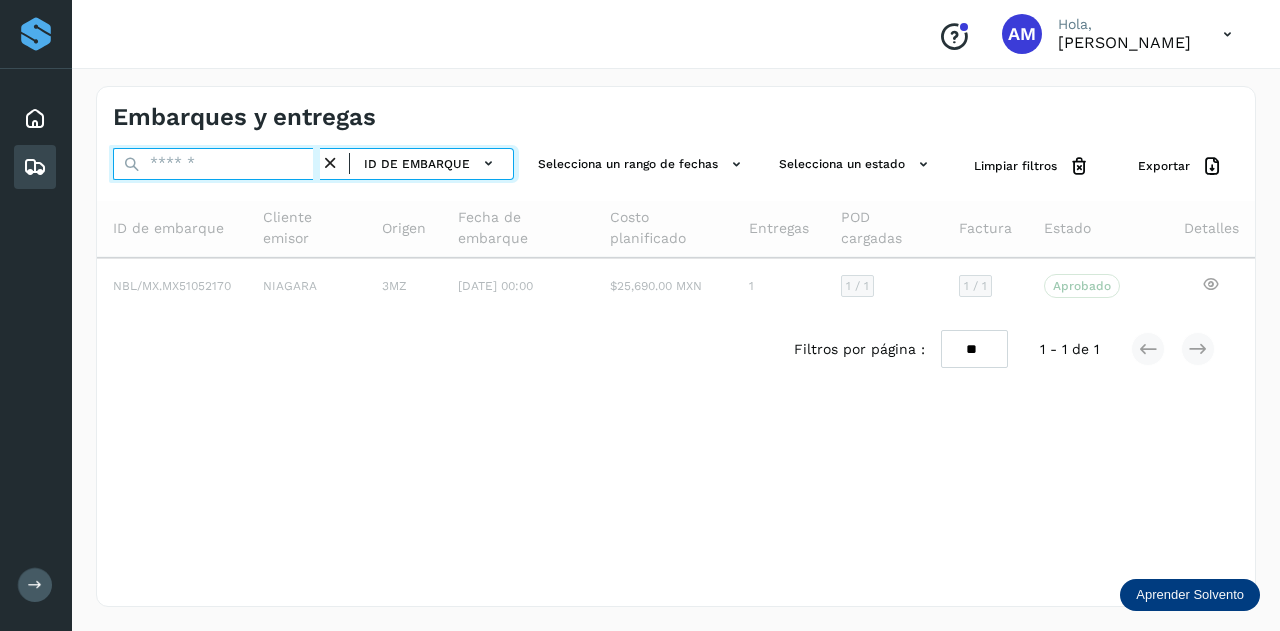 paste on "**********" 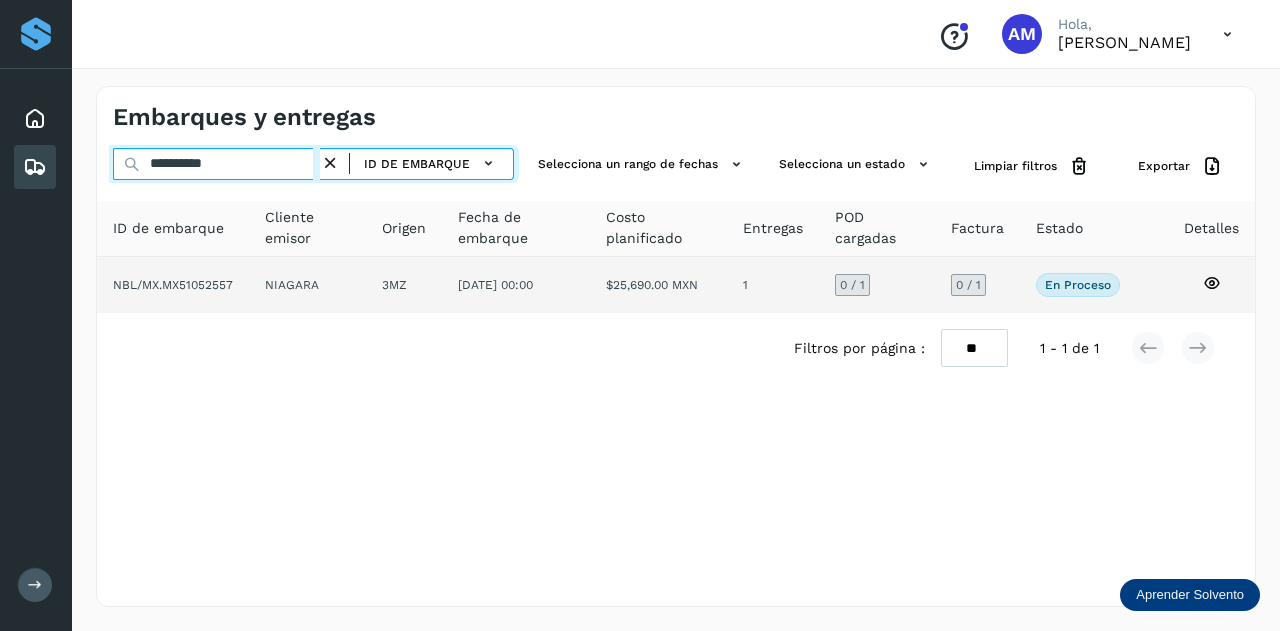 type on "**********" 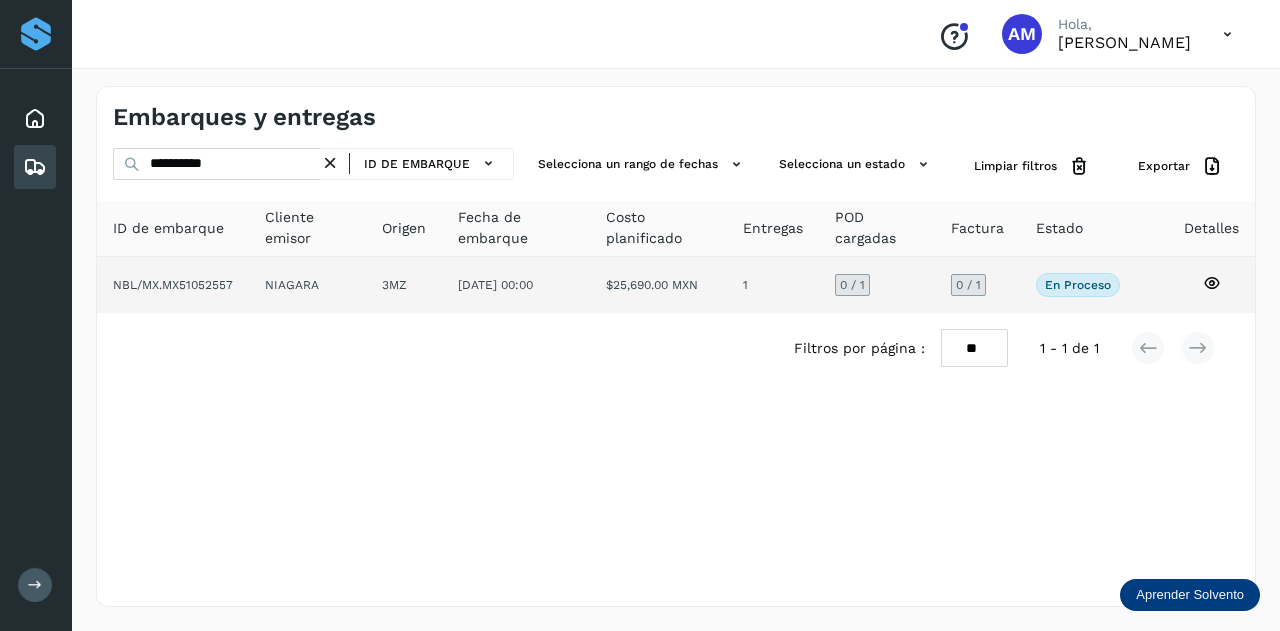 click on "3MZ" 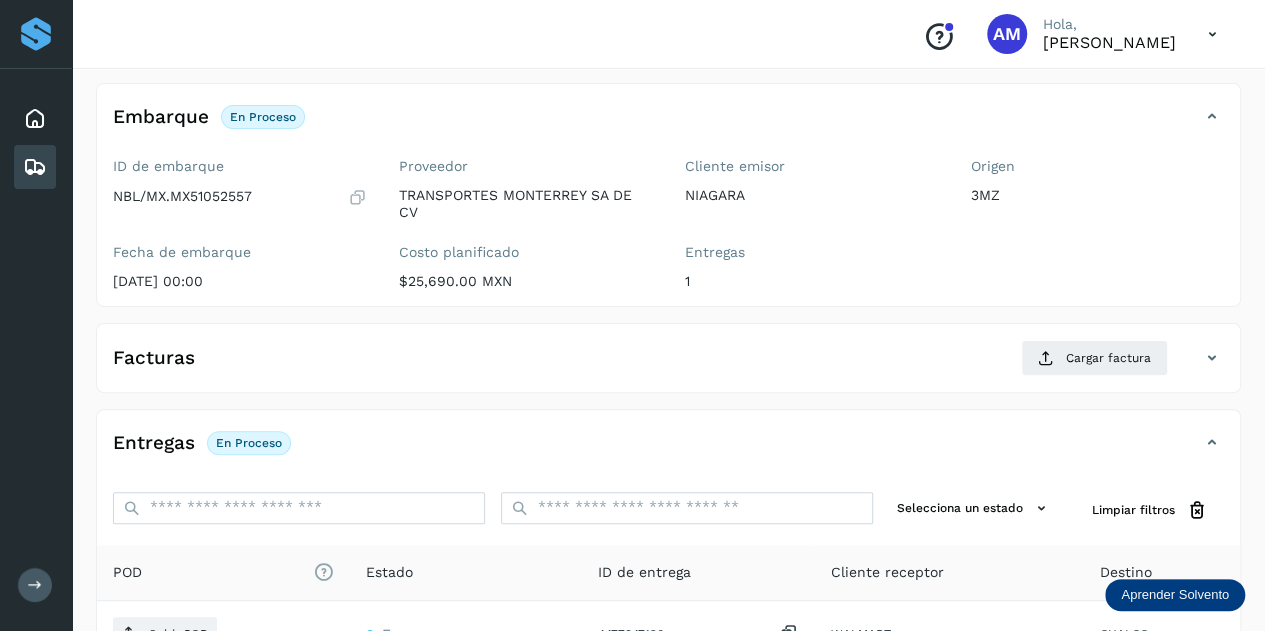 scroll, scrollTop: 200, scrollLeft: 0, axis: vertical 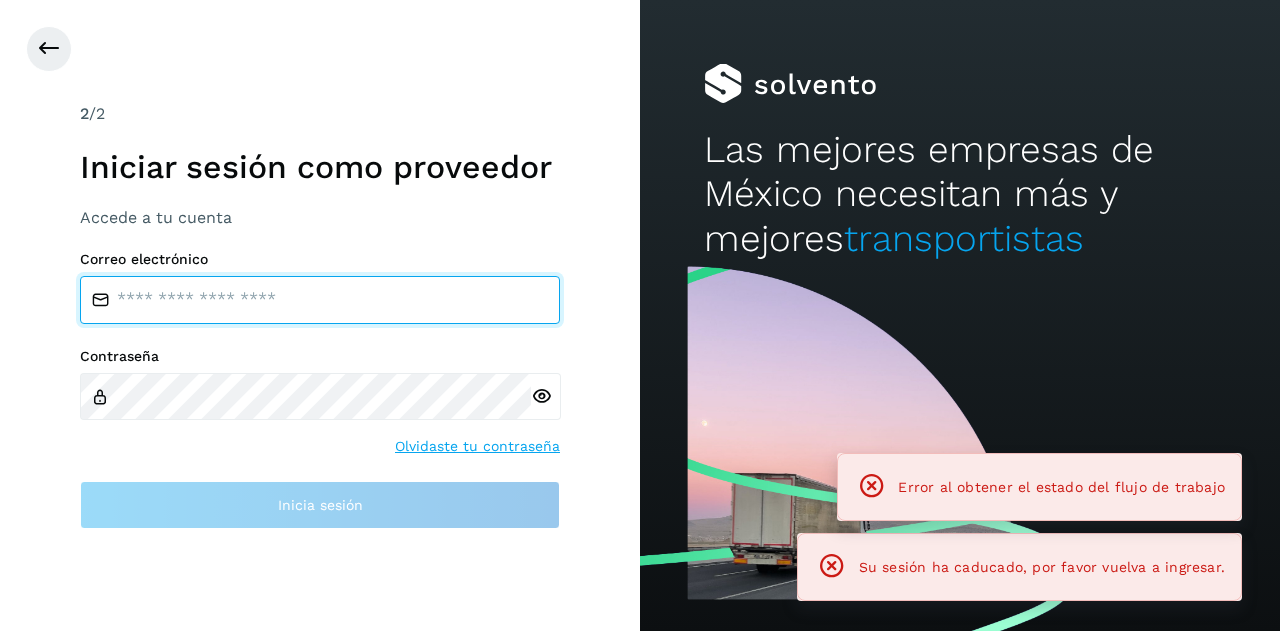 type on "**********" 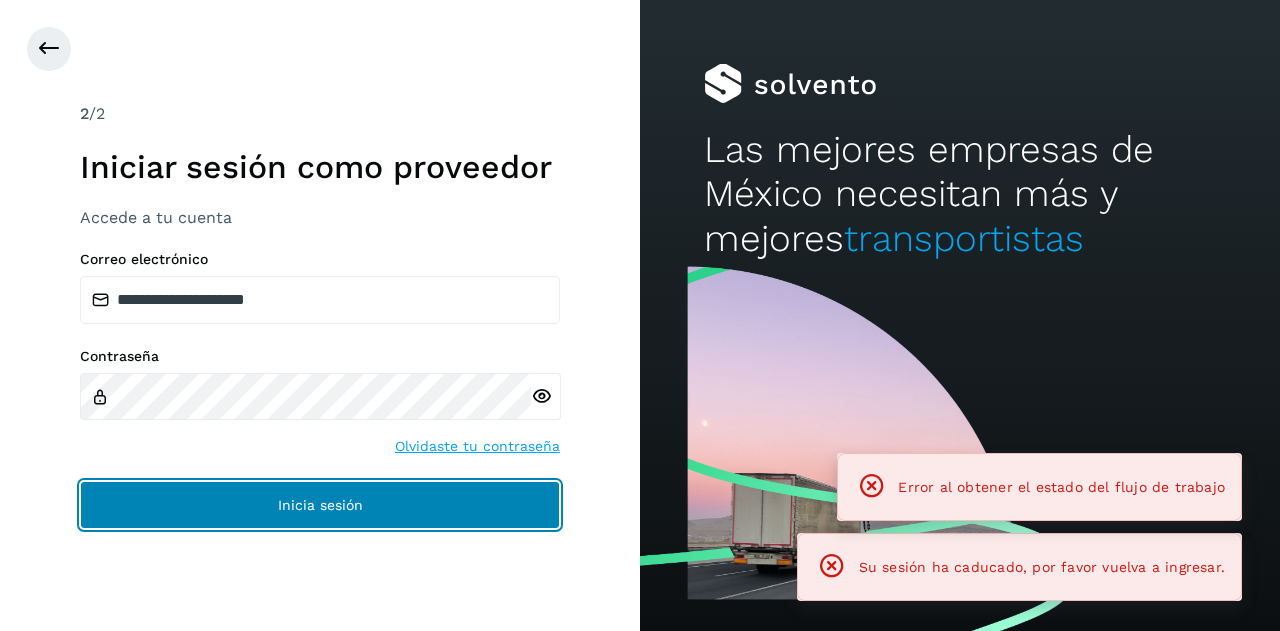 click on "Inicia sesión" at bounding box center (320, 505) 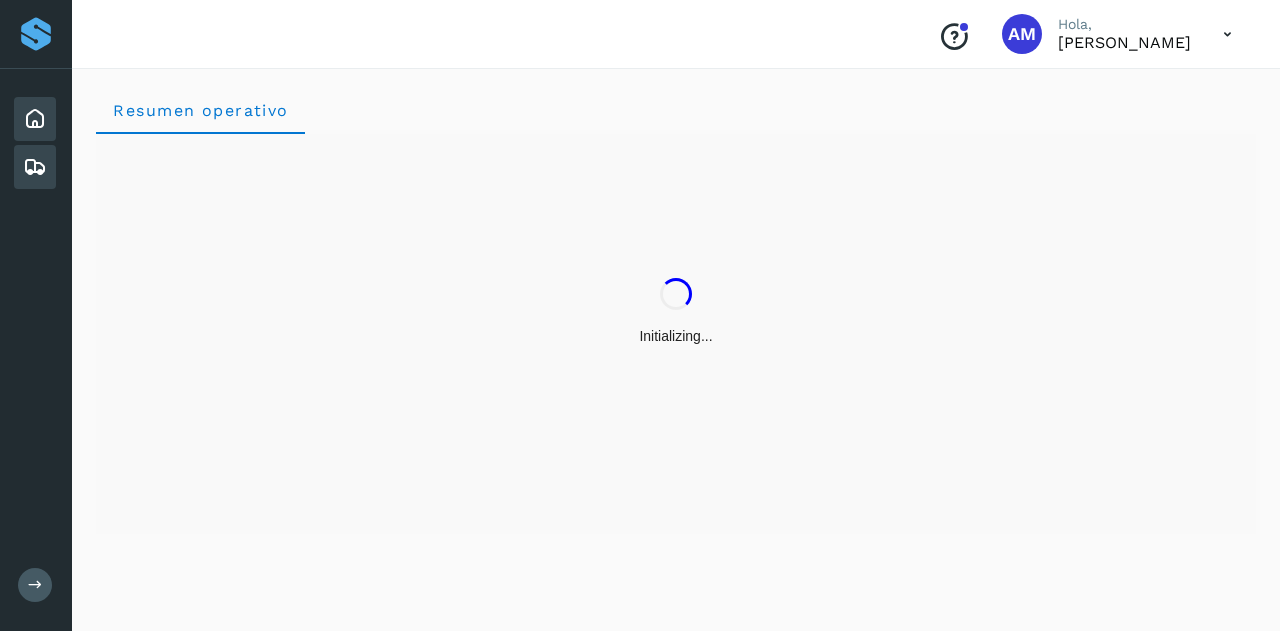 click at bounding box center (35, 167) 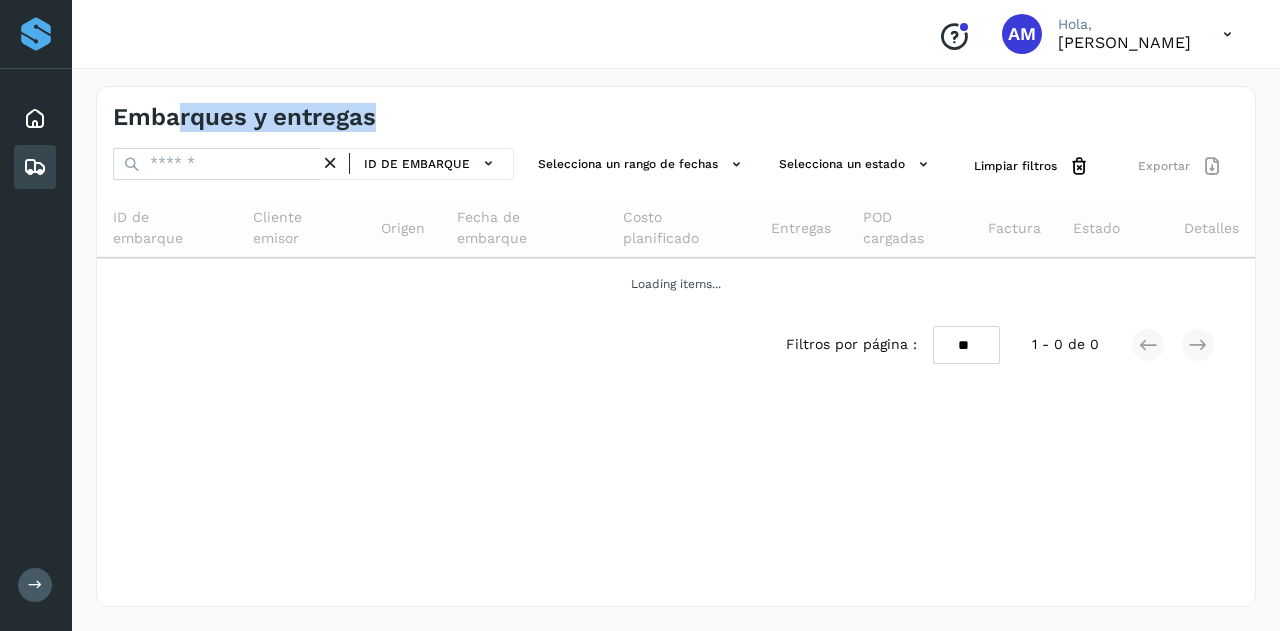 click on "Embarques y entregas ID de embarque Selecciona un rango de fechas  Selecciona un estado Limpiar filtros Exportar ID de embarque Cliente emisor Origen Fecha de embarque Costo planificado Entregas POD cargadas Factura Estado Detalles Loading items... Filtros por página : ** ** ** 1 - 0 de 0" at bounding box center [676, 346] 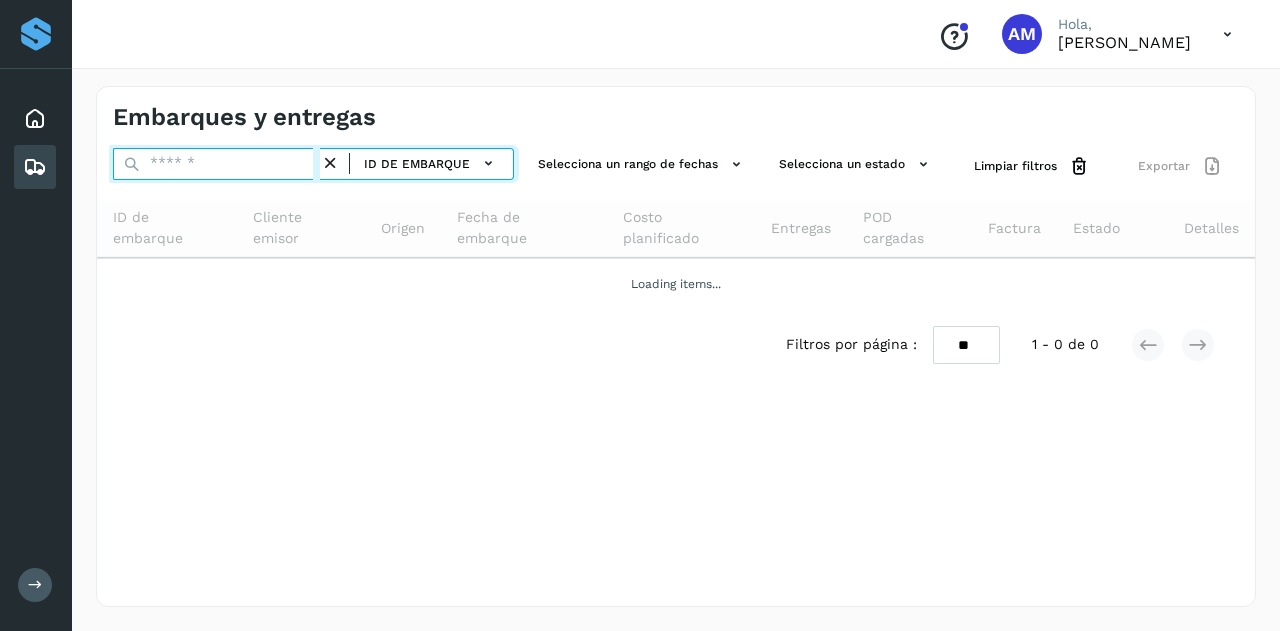click at bounding box center (216, 164) 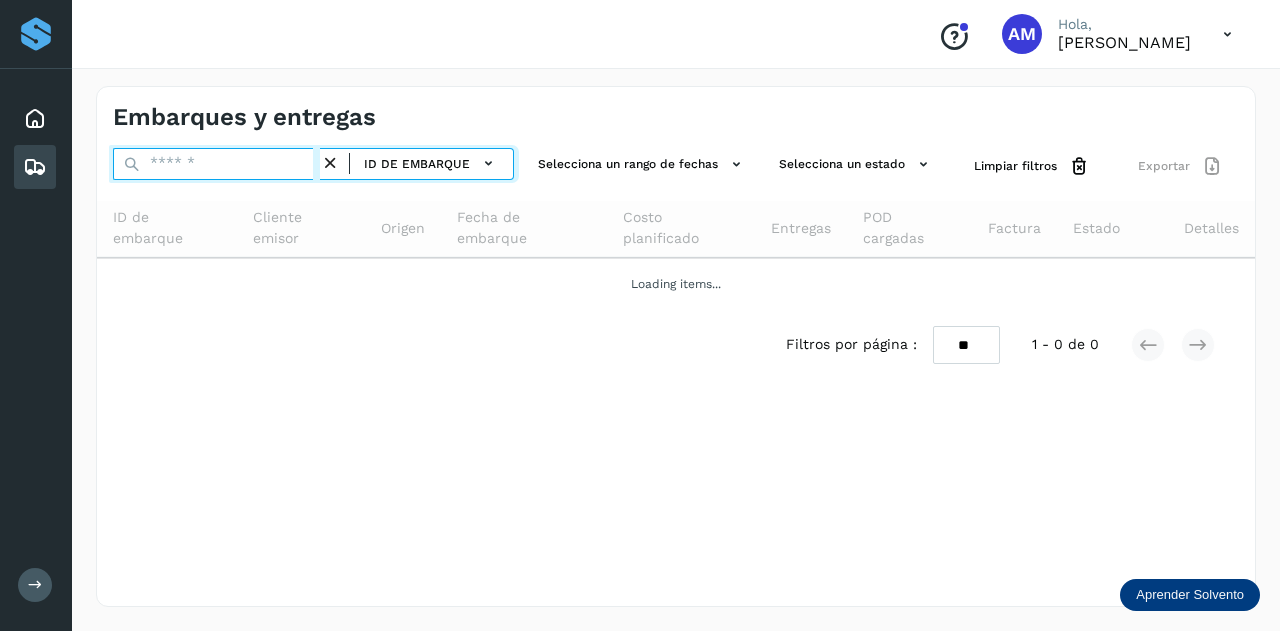 paste on "**********" 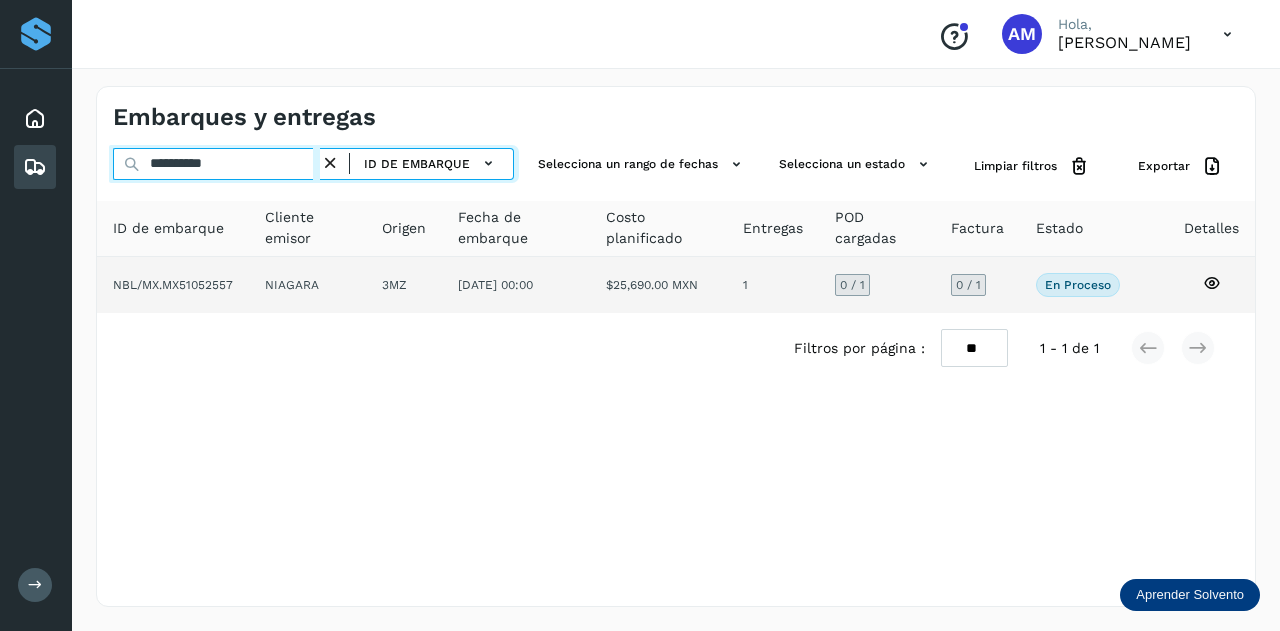 type on "**********" 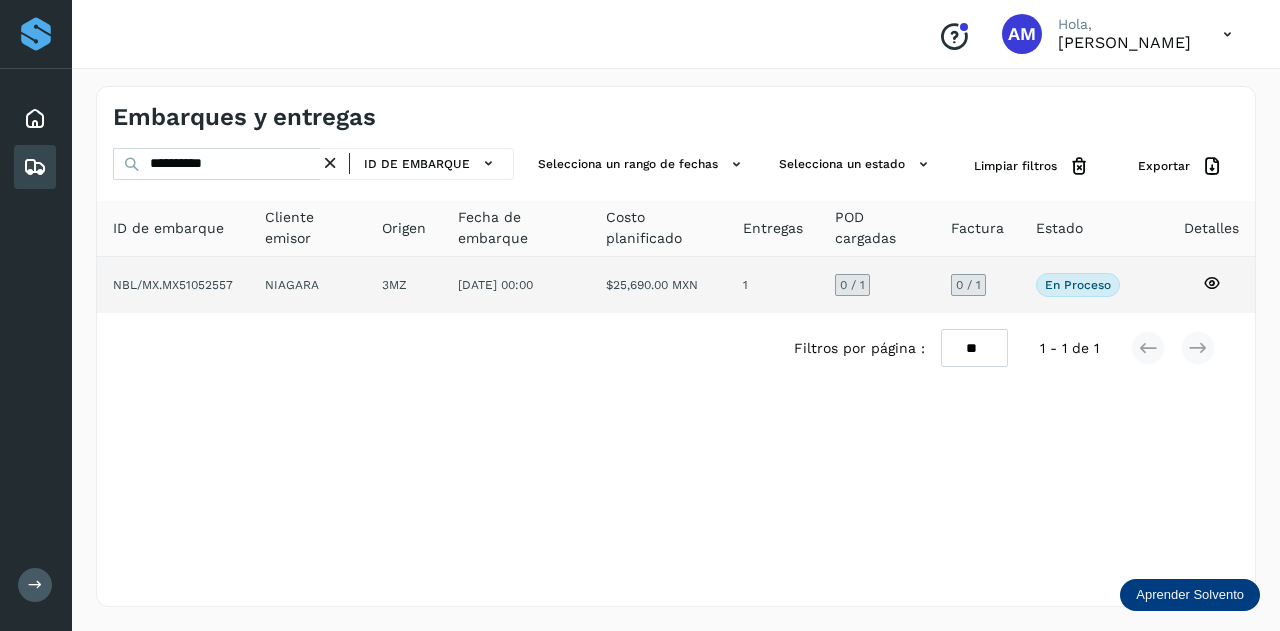 click on "NIAGARA" 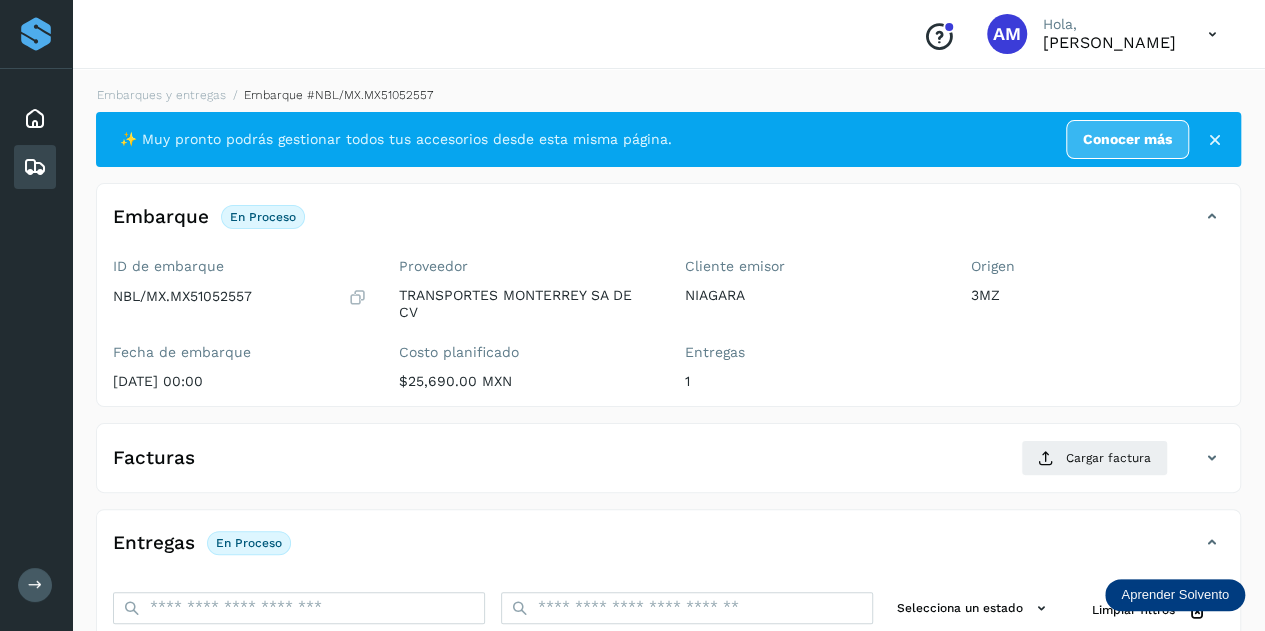 scroll, scrollTop: 200, scrollLeft: 0, axis: vertical 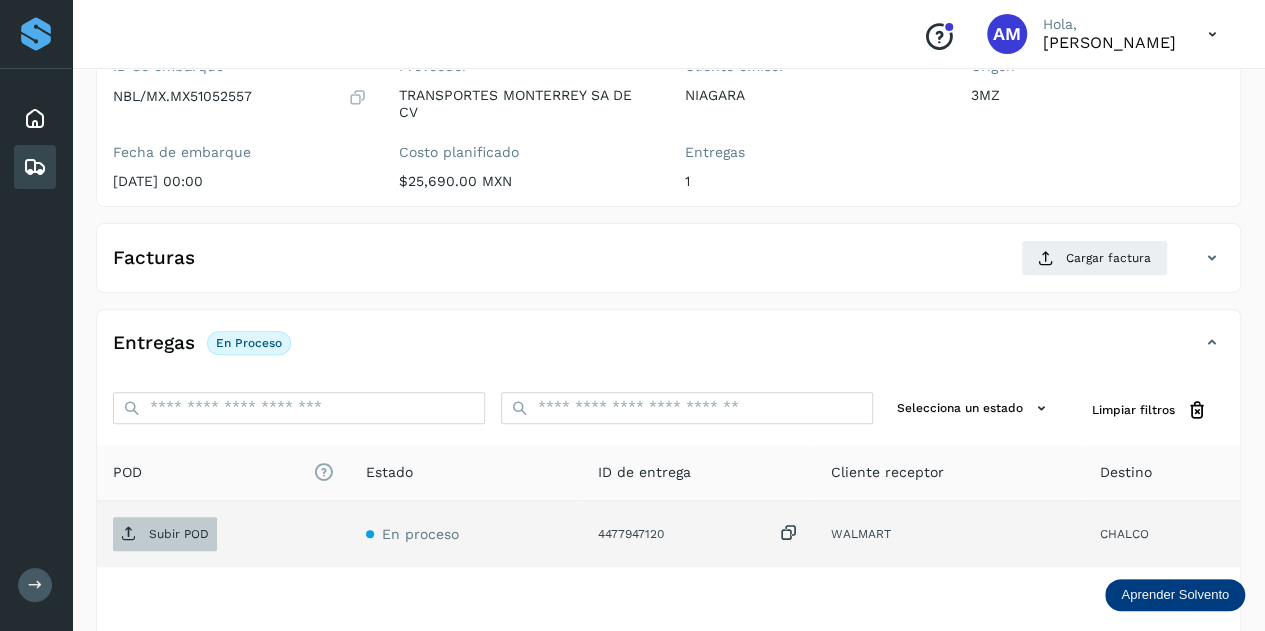 click on "Subir POD" at bounding box center [179, 534] 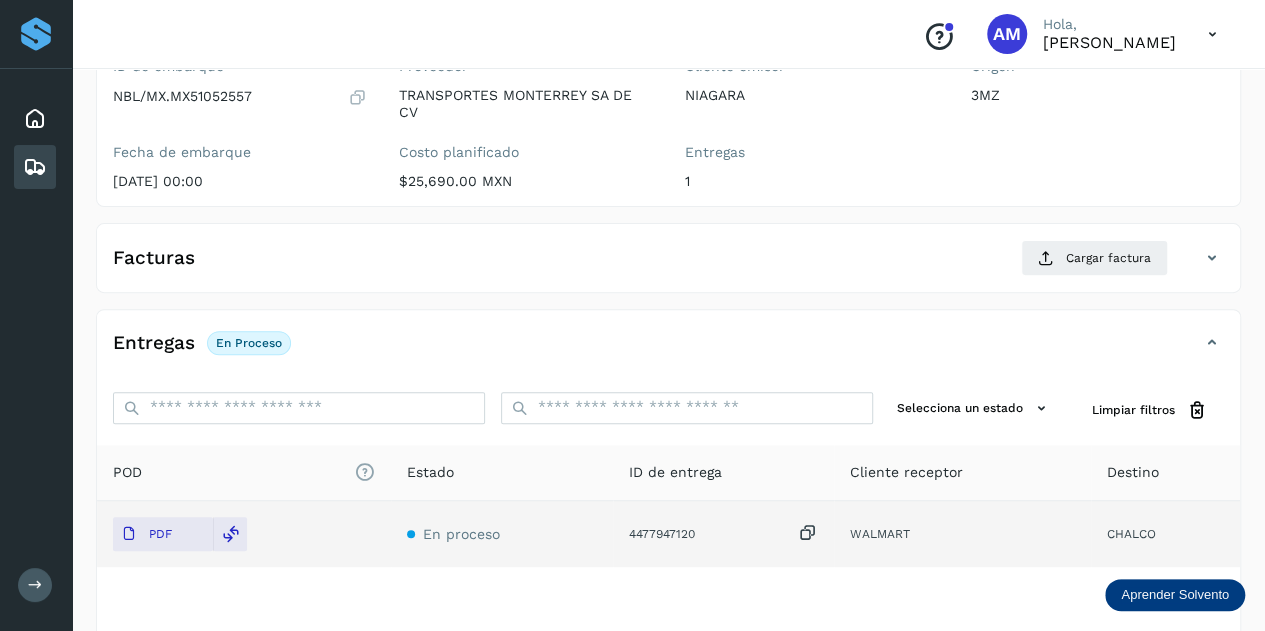 click on "Facturas Cargar factura" 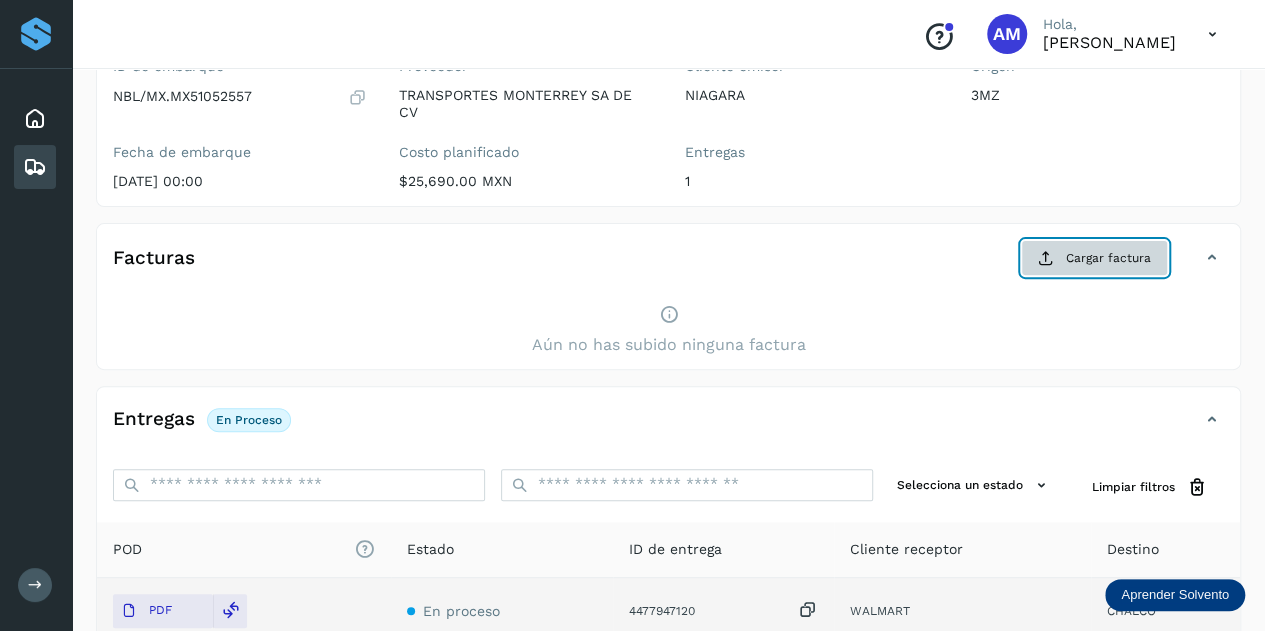 click on "Cargar factura" 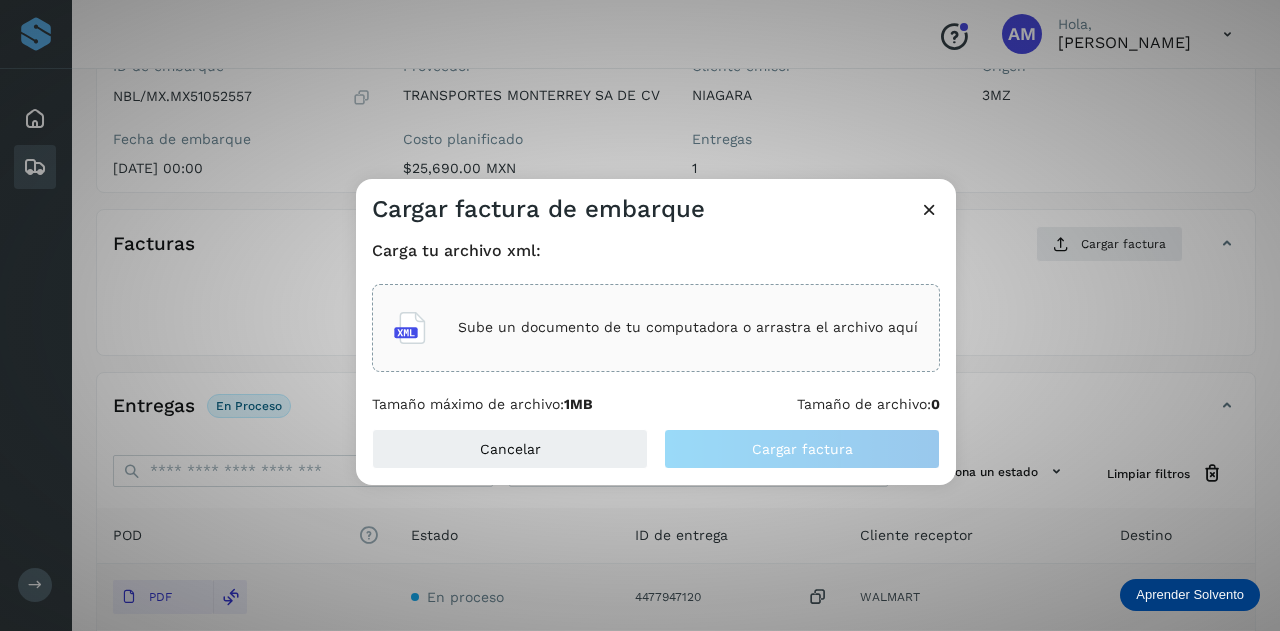 click on "Sube un documento de tu computadora o arrastra el archivo aquí" at bounding box center (688, 327) 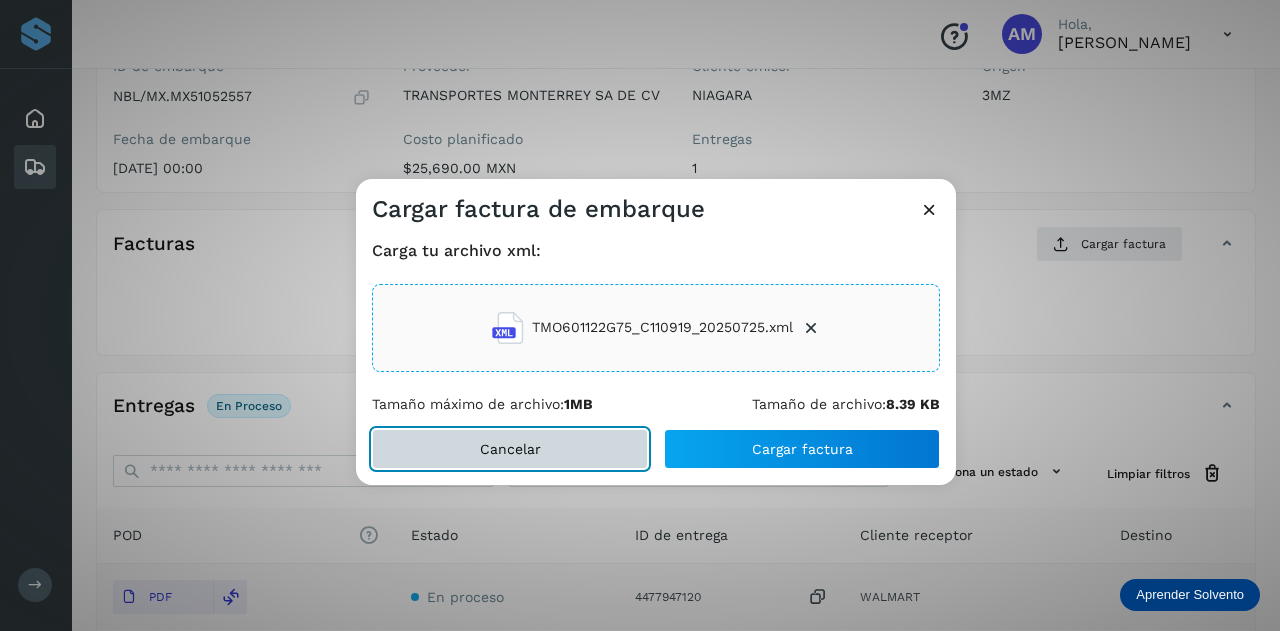 type 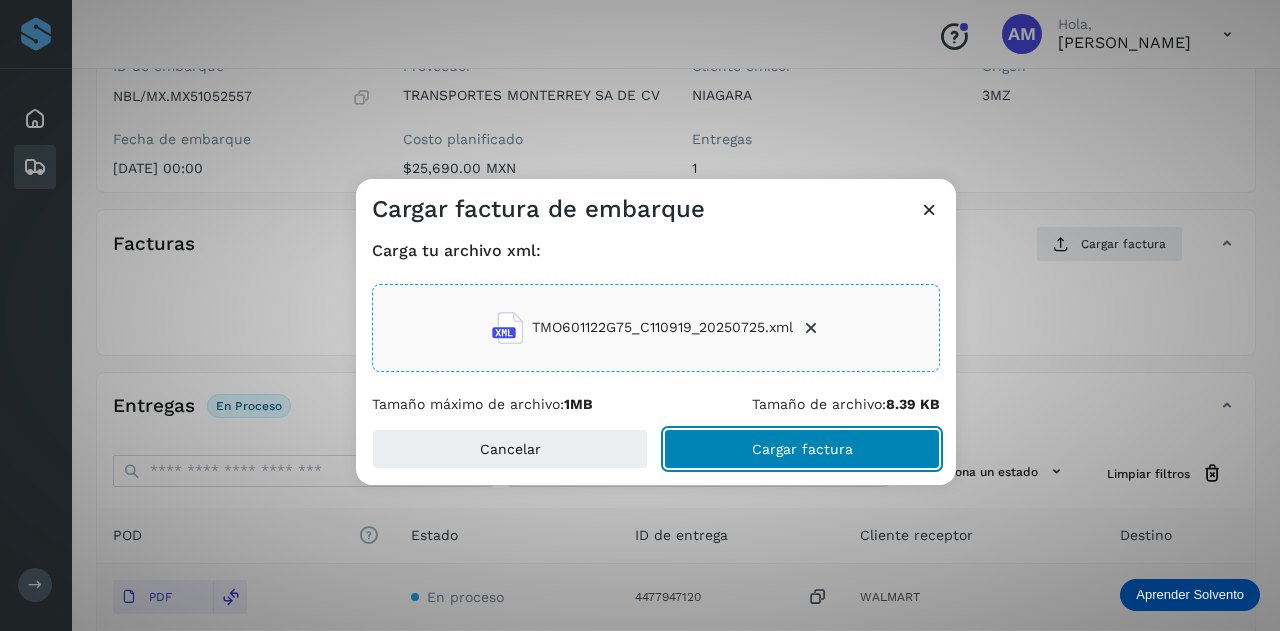 click on "Cargar factura" 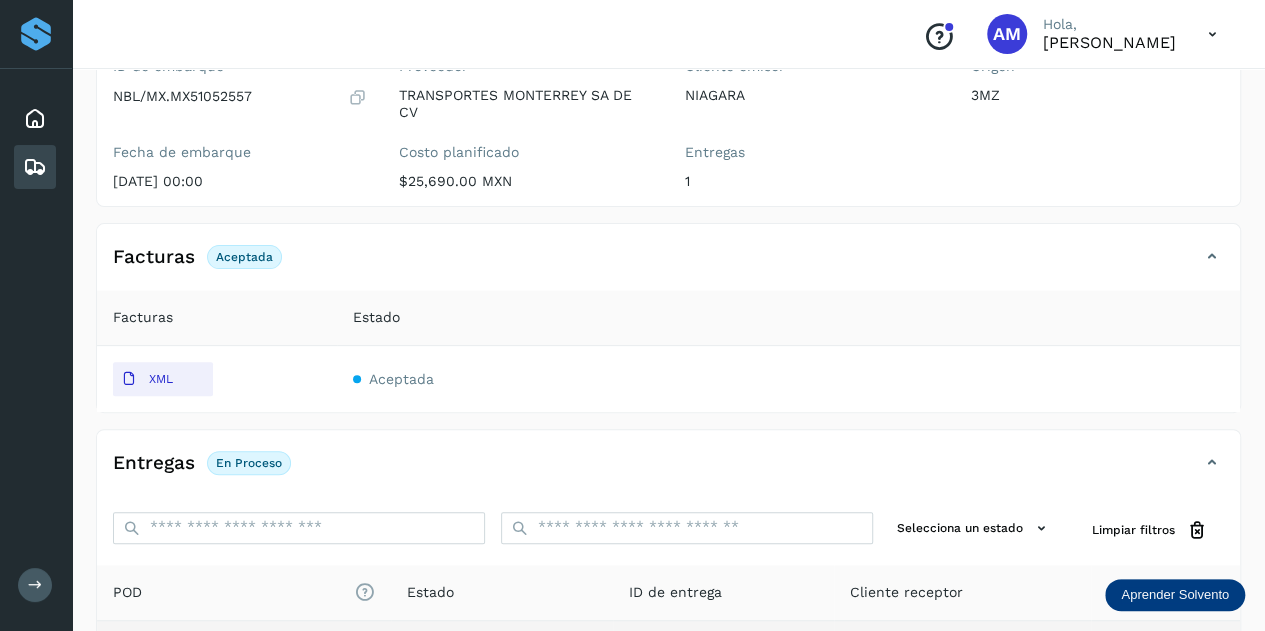 scroll, scrollTop: 100, scrollLeft: 0, axis: vertical 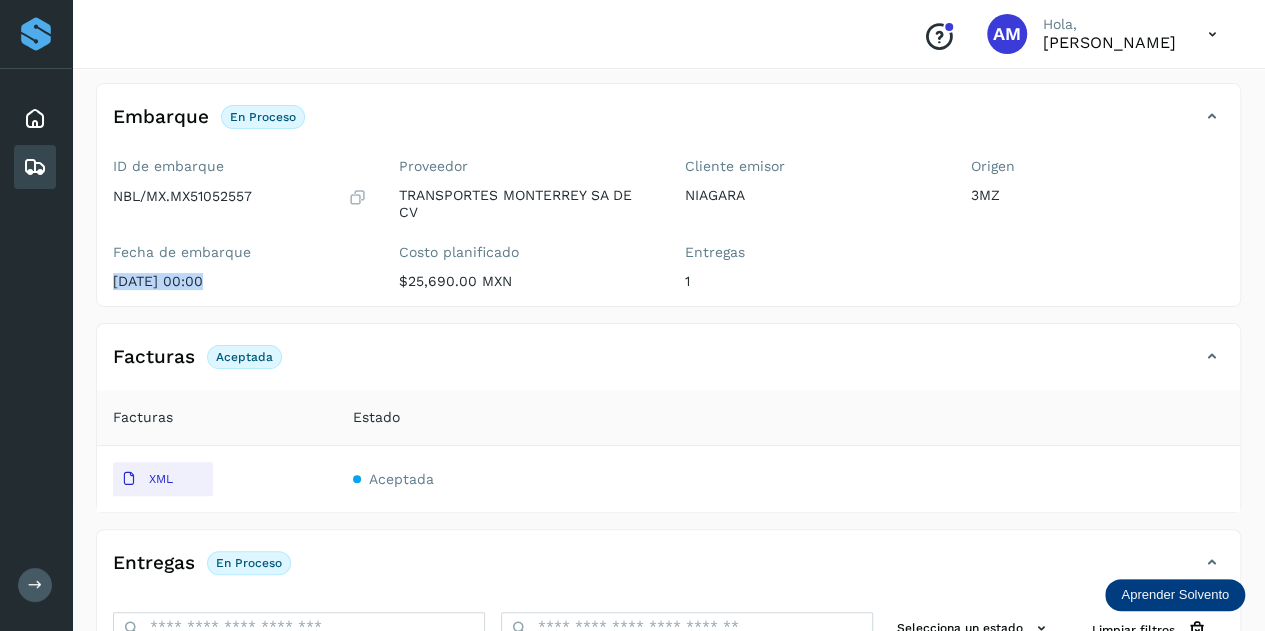 drag, startPoint x: 201, startPoint y: 283, endPoint x: 116, endPoint y: 283, distance: 85 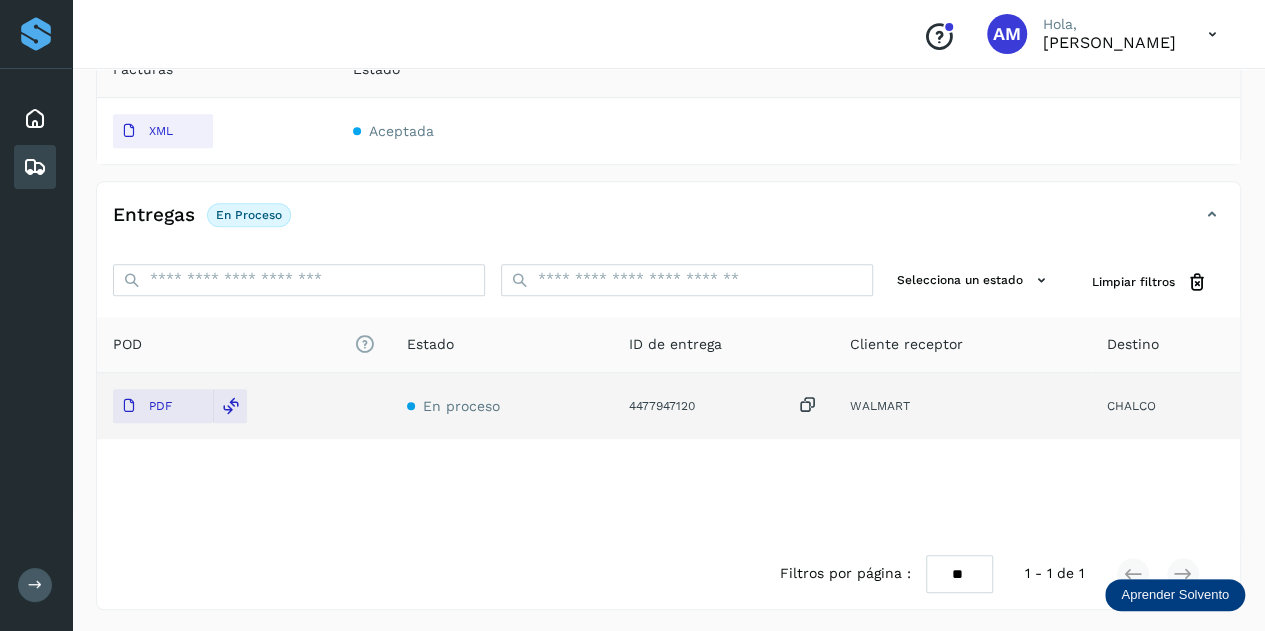 scroll, scrollTop: 0, scrollLeft: 0, axis: both 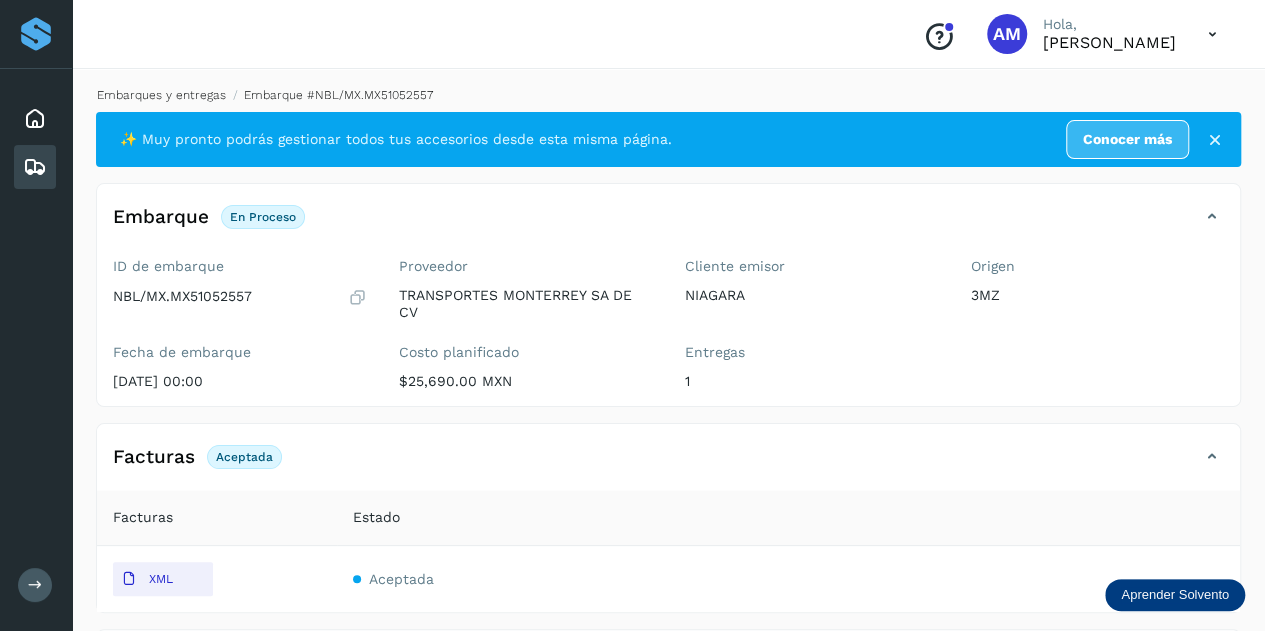 click on "Embarques y entregas" at bounding box center [161, 95] 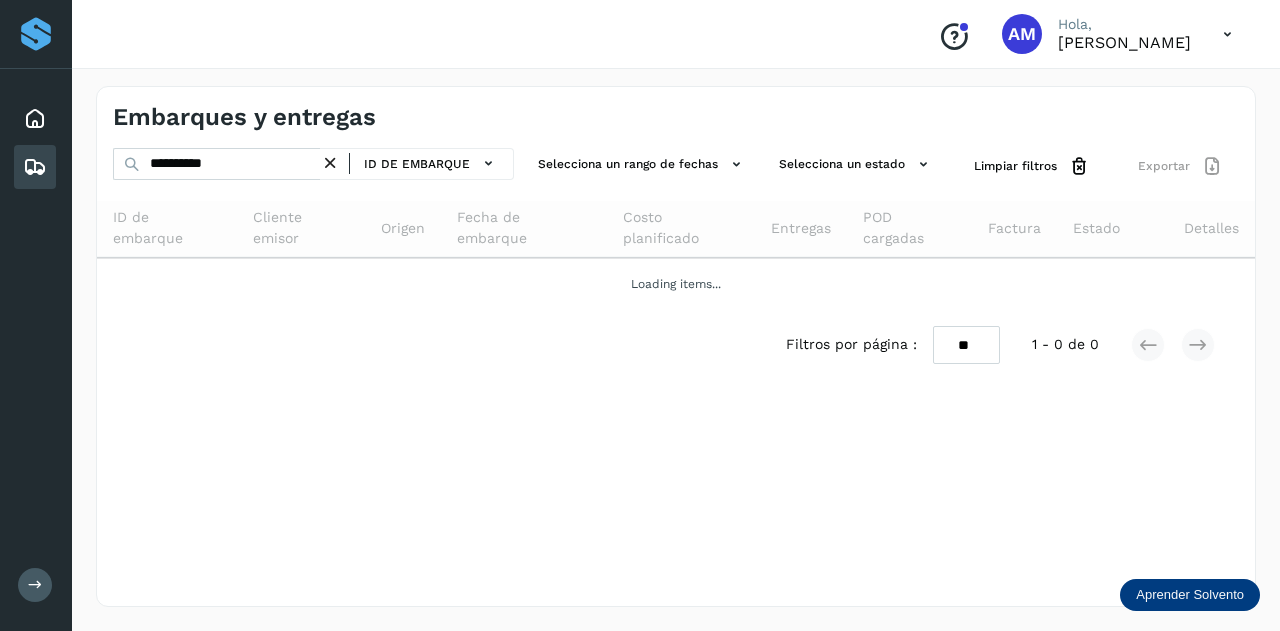 click at bounding box center (330, 163) 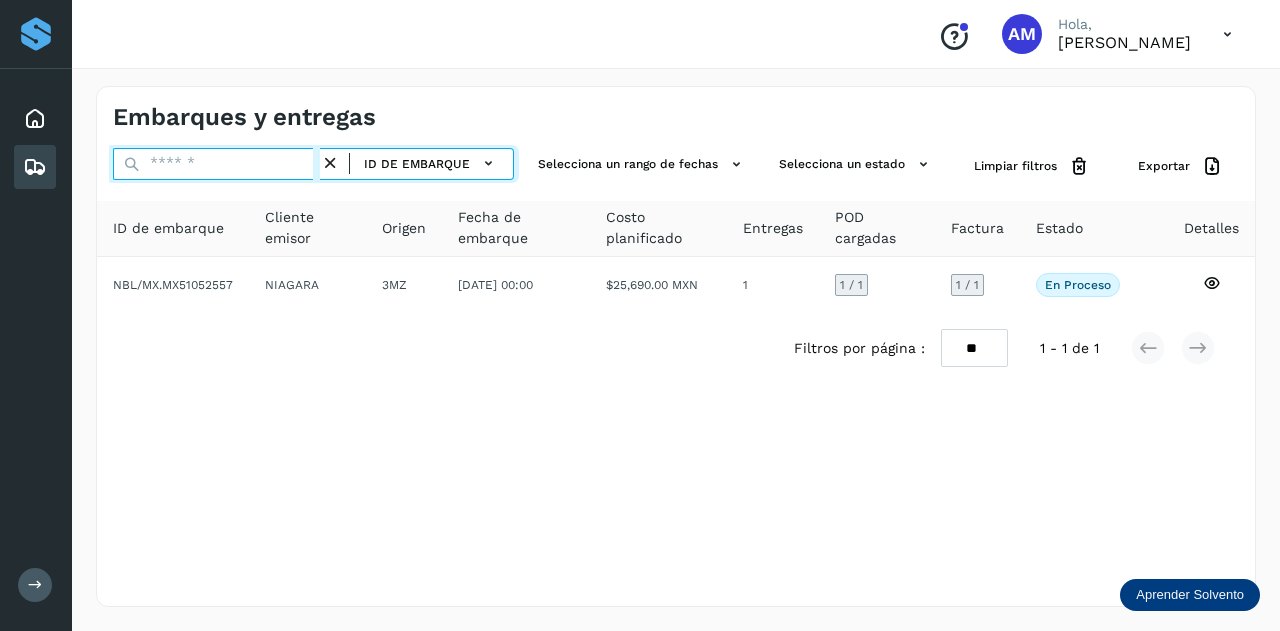 click at bounding box center [216, 164] 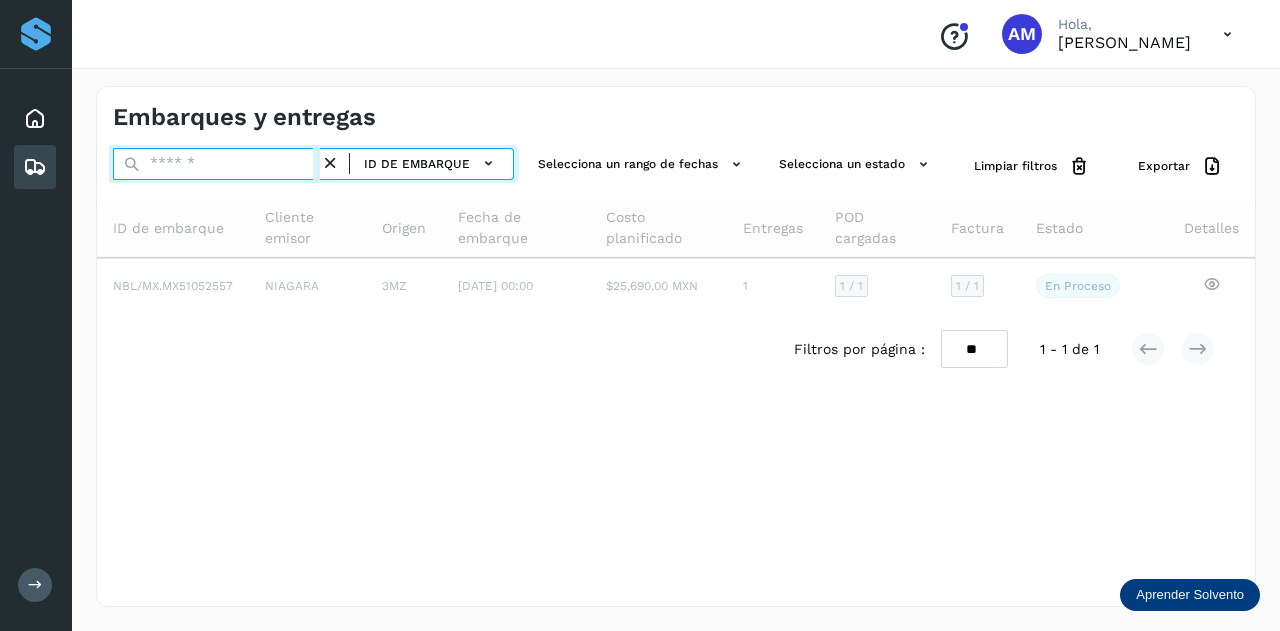 paste on "**********" 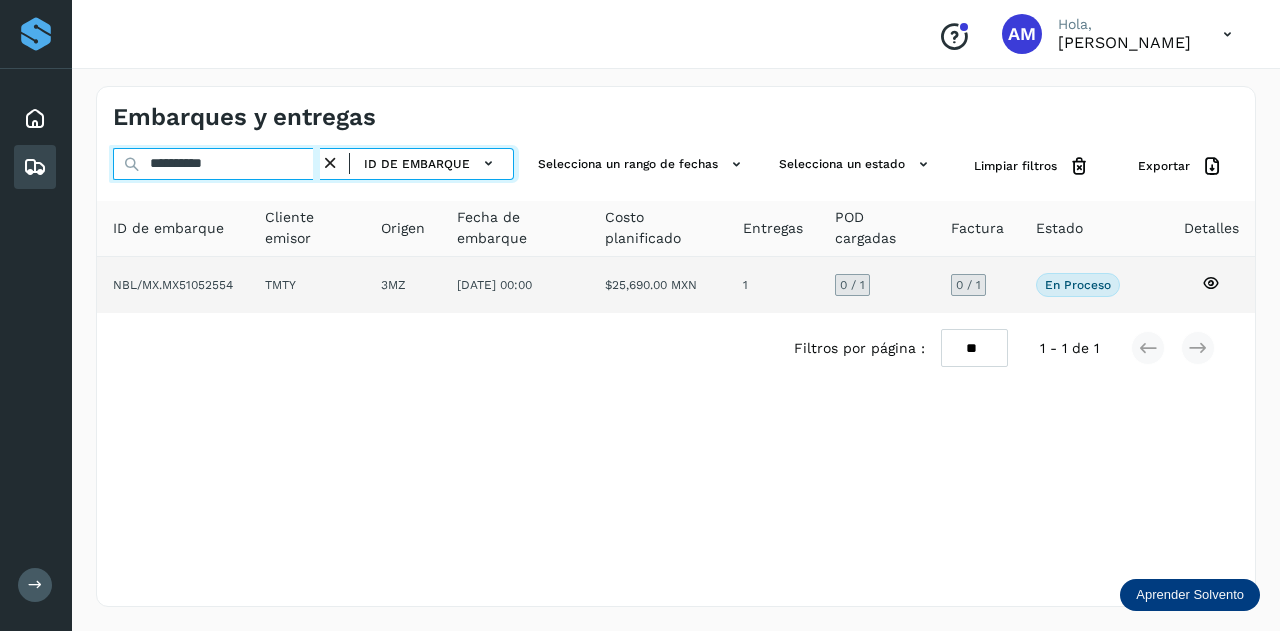 type on "**********" 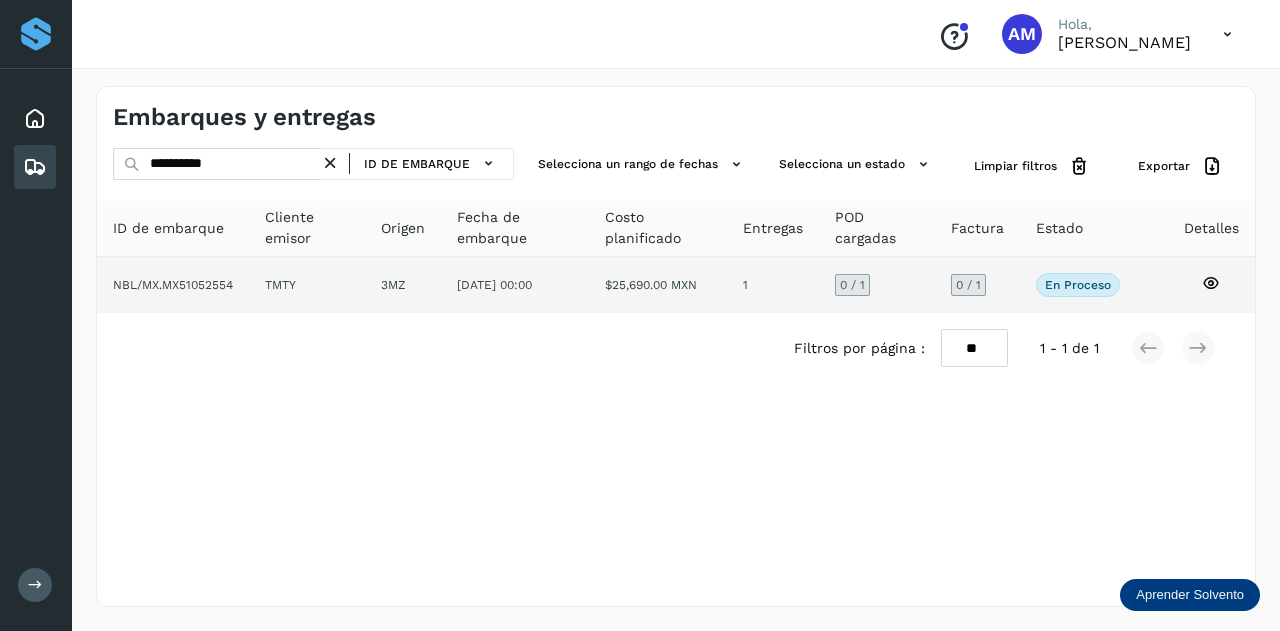click on "TMTY" 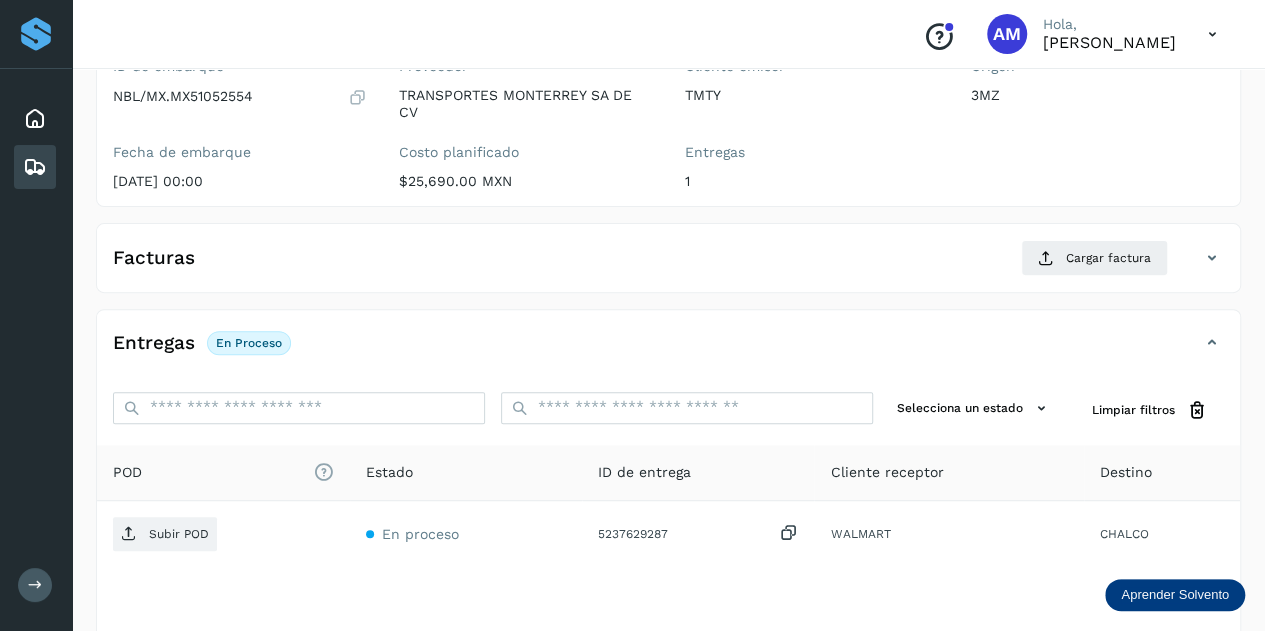scroll, scrollTop: 300, scrollLeft: 0, axis: vertical 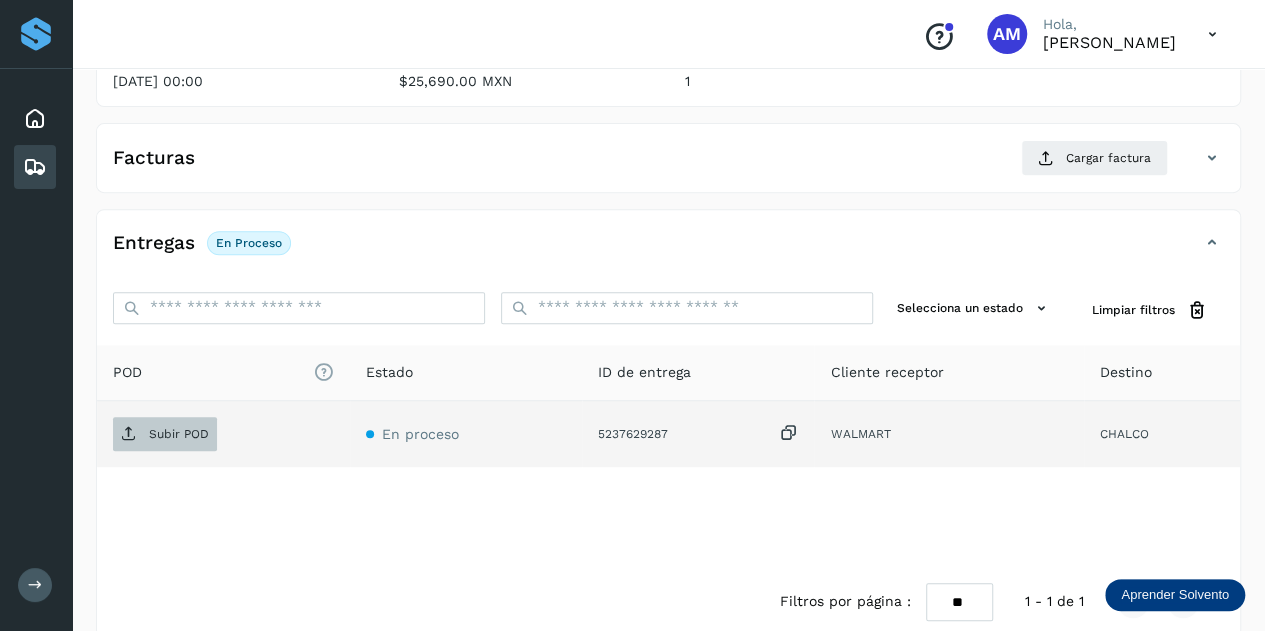 click on "Subir POD" at bounding box center [179, 434] 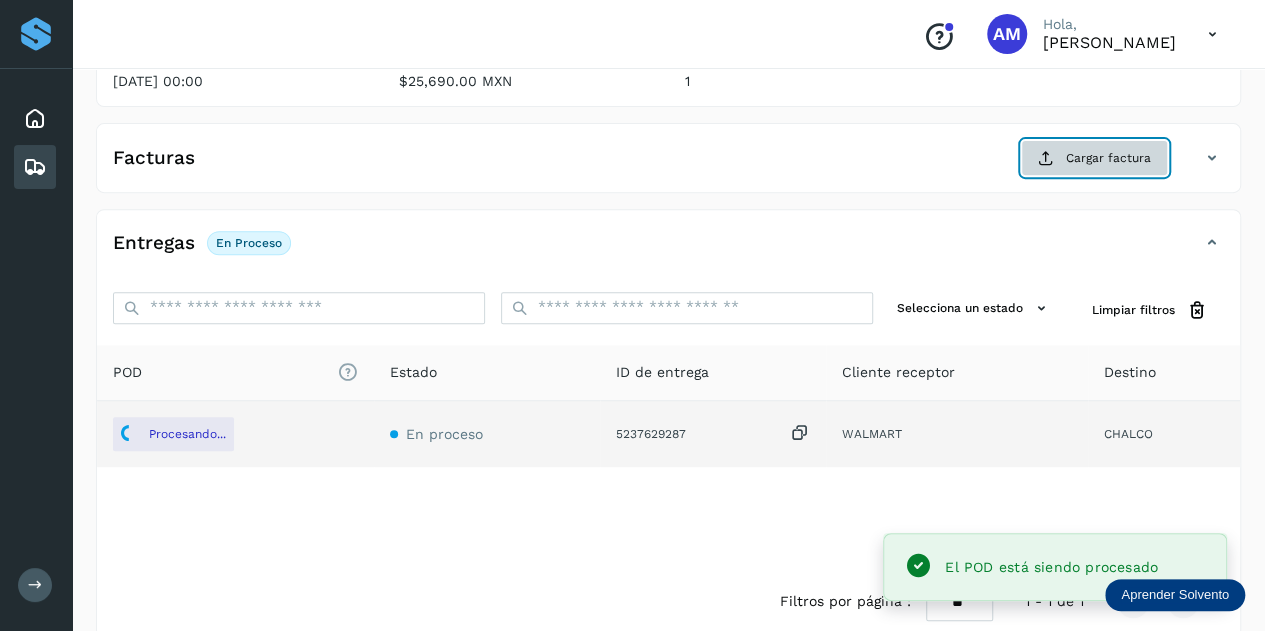 click on "Cargar factura" 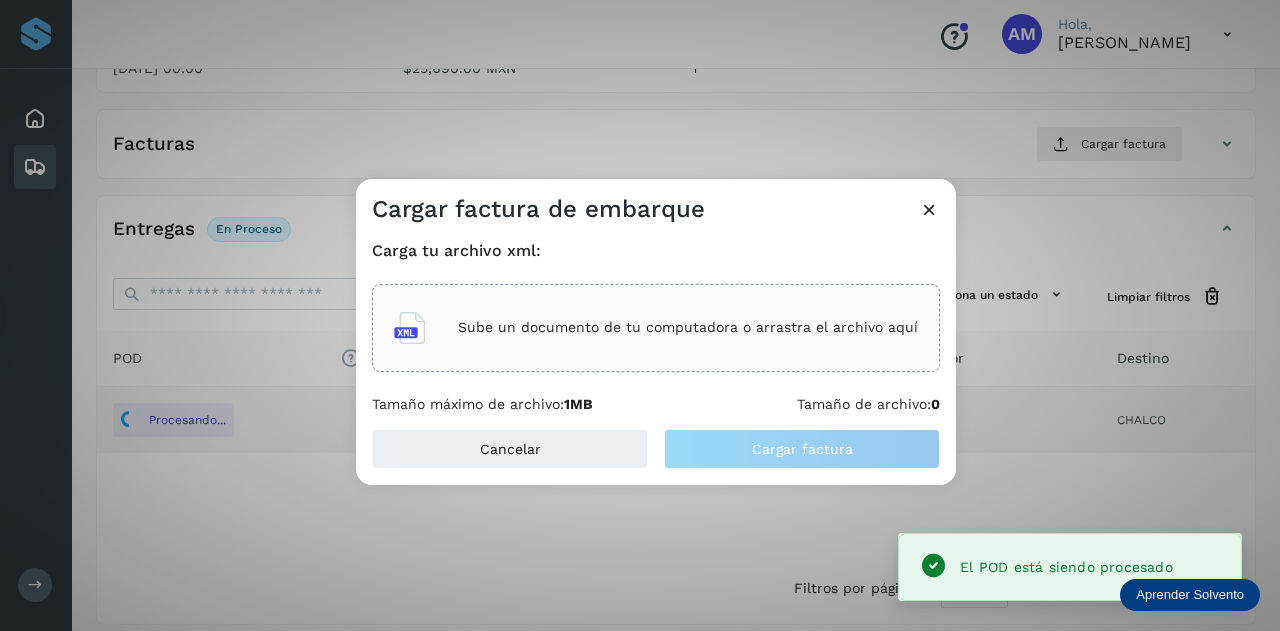 click on "Sube un documento de tu computadora o arrastra el archivo aquí" at bounding box center (688, 327) 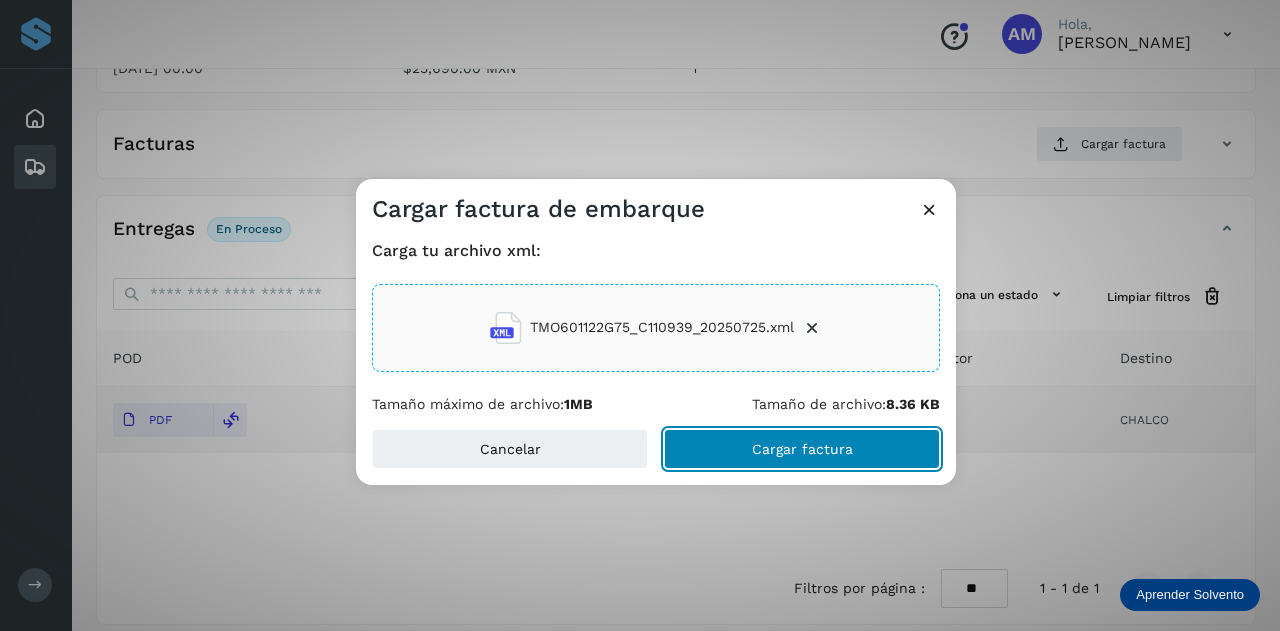 drag, startPoint x: 770, startPoint y: 451, endPoint x: 220, endPoint y: 479, distance: 550.7123 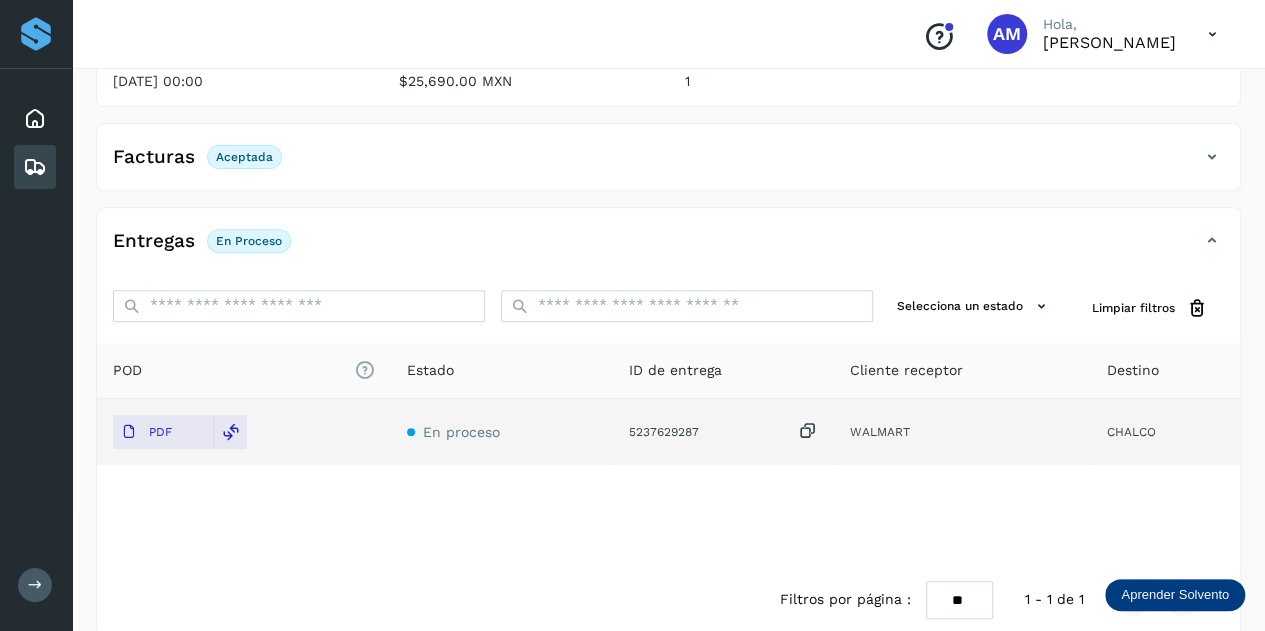 scroll, scrollTop: 0, scrollLeft: 0, axis: both 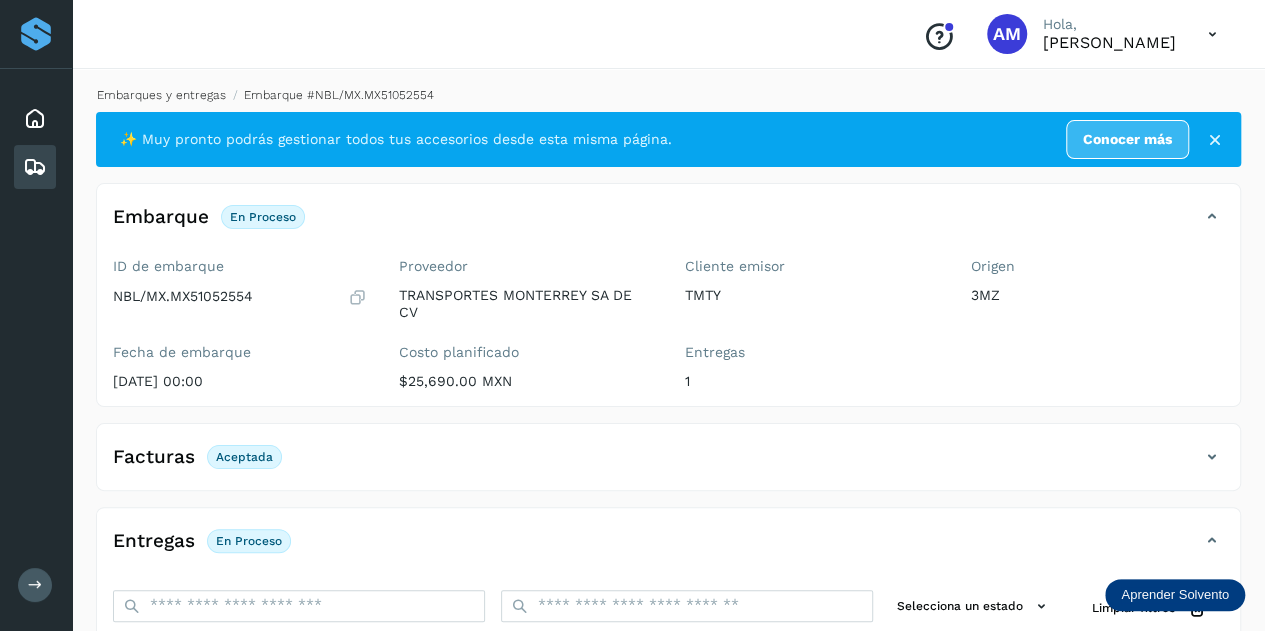 click on "Embarques y entregas" at bounding box center [161, 95] 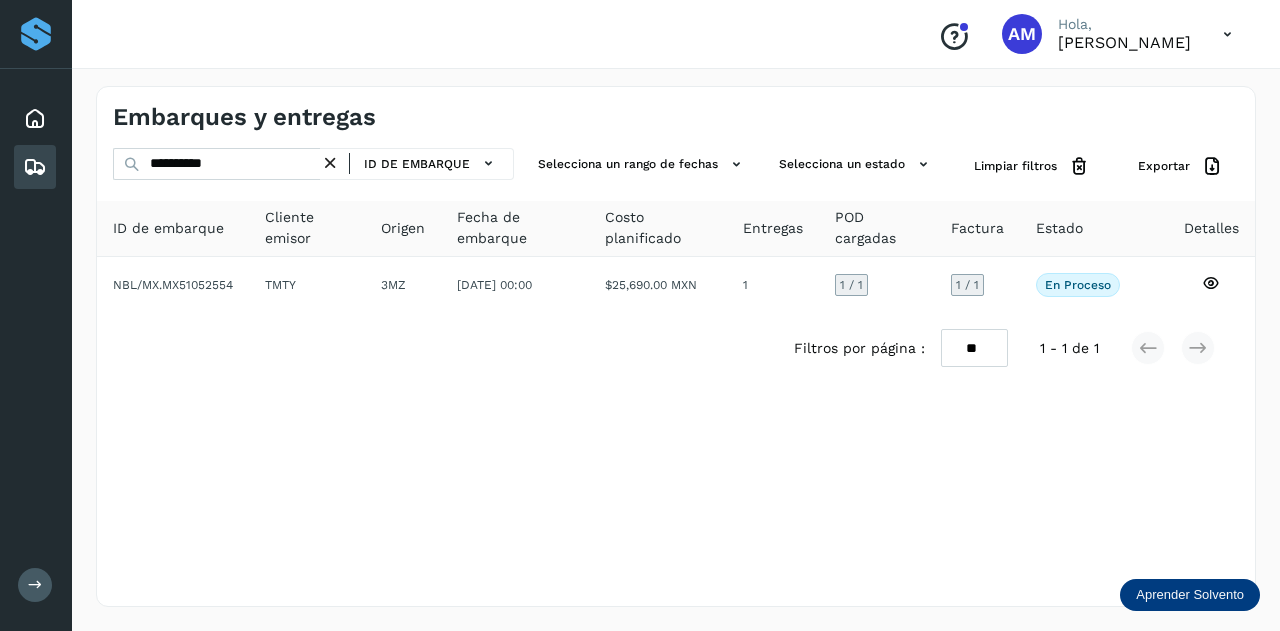 click at bounding box center (330, 163) 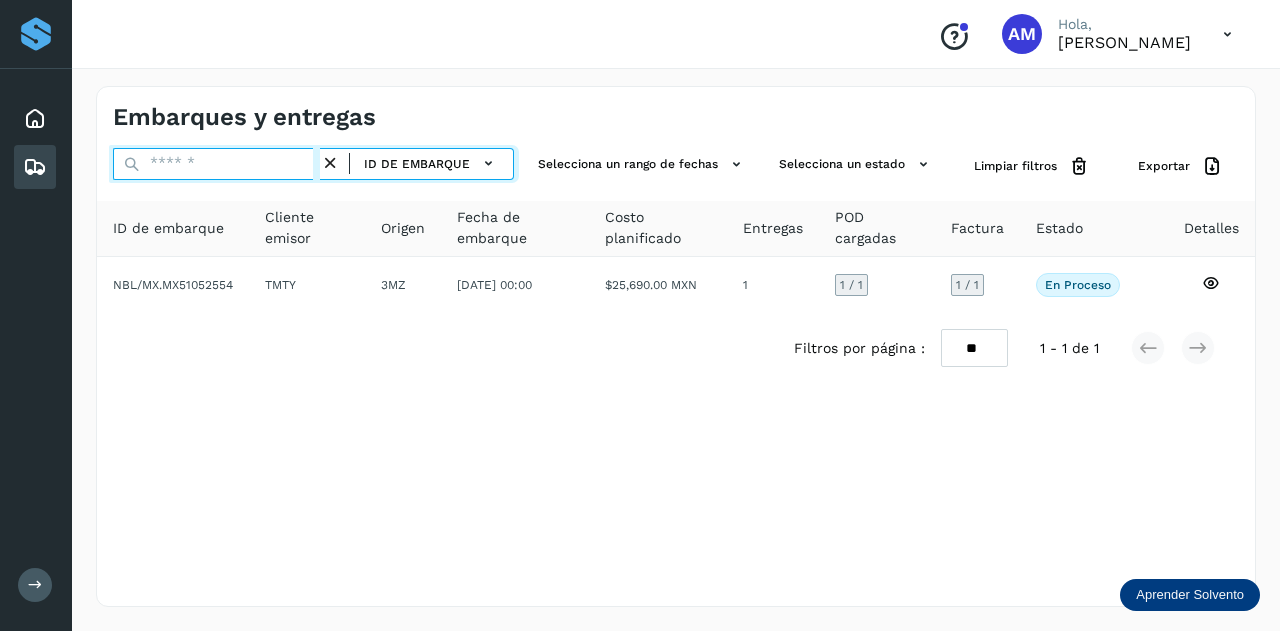 click at bounding box center [216, 164] 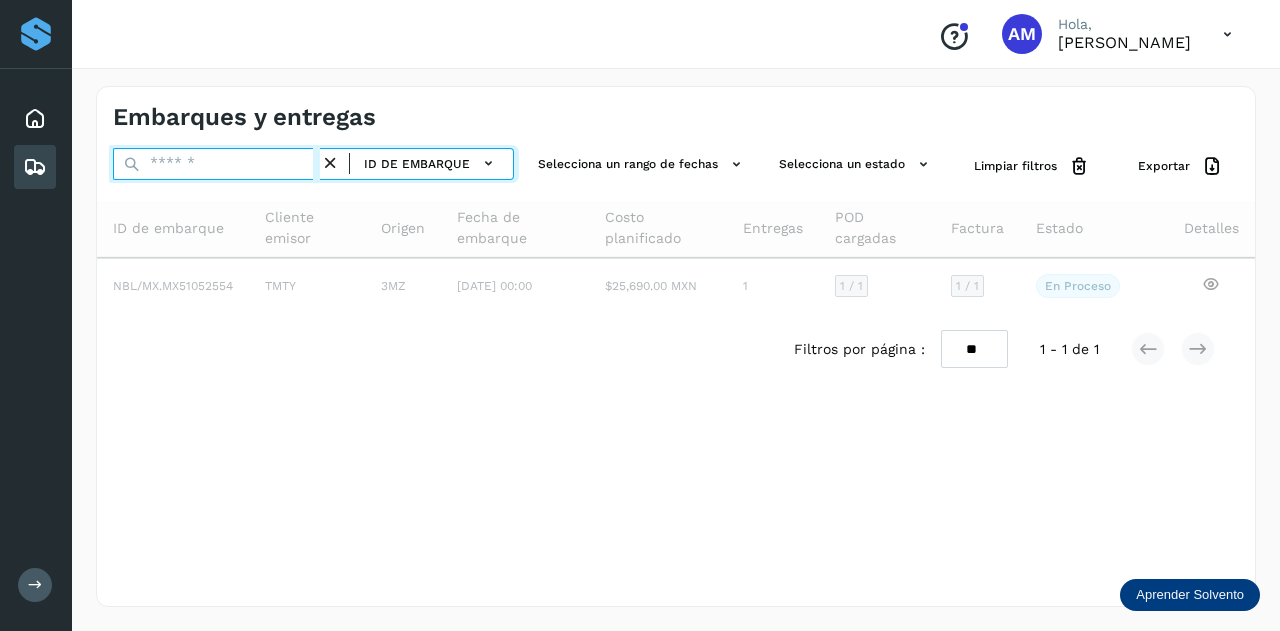 paste on "**********" 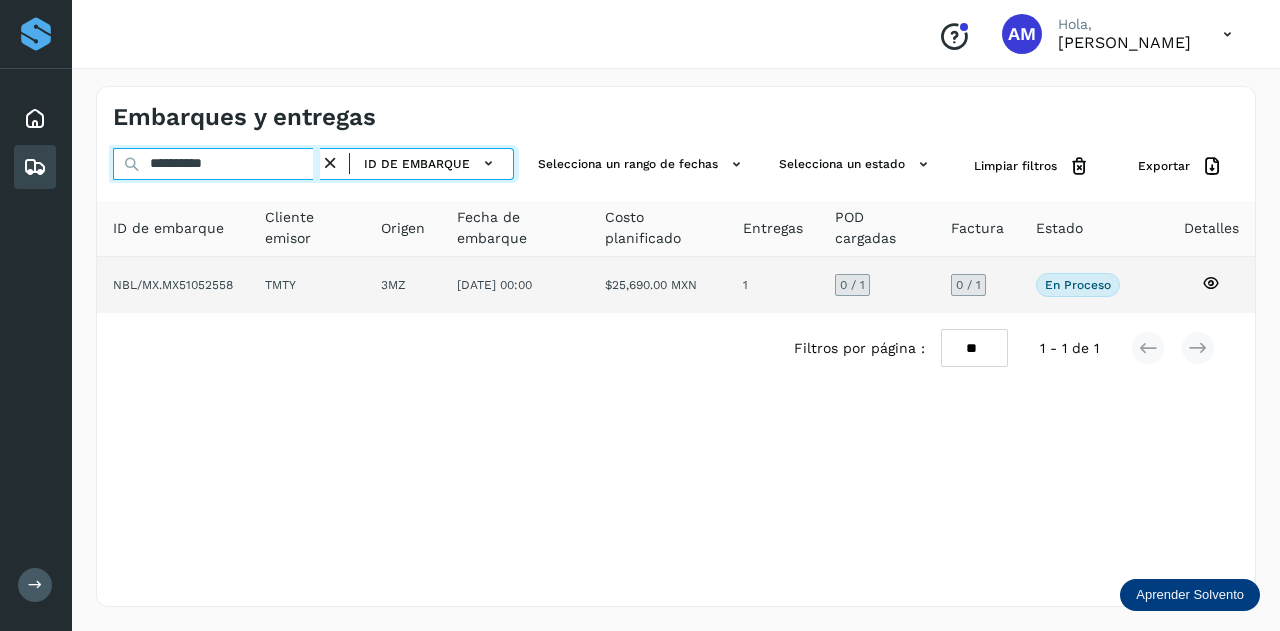 type on "**********" 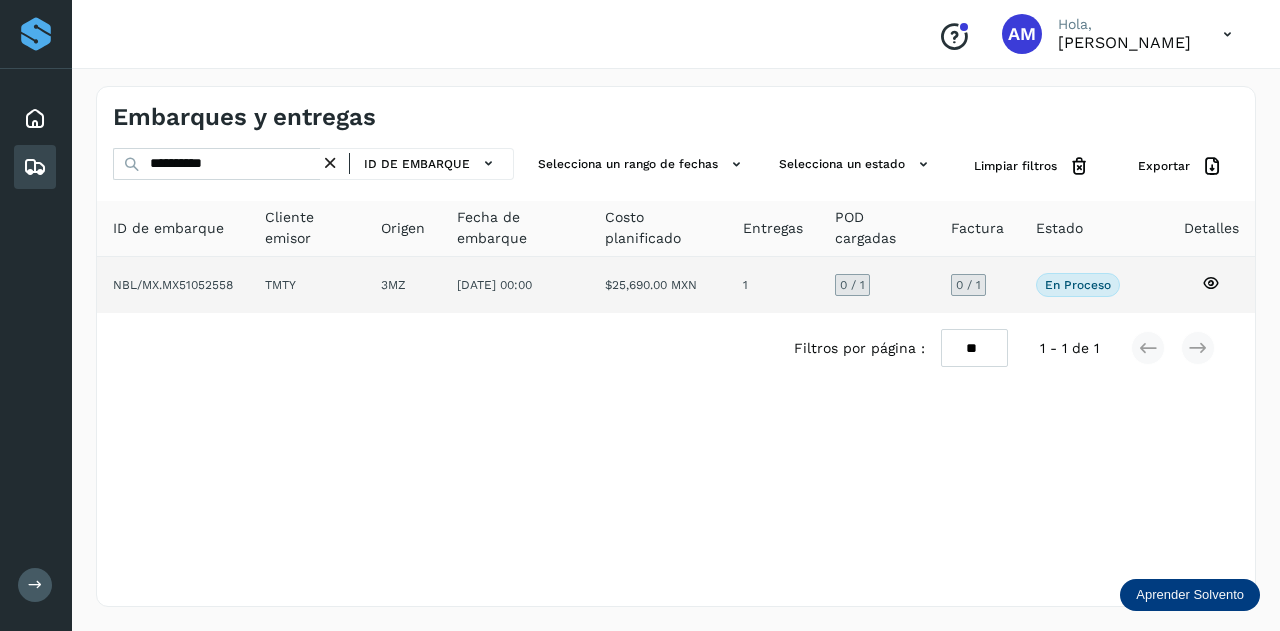 click on "3MZ" 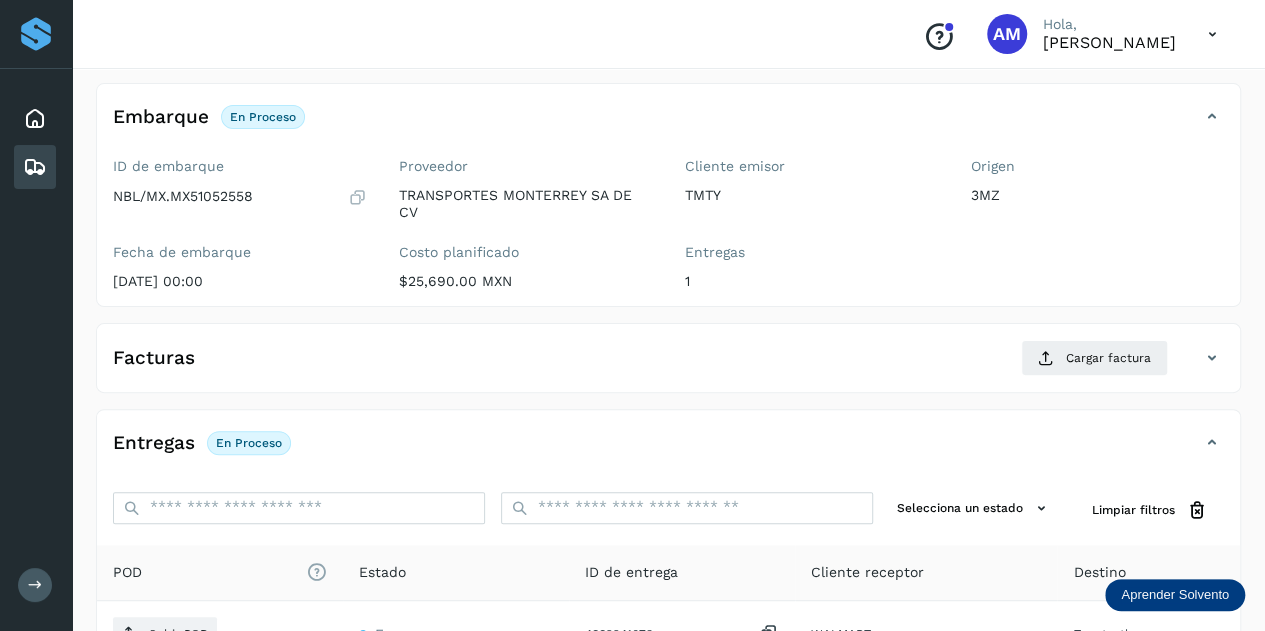 scroll, scrollTop: 200, scrollLeft: 0, axis: vertical 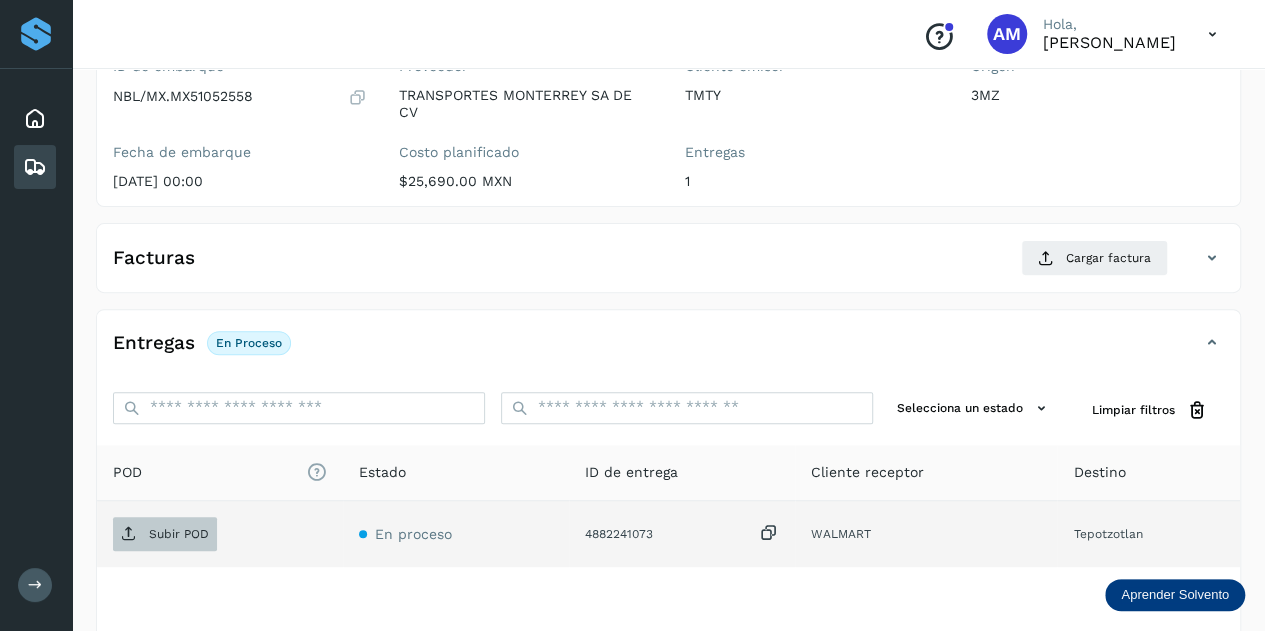 click on "Subir POD" at bounding box center (165, 534) 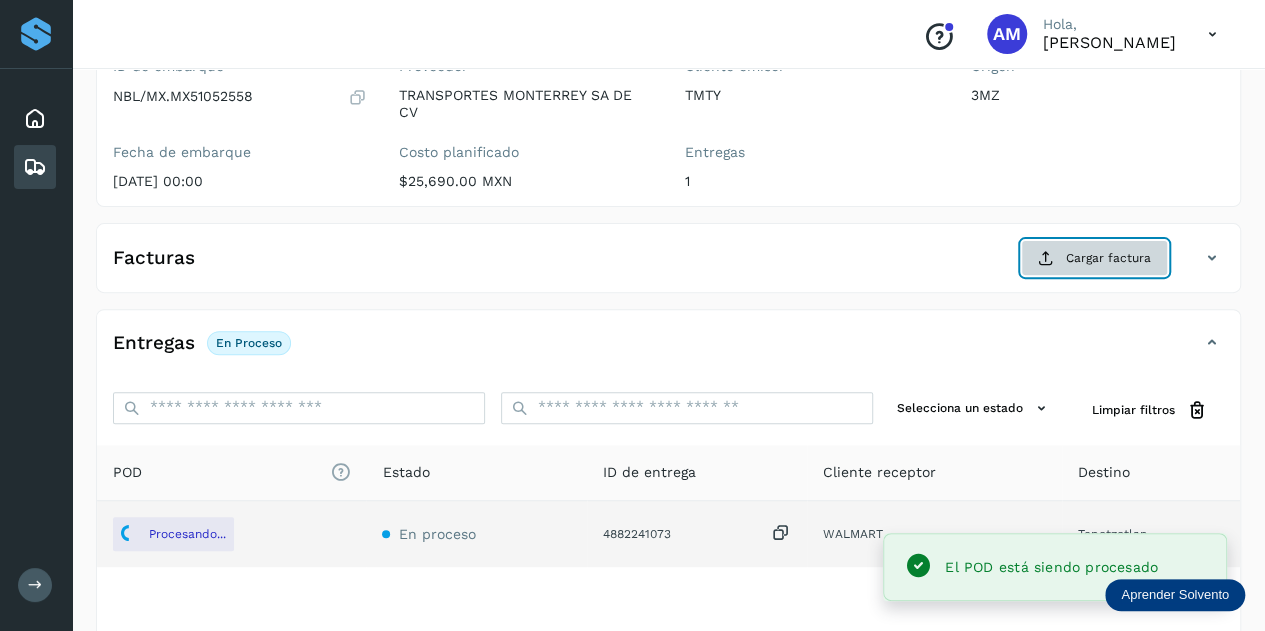 click at bounding box center (1046, 258) 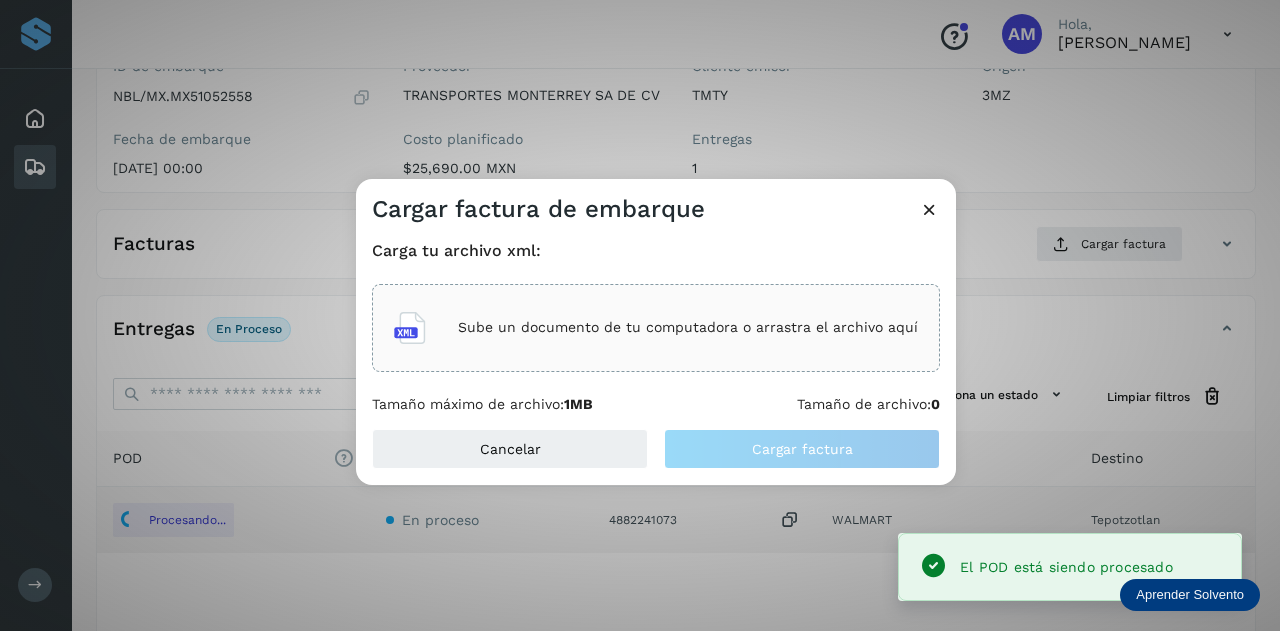 click on "Sube un documento de tu computadora o arrastra el archivo aquí" 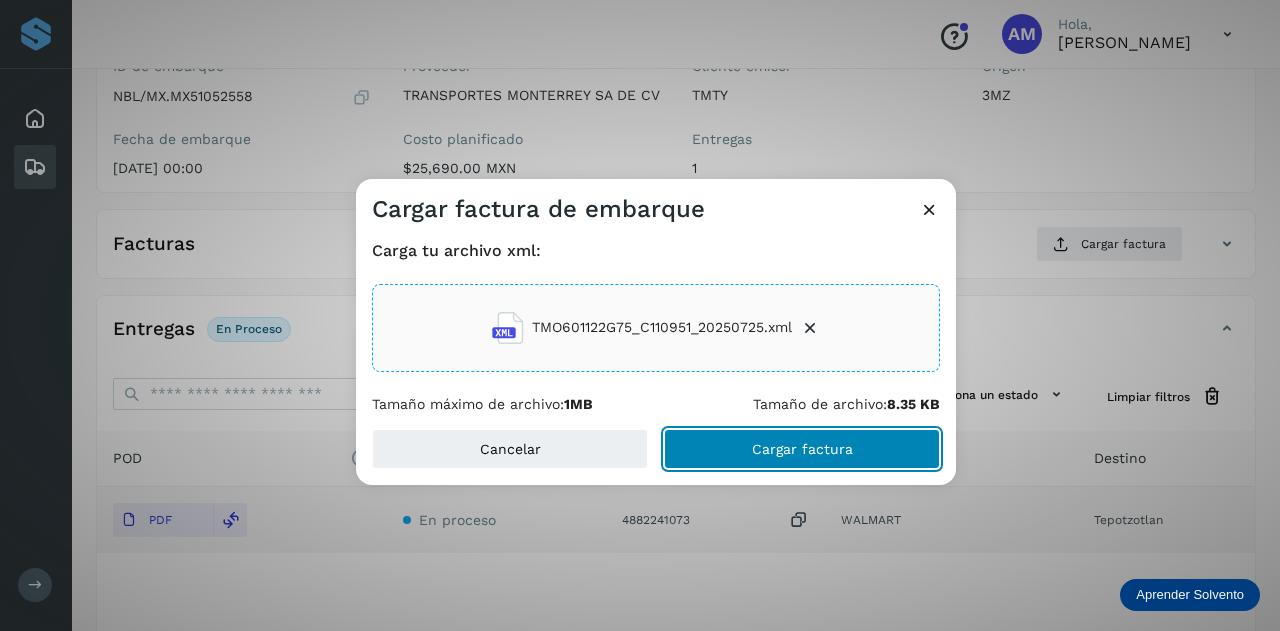 click on "Cargar factura" 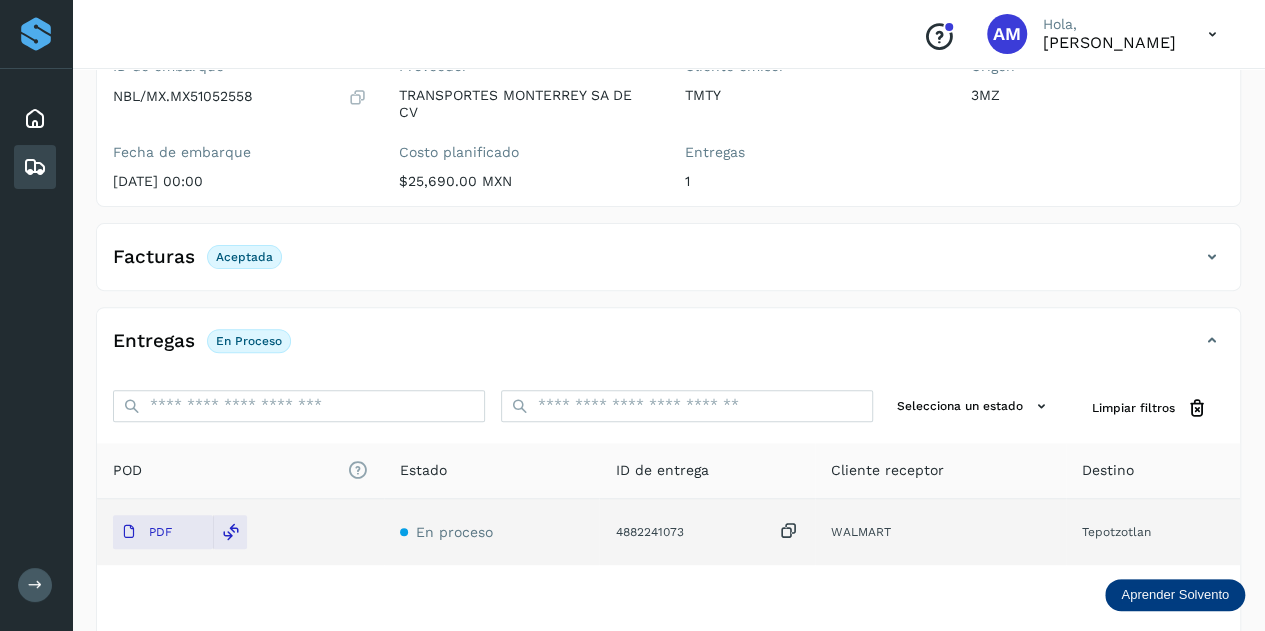 scroll, scrollTop: 0, scrollLeft: 0, axis: both 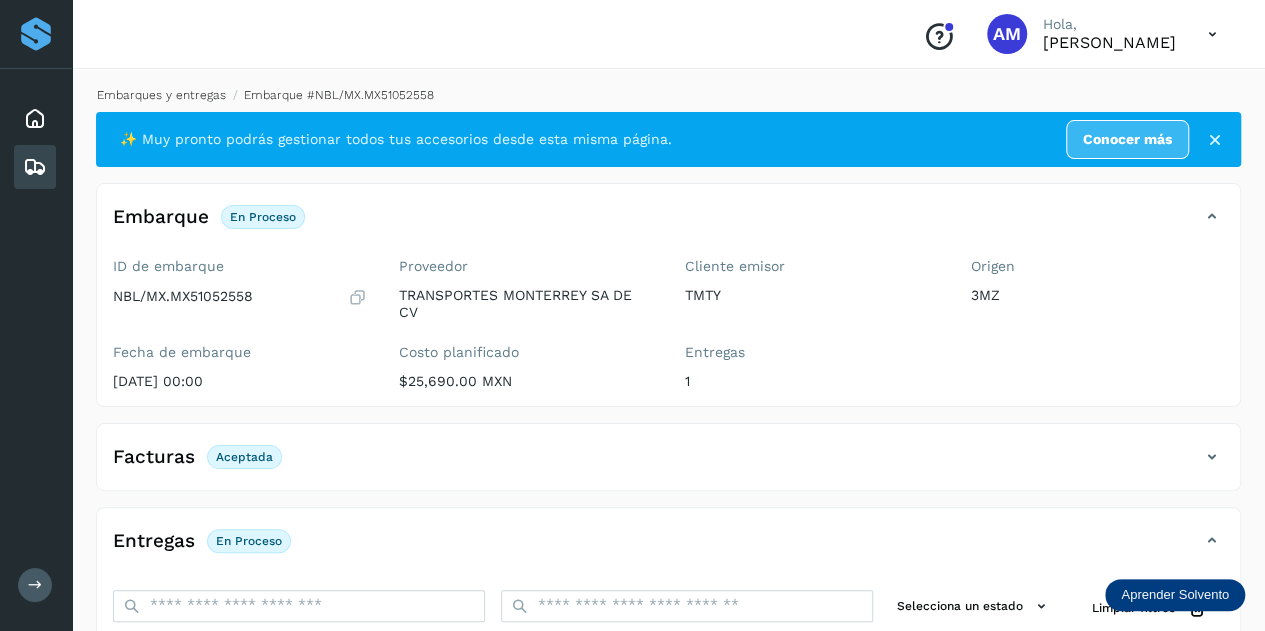 click on "Embarques y entregas" at bounding box center (161, 95) 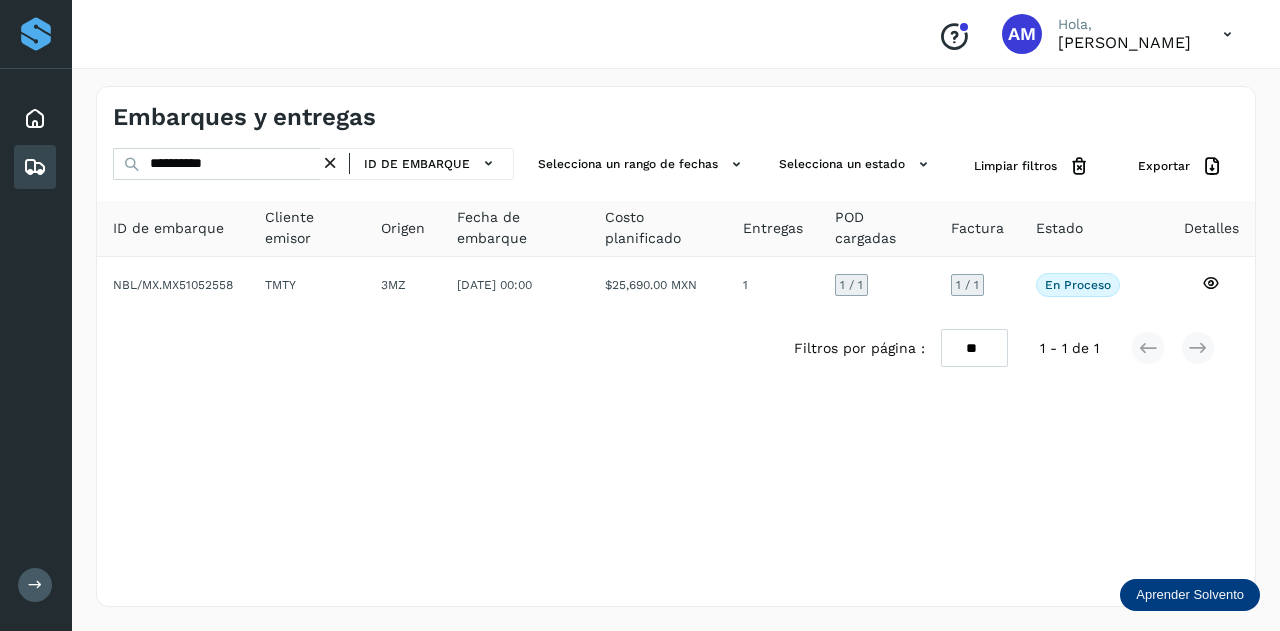 drag, startPoint x: 333, startPoint y: 162, endPoint x: 307, endPoint y: 164, distance: 26.076809 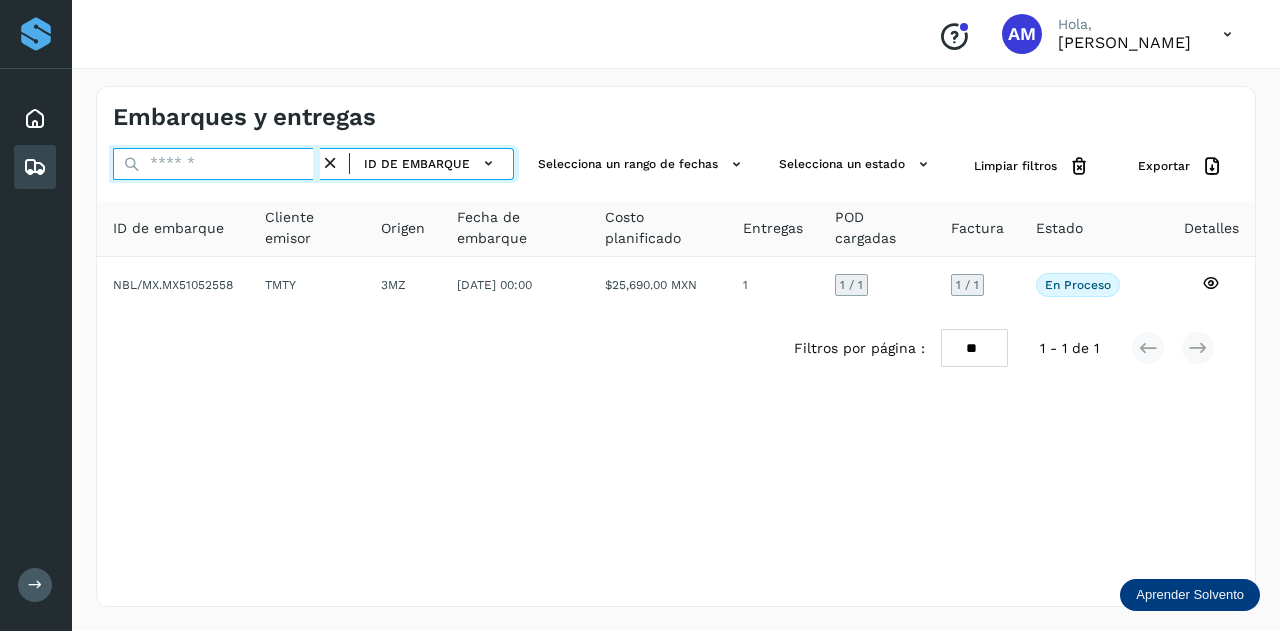 click at bounding box center [216, 164] 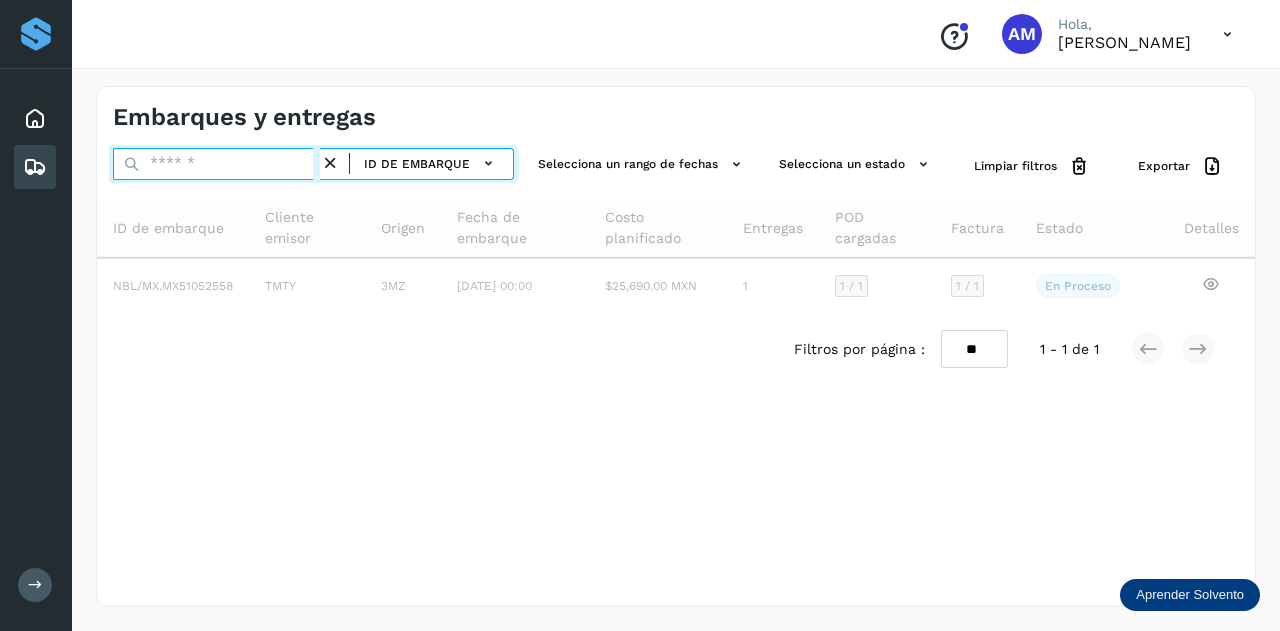 paste on "**********" 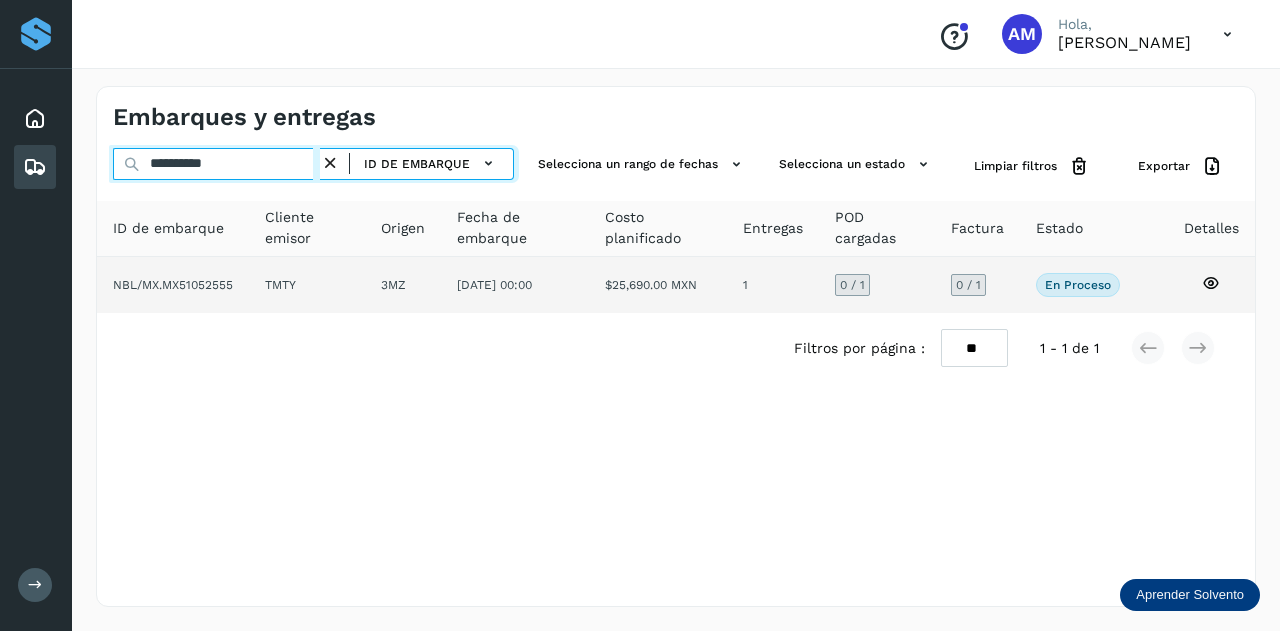 type on "**********" 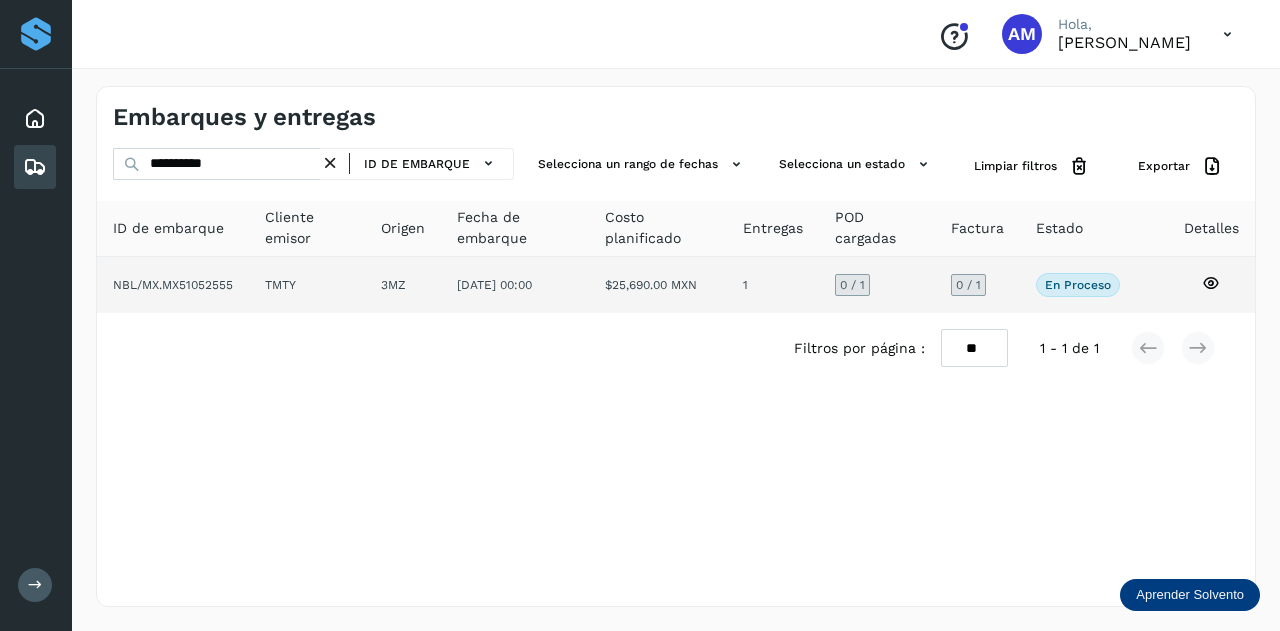 click on "3MZ" 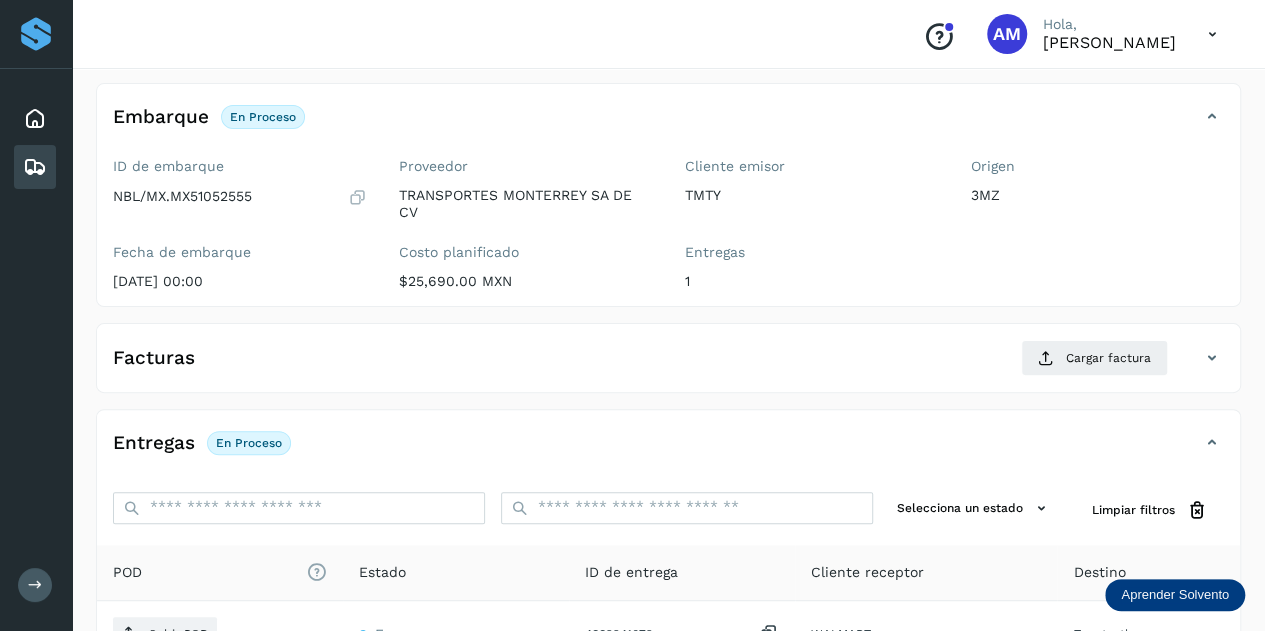 scroll, scrollTop: 200, scrollLeft: 0, axis: vertical 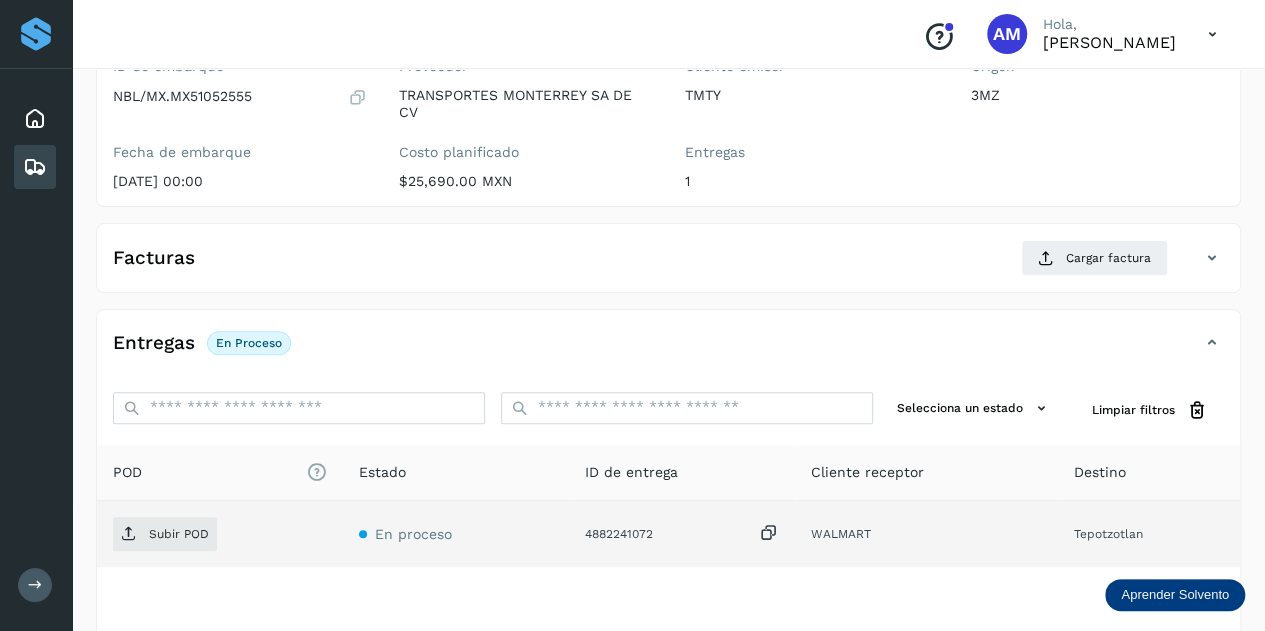 click on "Subir POD" 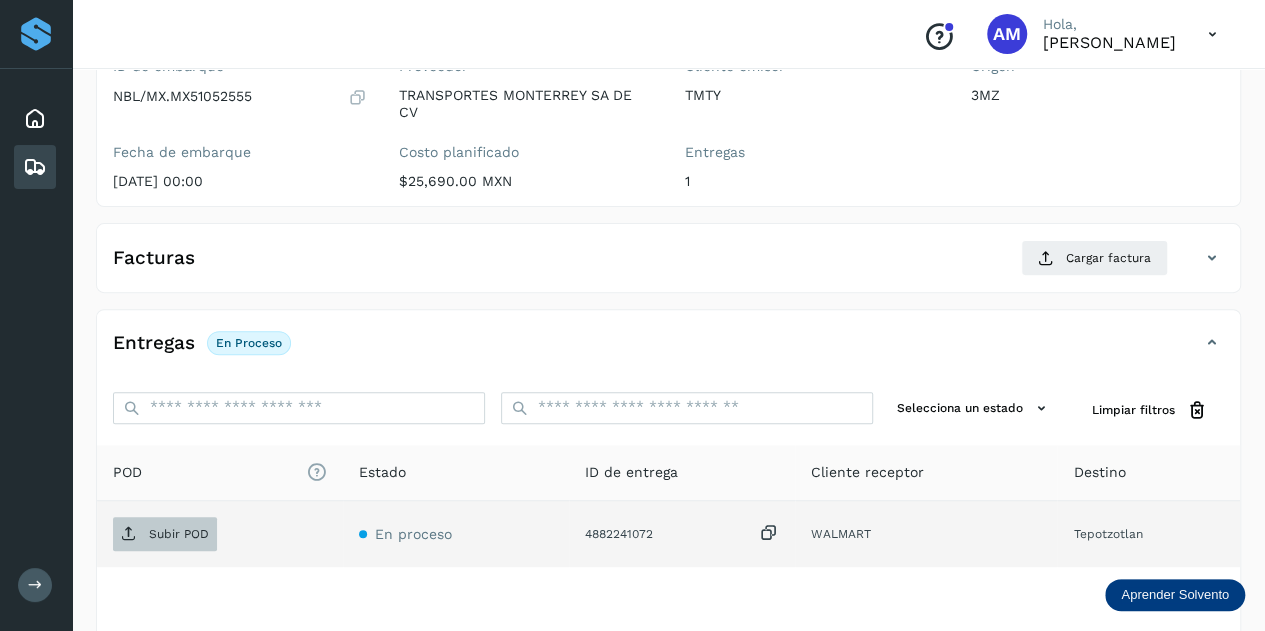 click on "Subir POD" at bounding box center (179, 534) 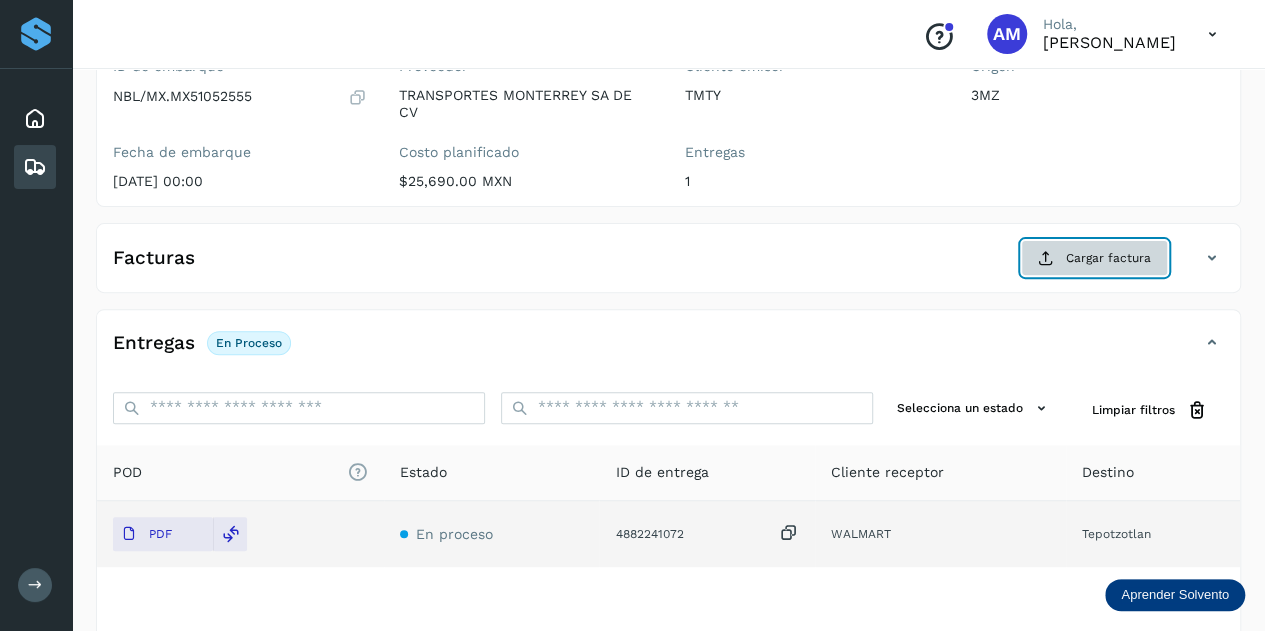 click on "Cargar factura" 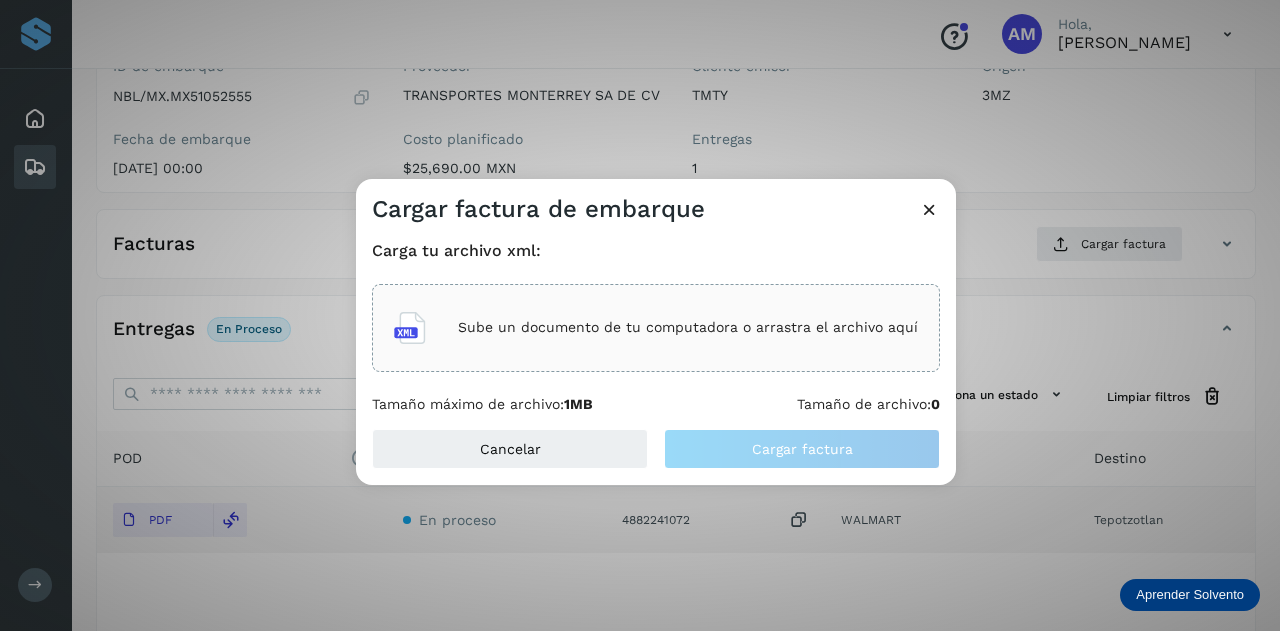 click on "Sube un documento de tu computadora o arrastra el archivo aquí" at bounding box center (688, 327) 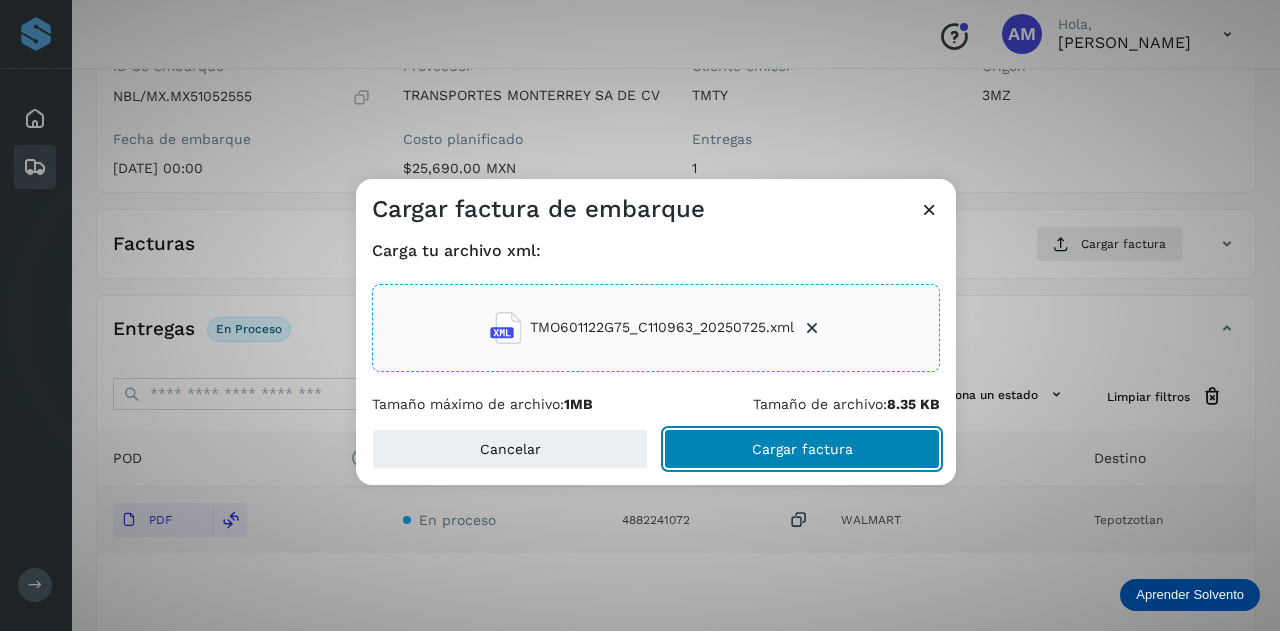 click on "Cargar factura" 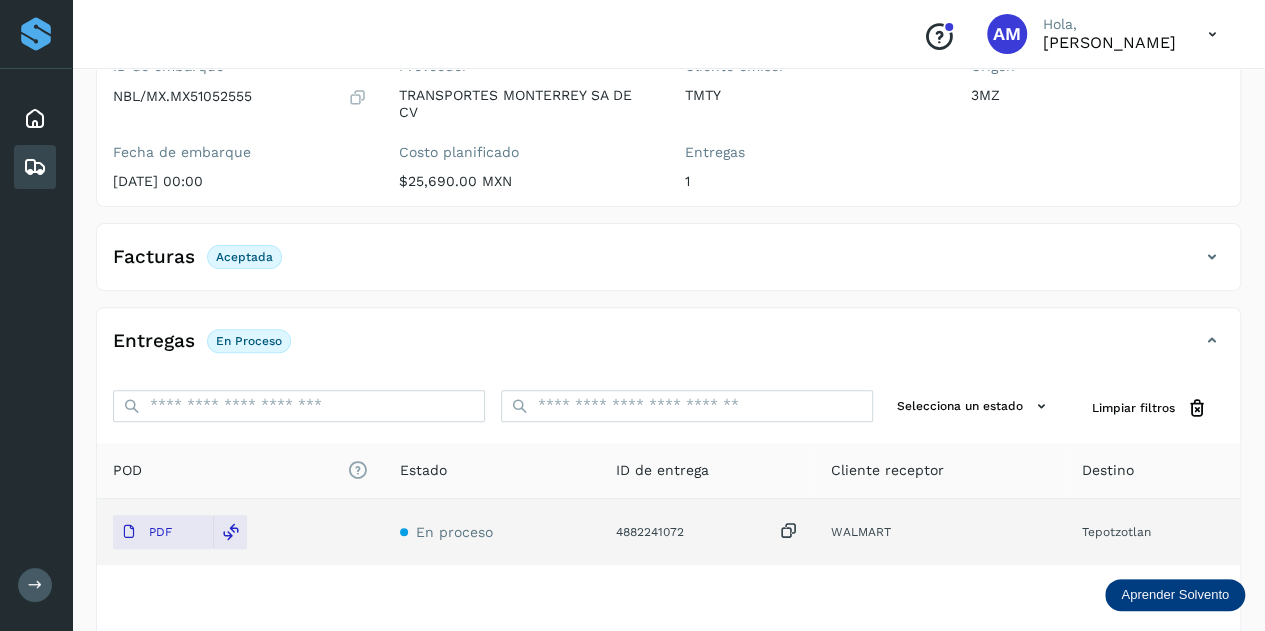 scroll, scrollTop: 0, scrollLeft: 0, axis: both 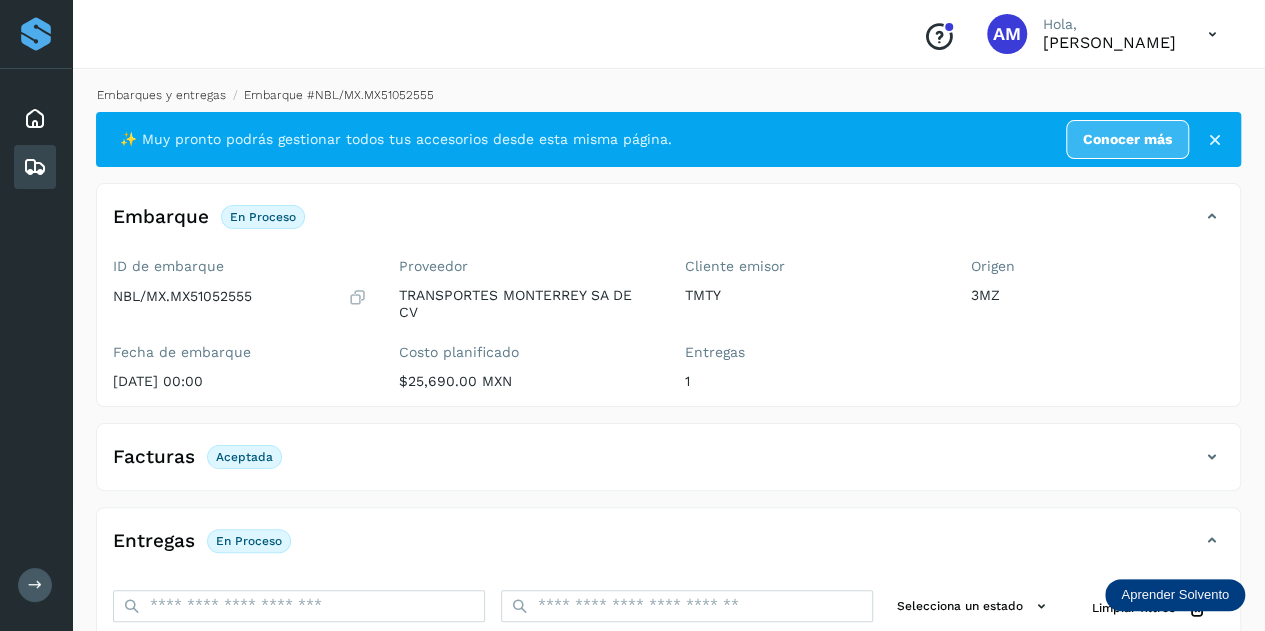 click on "Embarques y entregas" at bounding box center [161, 95] 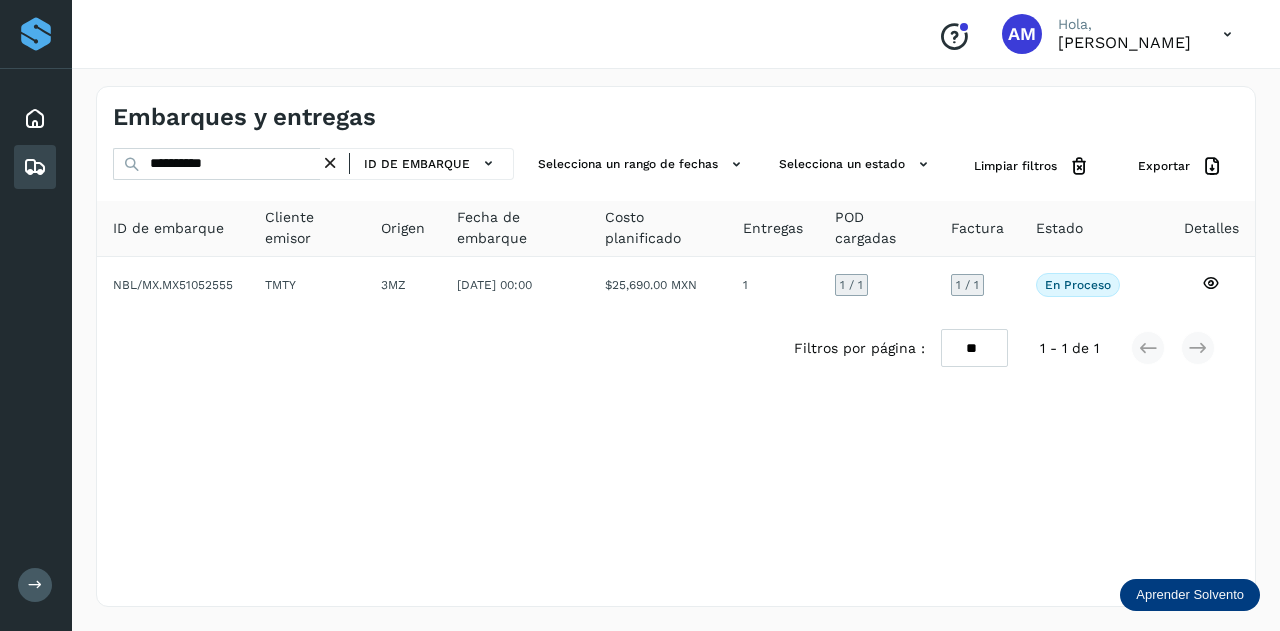 click at bounding box center (330, 163) 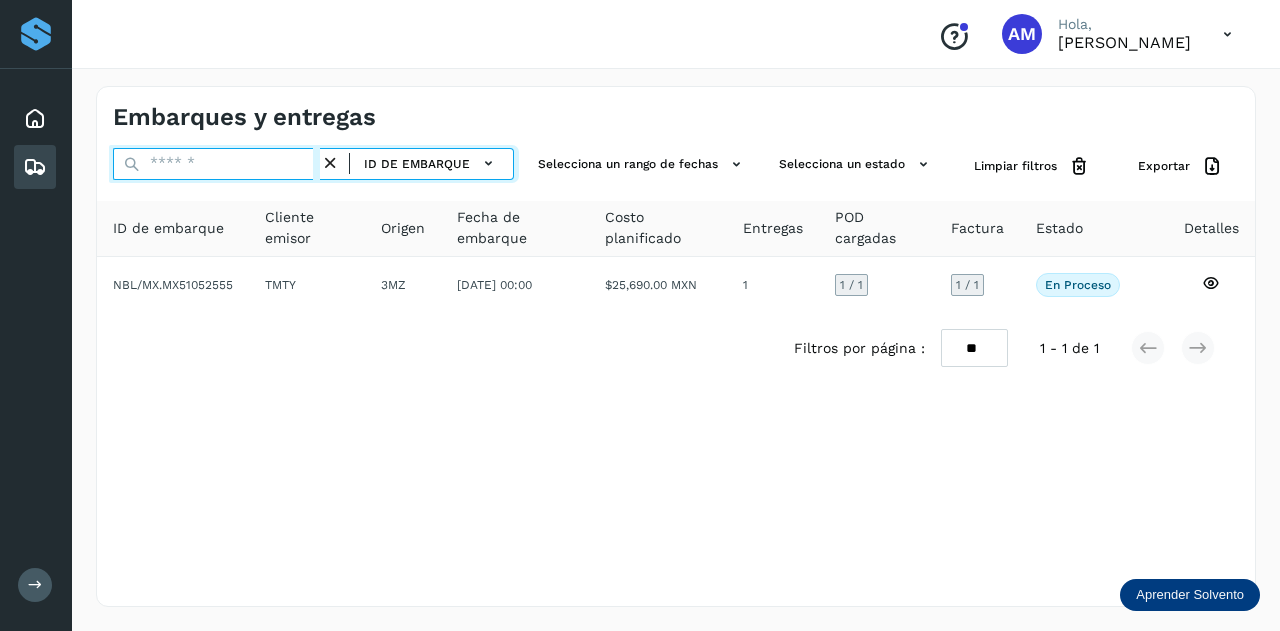 click at bounding box center (216, 164) 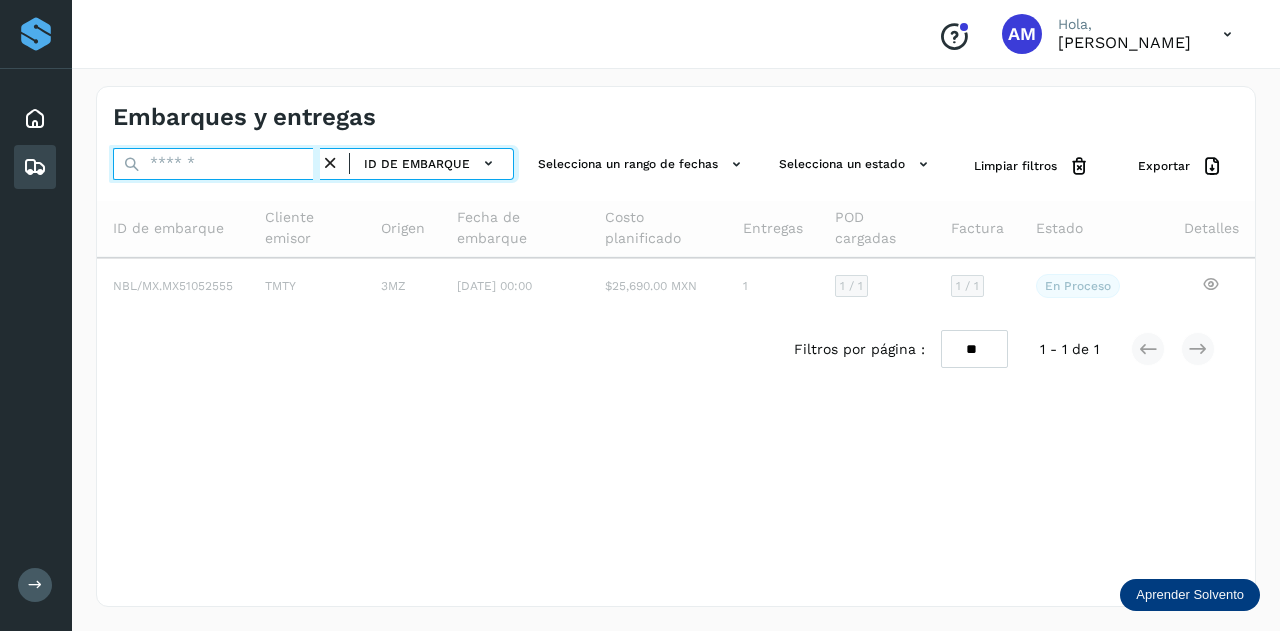 paste on "**********" 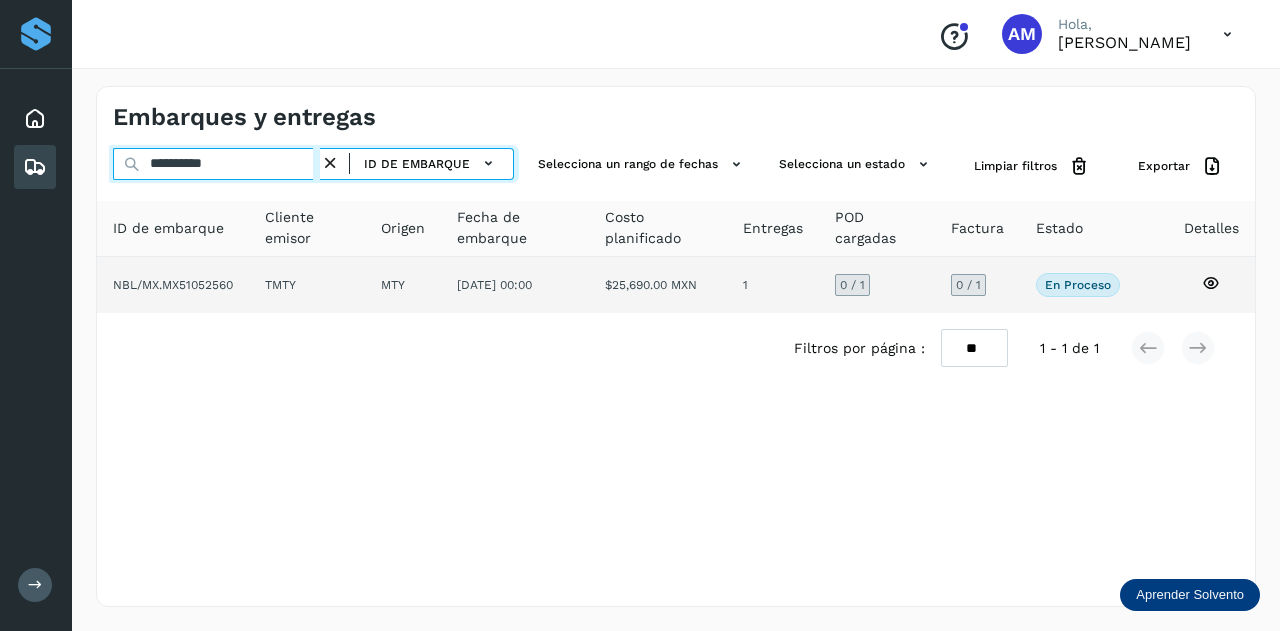type on "**********" 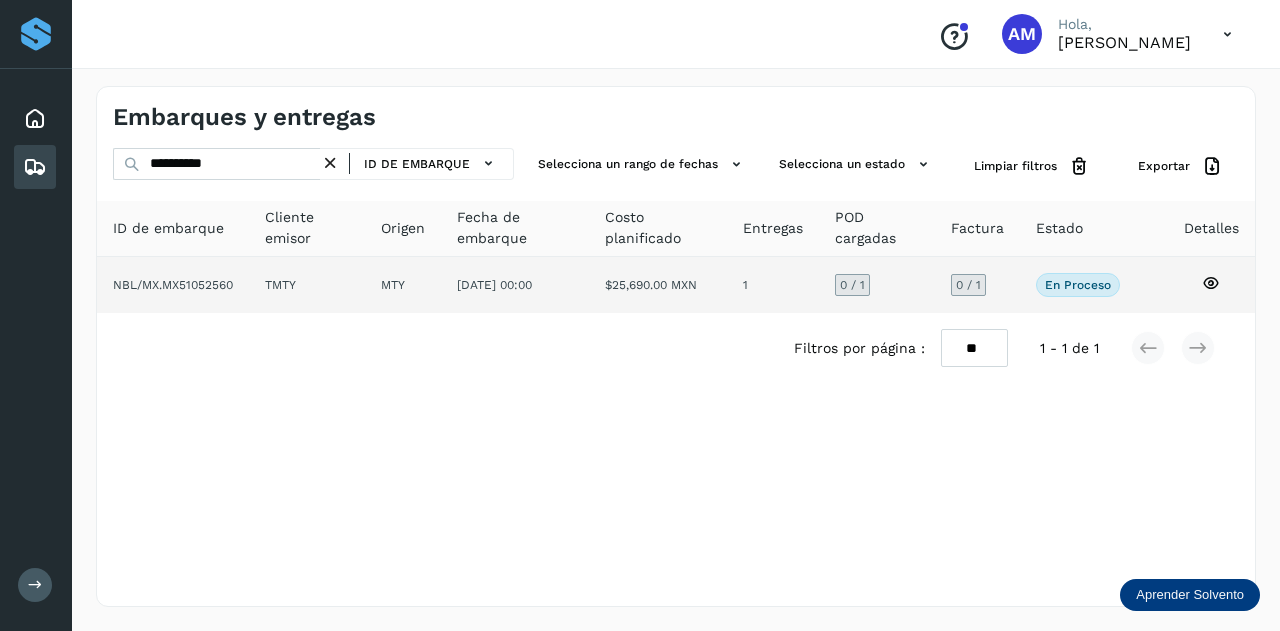 click on "TMTY" 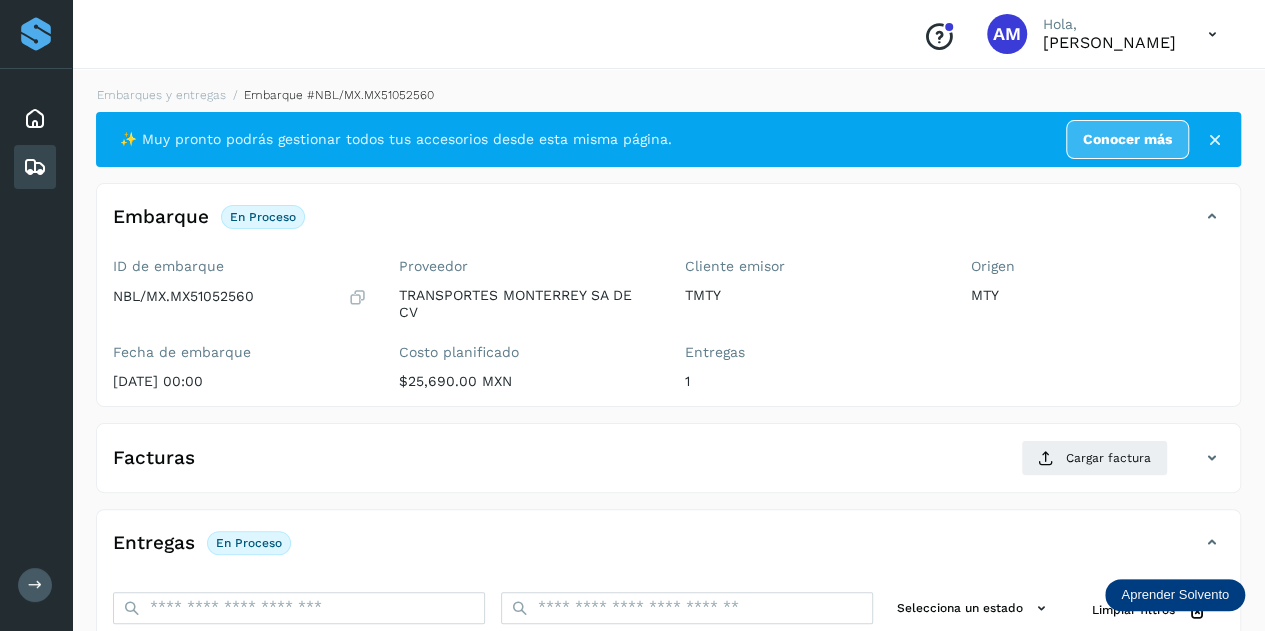 scroll, scrollTop: 200, scrollLeft: 0, axis: vertical 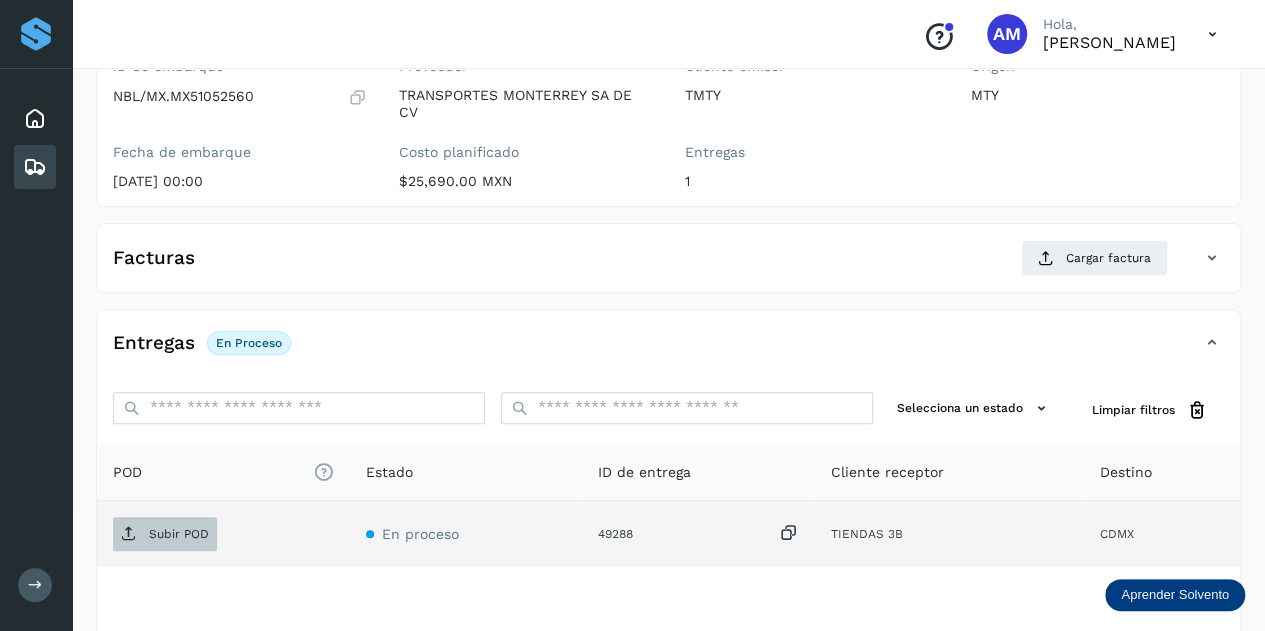 click on "Subir POD" at bounding box center [165, 534] 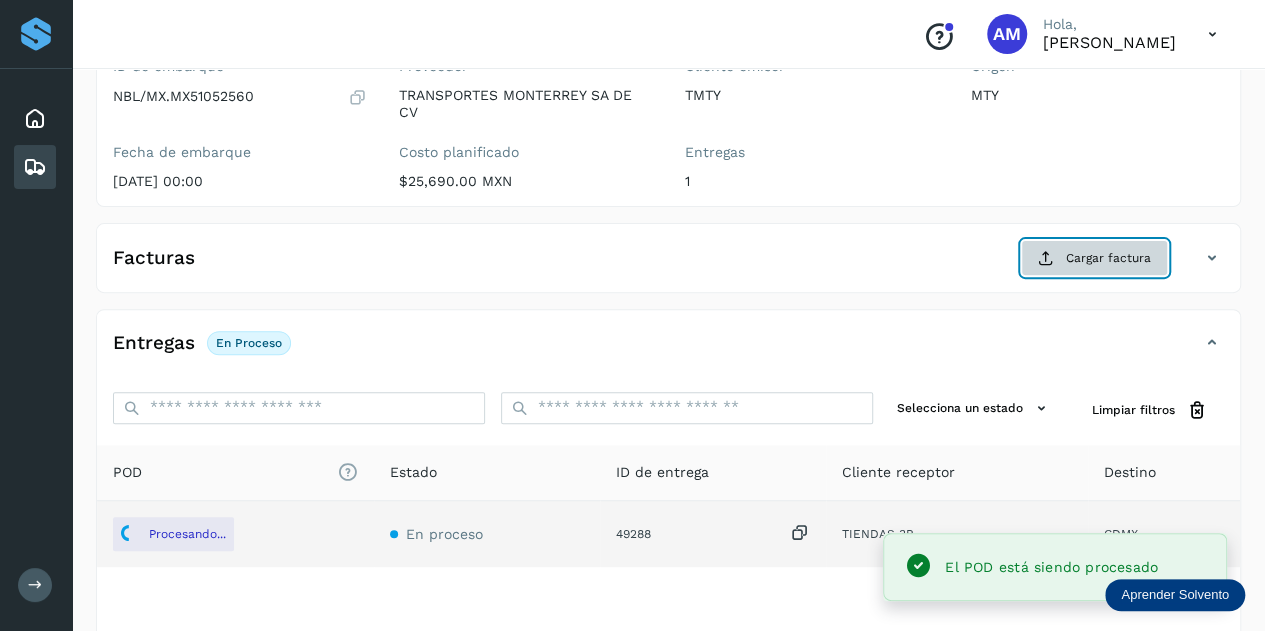 click on "Cargar factura" at bounding box center (1094, 258) 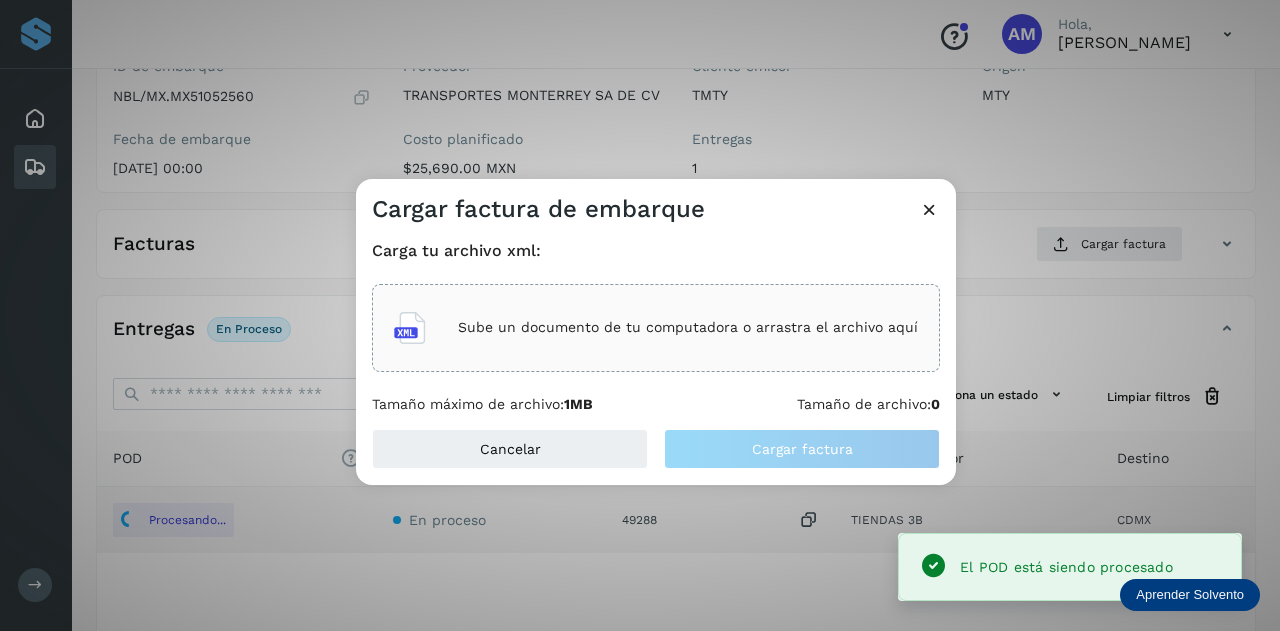 click on "Sube un documento de tu computadora o arrastra el archivo aquí" at bounding box center [688, 327] 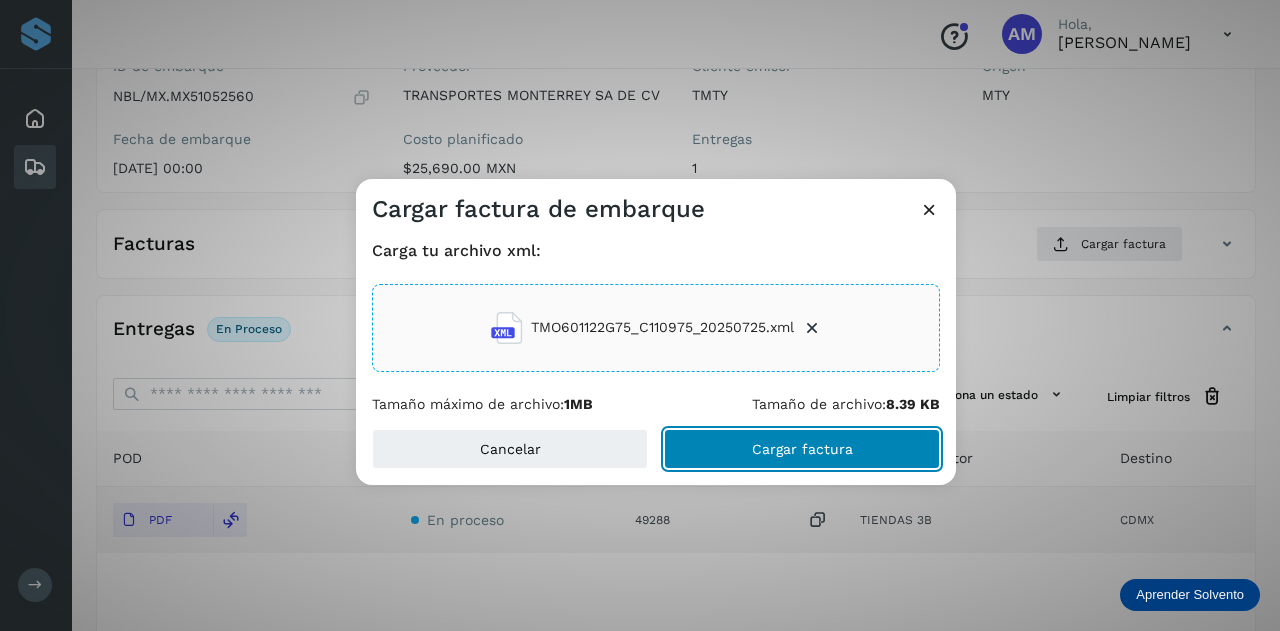 click on "Cargar factura" 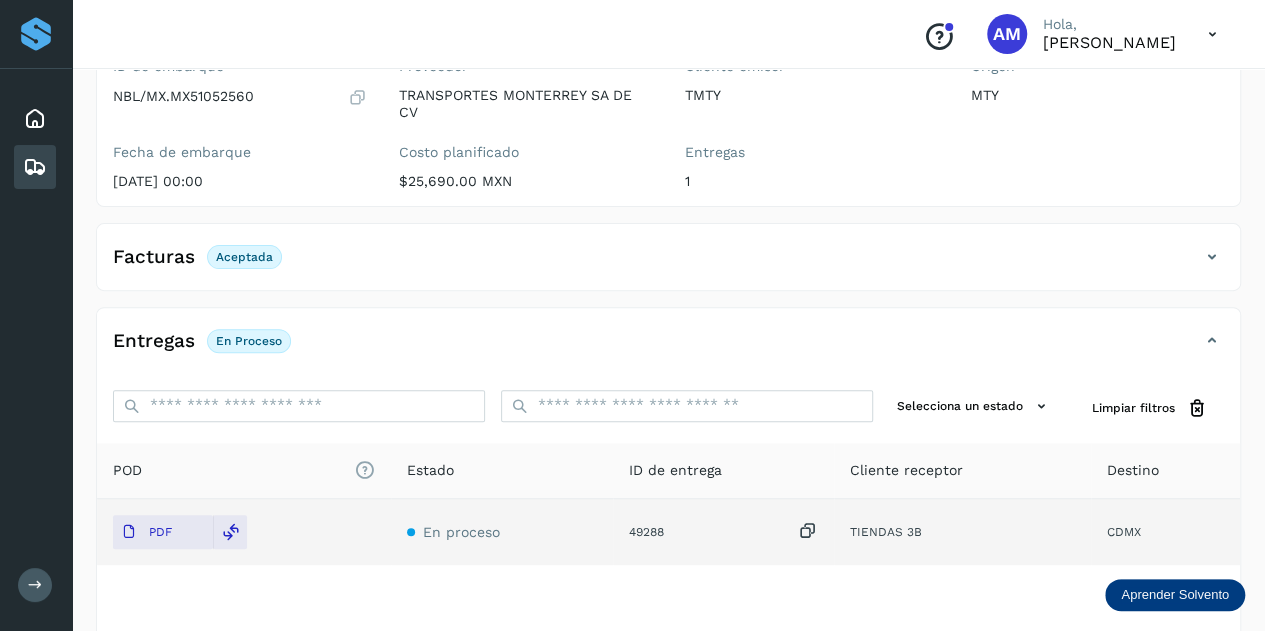 scroll, scrollTop: 0, scrollLeft: 0, axis: both 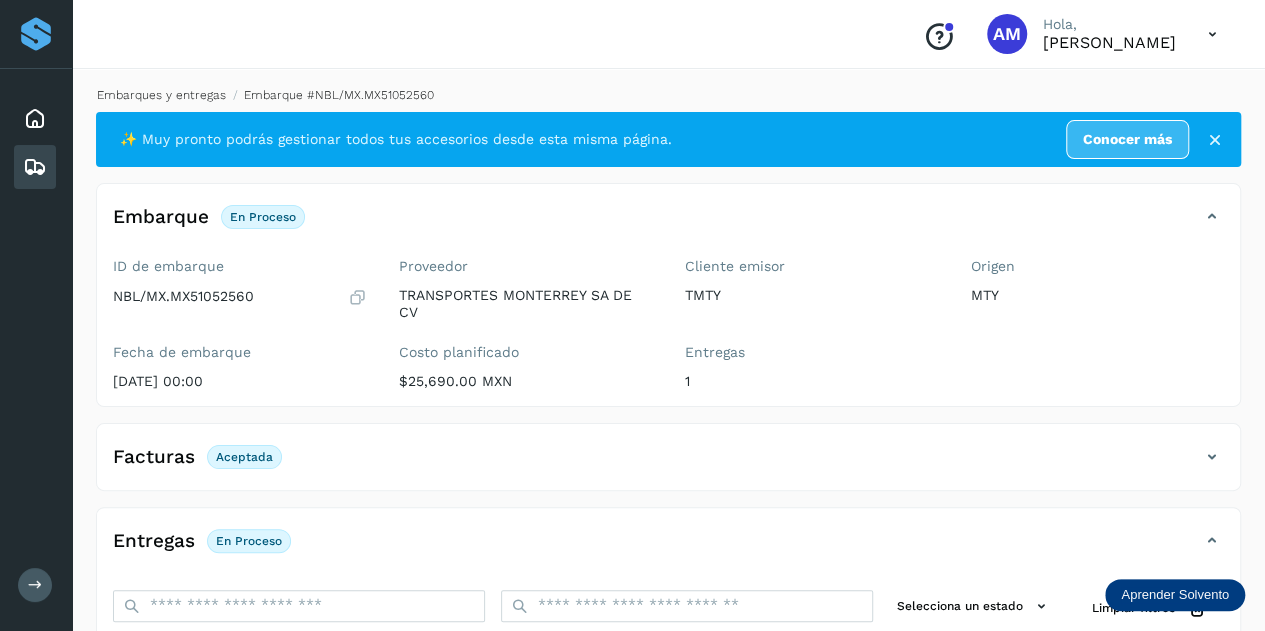 click on "Embarques y entregas" at bounding box center [161, 95] 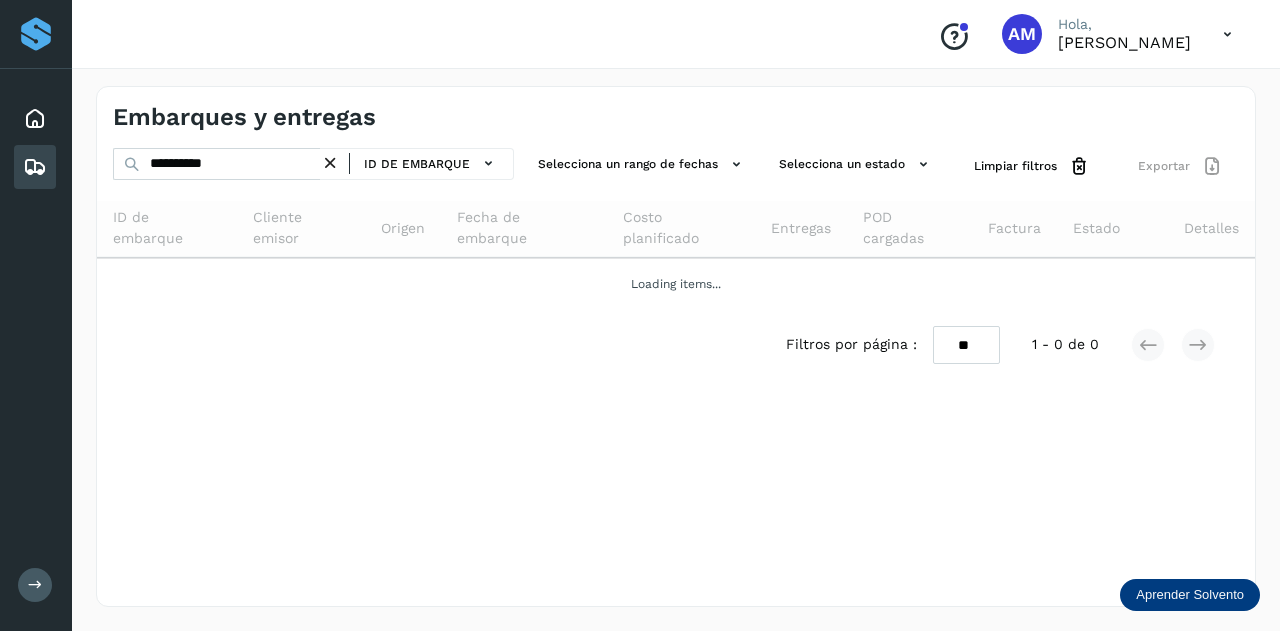 drag, startPoint x: 335, startPoint y: 165, endPoint x: 282, endPoint y: 165, distance: 53 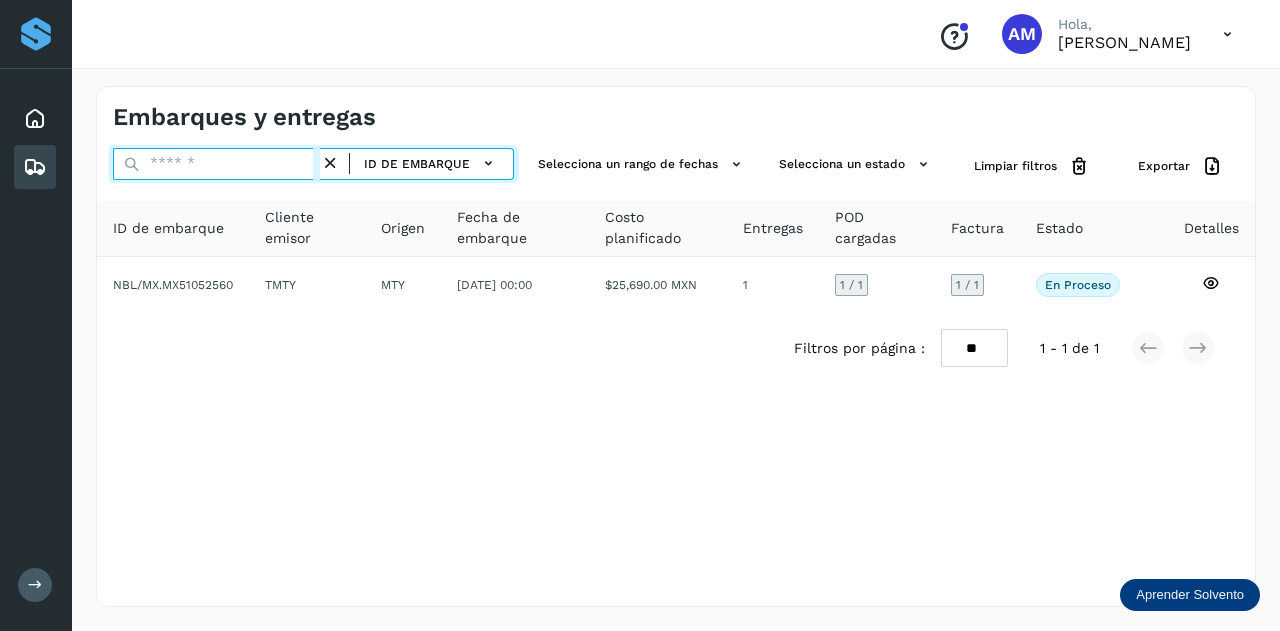 click at bounding box center [216, 164] 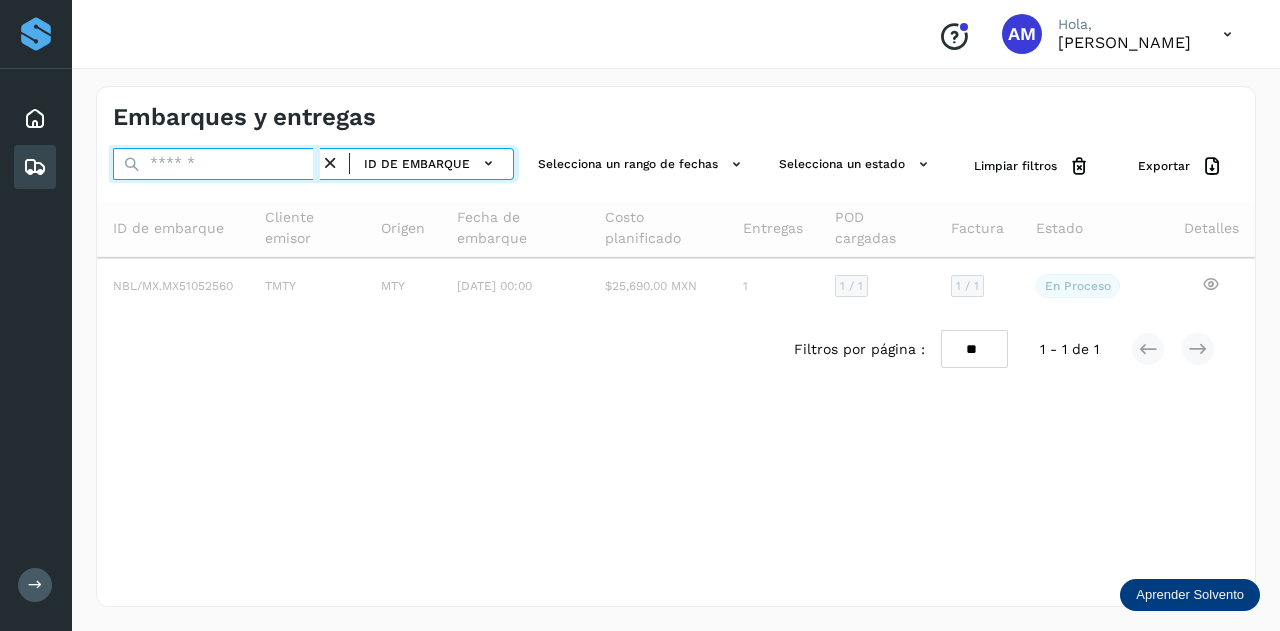 paste on "**********" 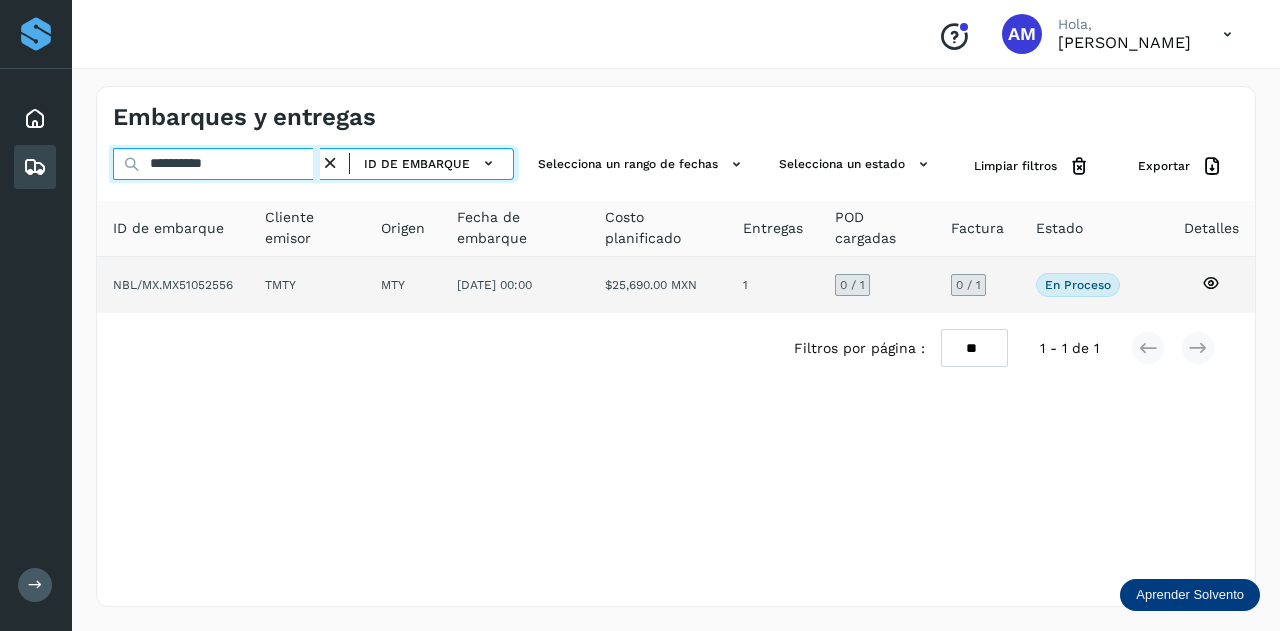type on "**********" 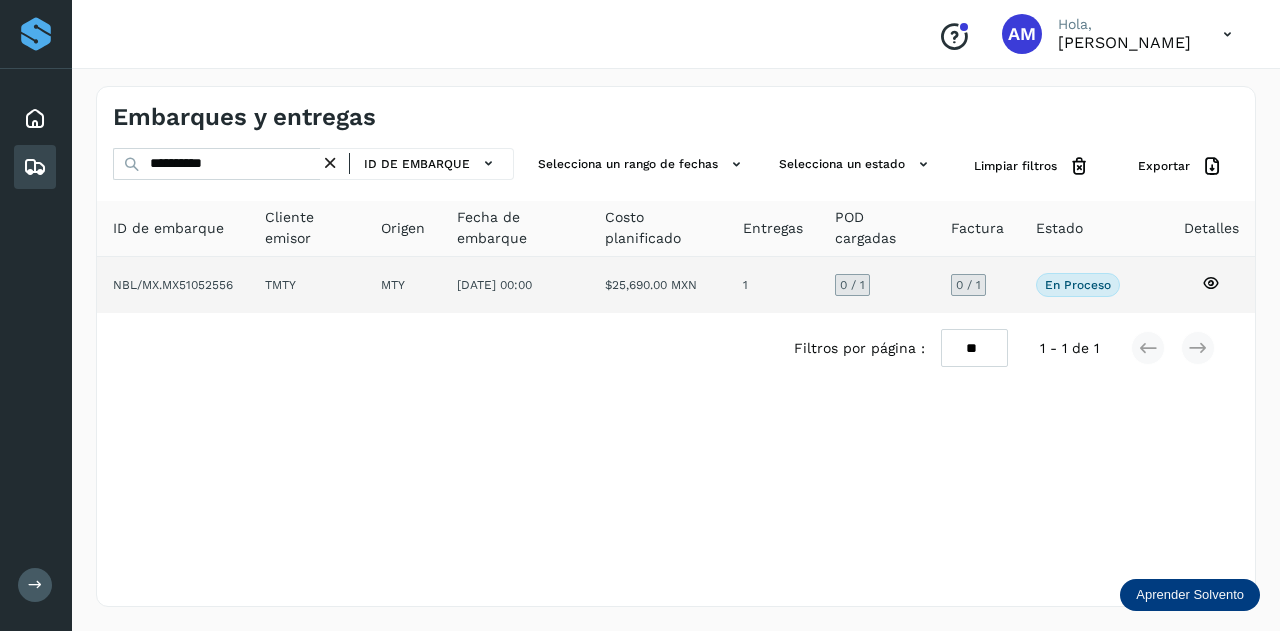 click on "TMTY" 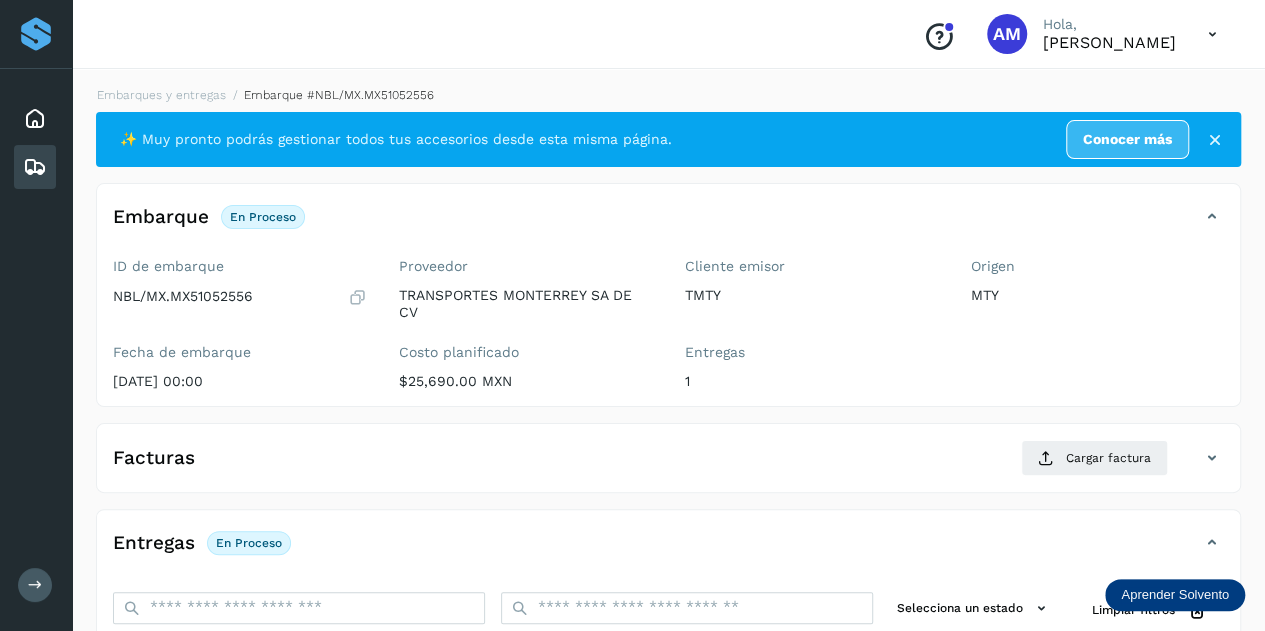 scroll, scrollTop: 200, scrollLeft: 0, axis: vertical 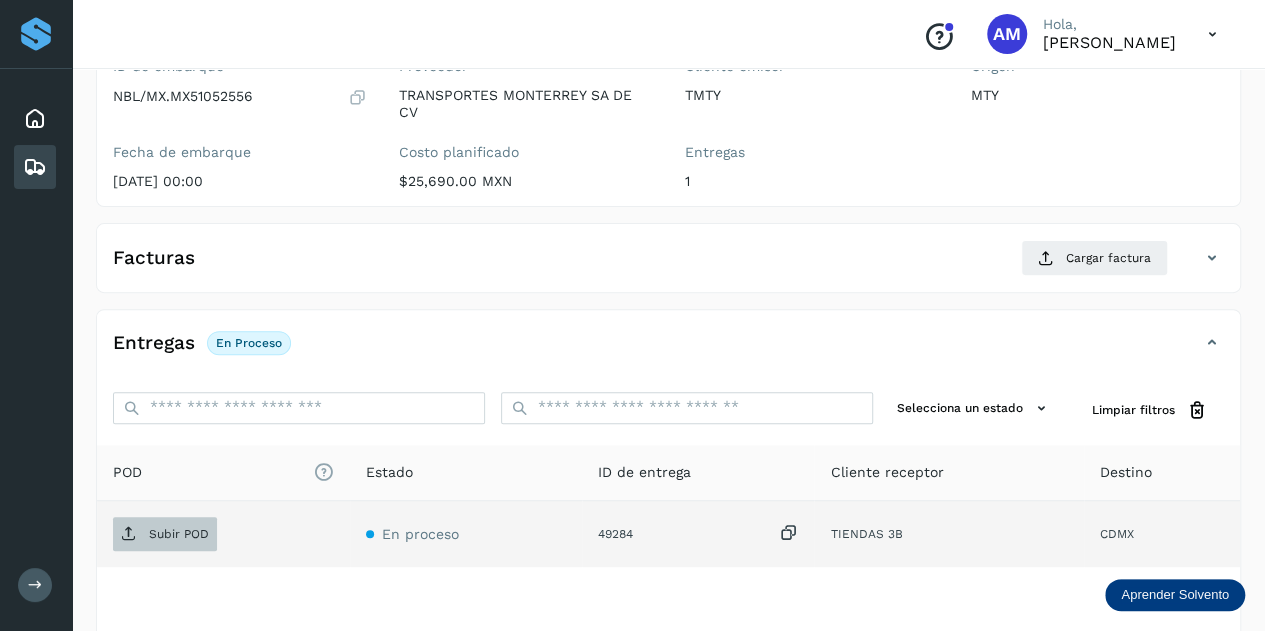click on "Subir POD" at bounding box center (179, 534) 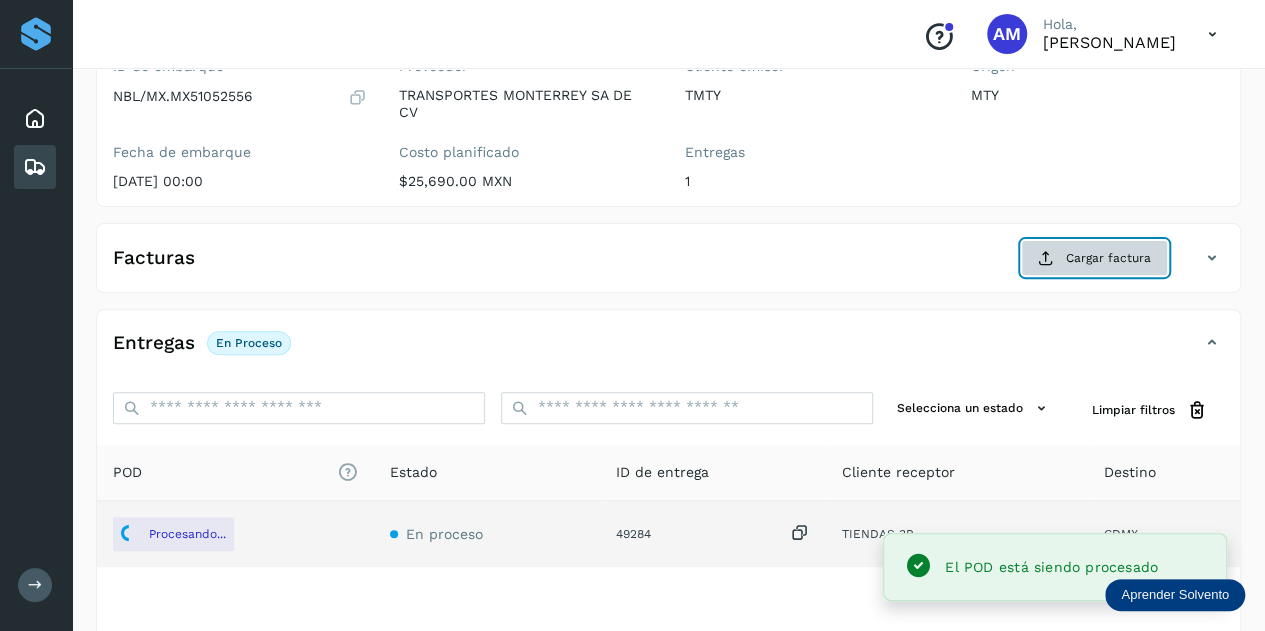 click on "Cargar factura" 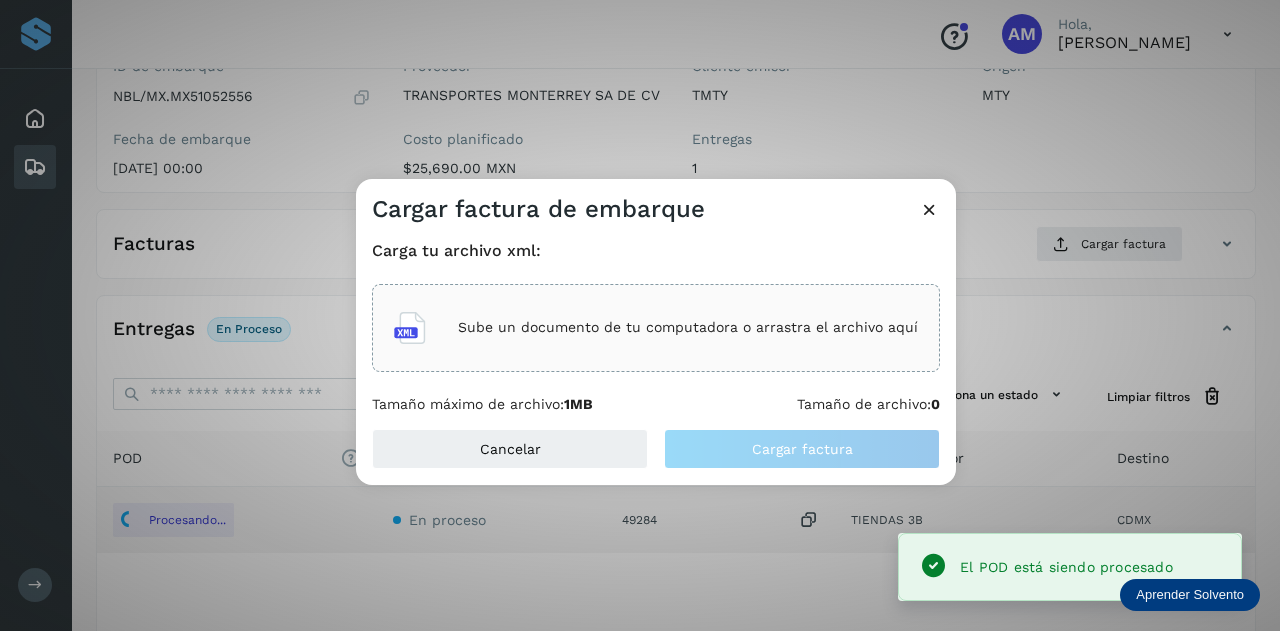 click on "Sube un documento de tu computadora o arrastra el archivo aquí" at bounding box center [688, 327] 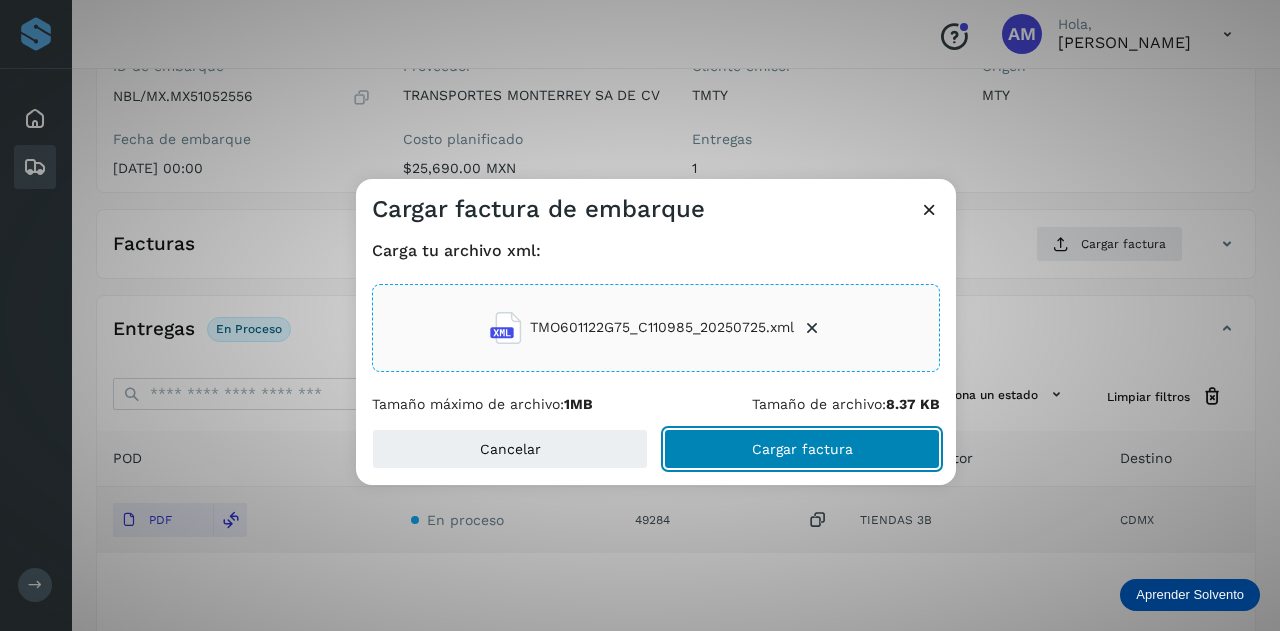click on "Cargar factura" 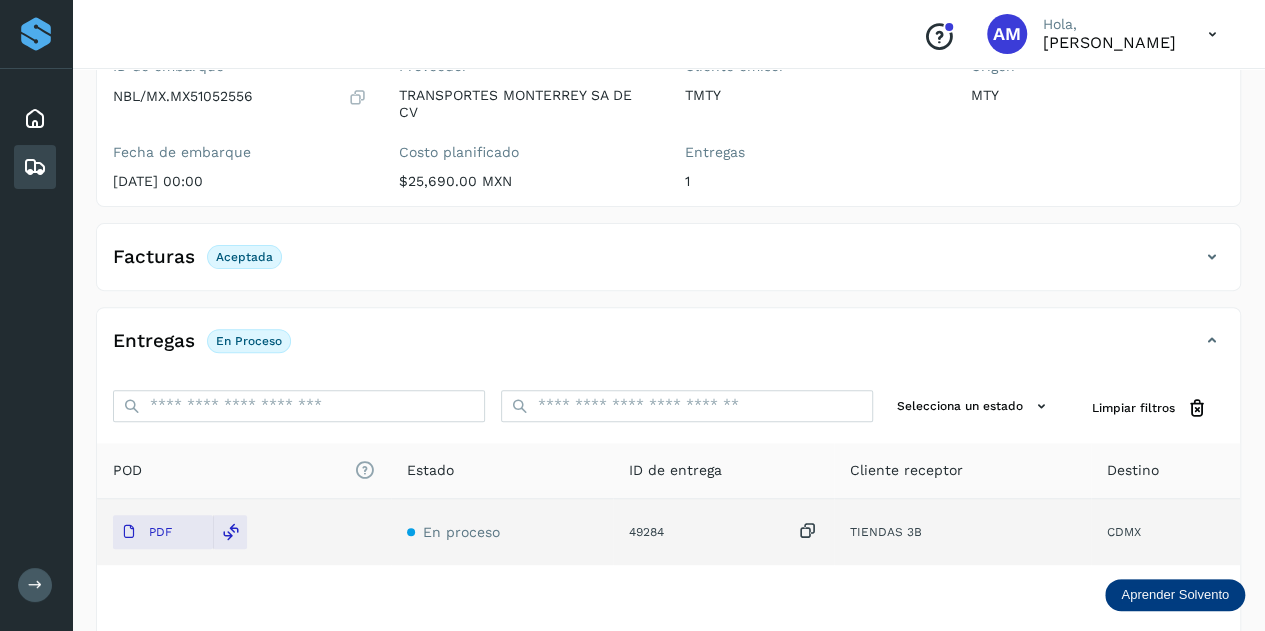 scroll, scrollTop: 0, scrollLeft: 0, axis: both 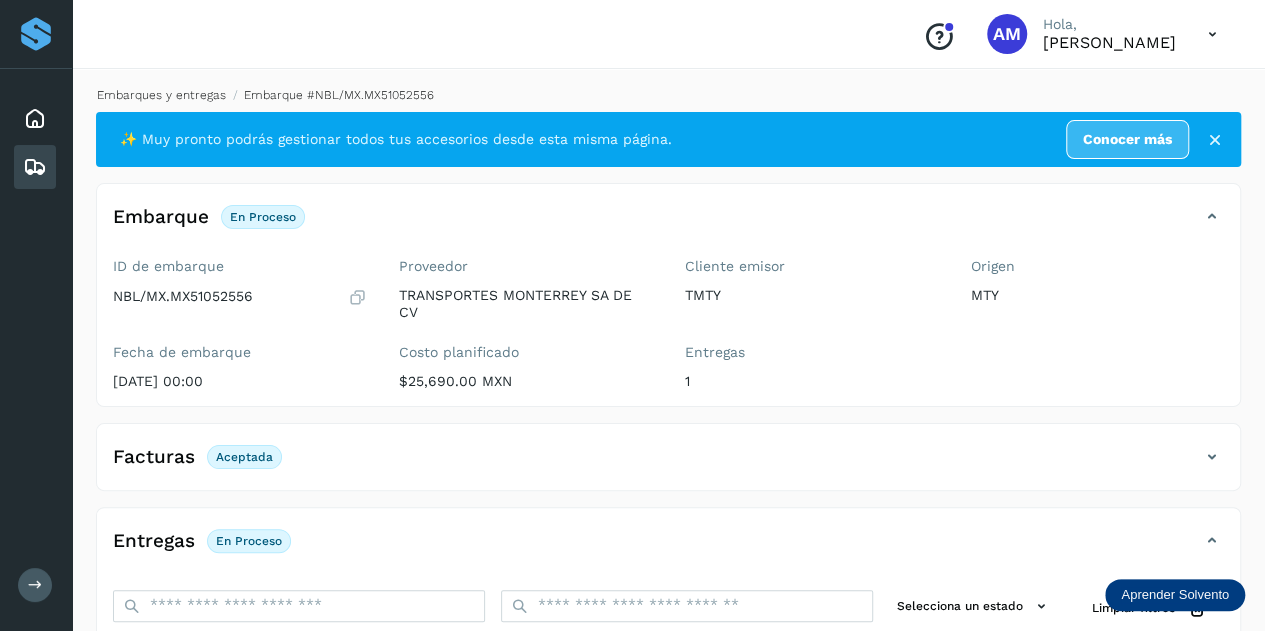 click on "Embarques y entregas" at bounding box center (161, 95) 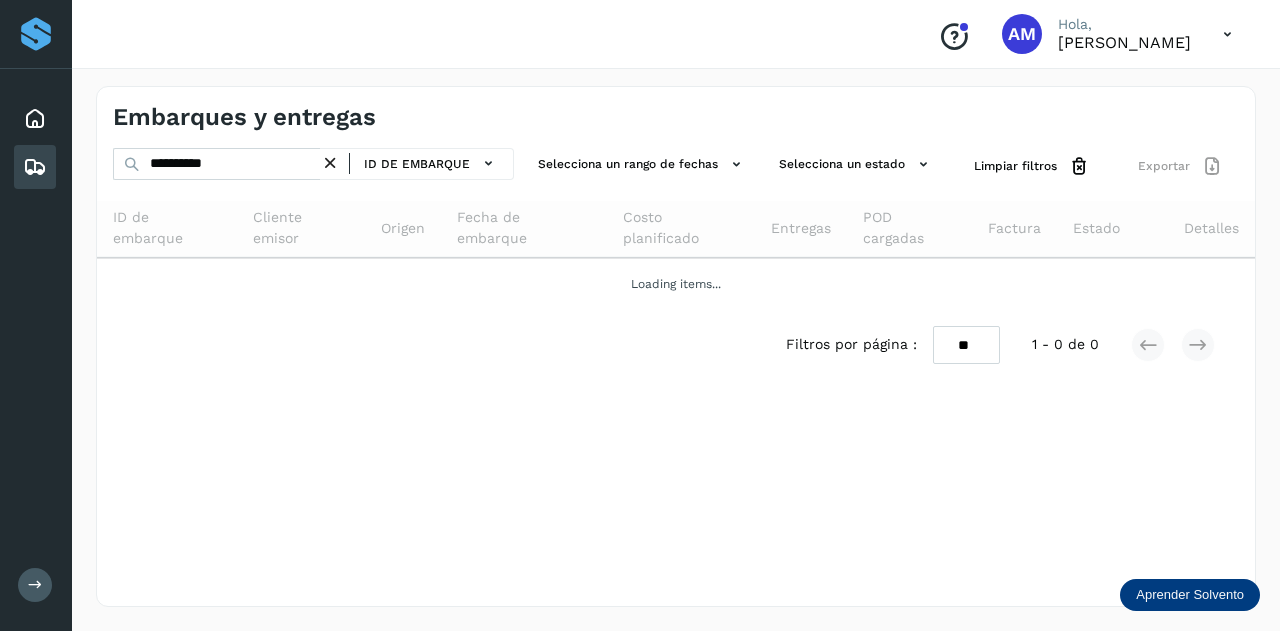 click at bounding box center (330, 163) 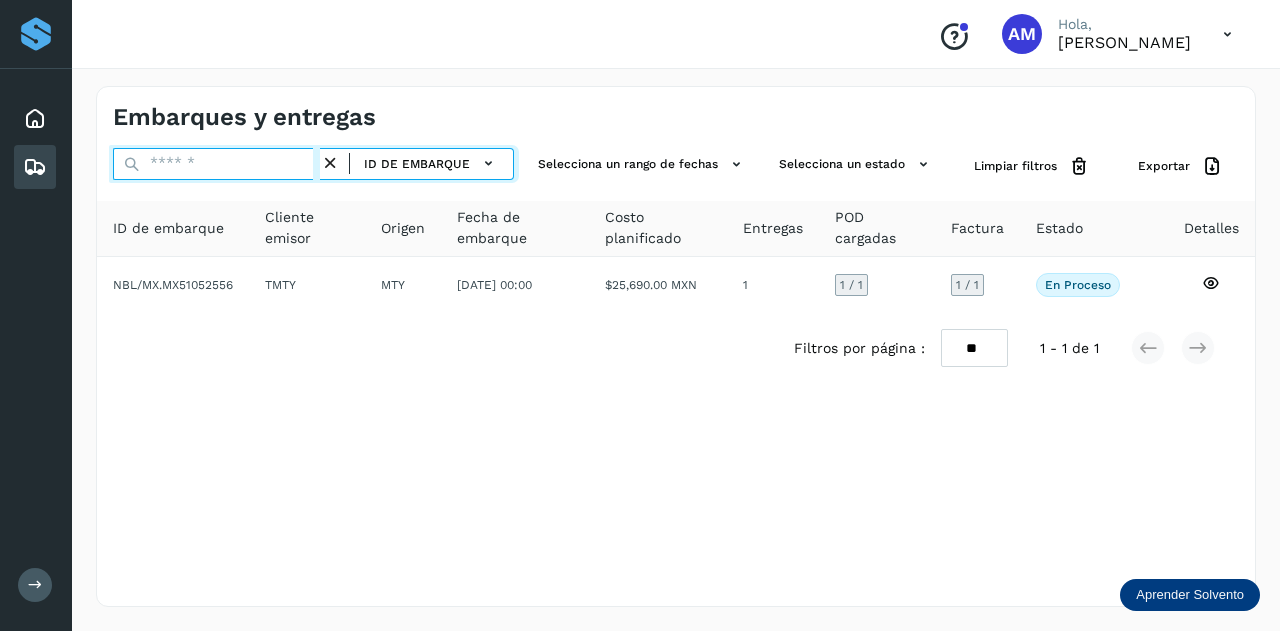 click at bounding box center (216, 164) 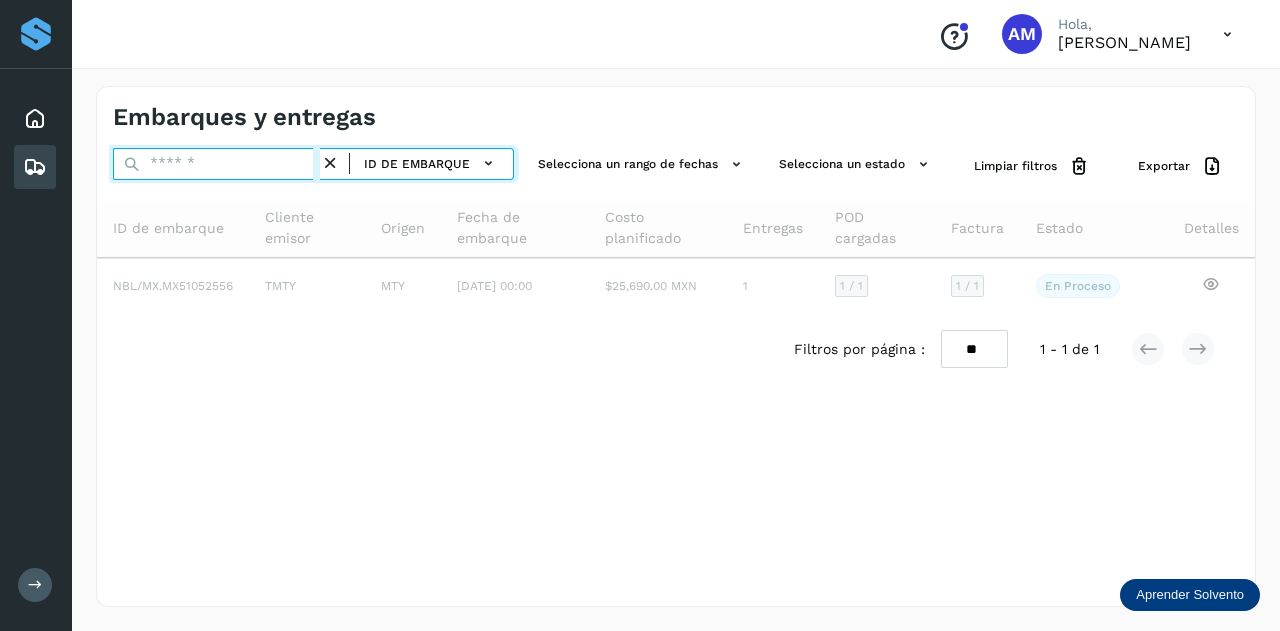 paste on "**********" 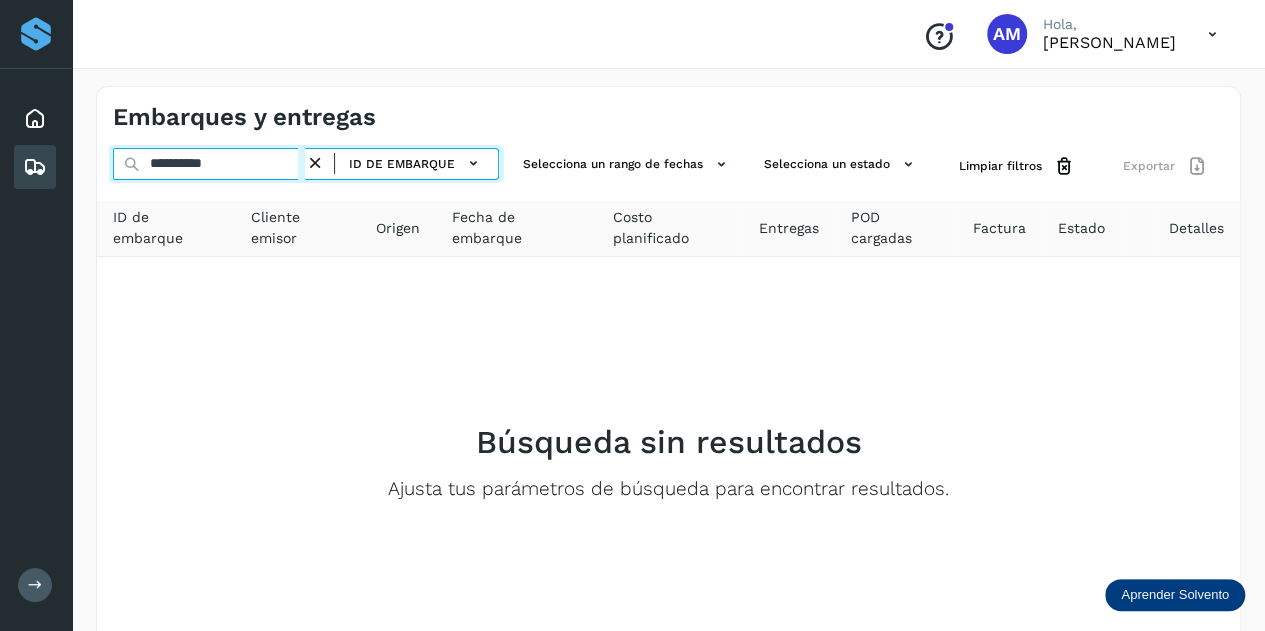 type on "**********" 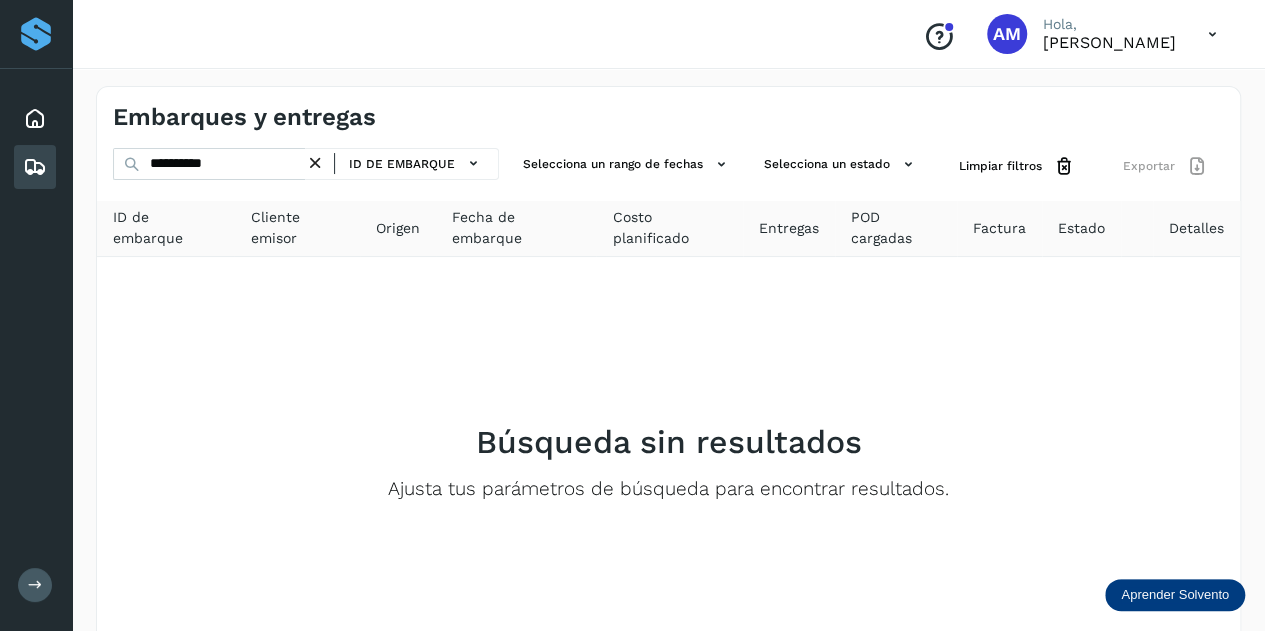 click at bounding box center (315, 163) 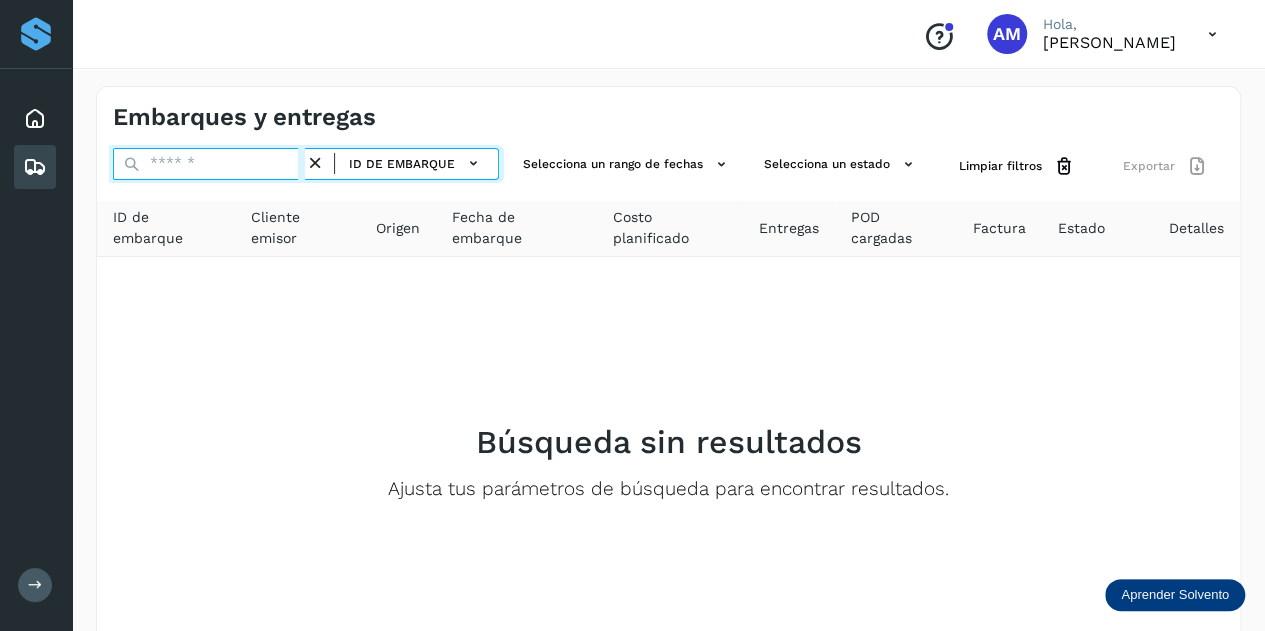 click at bounding box center [209, 164] 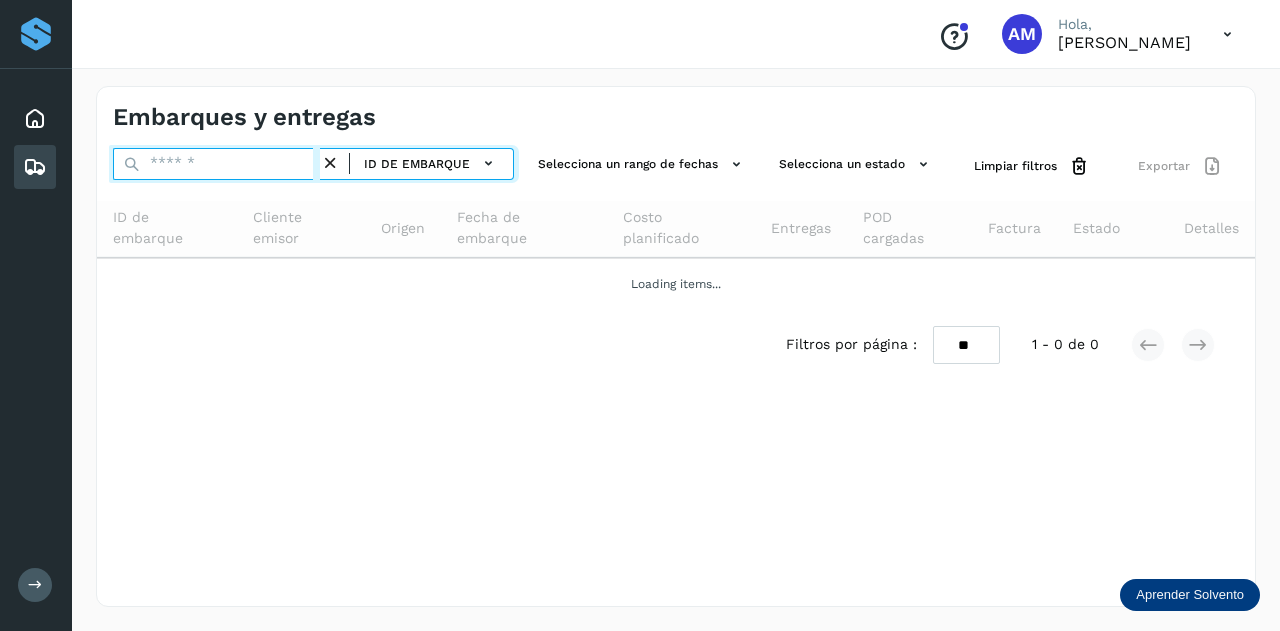 paste on "**********" 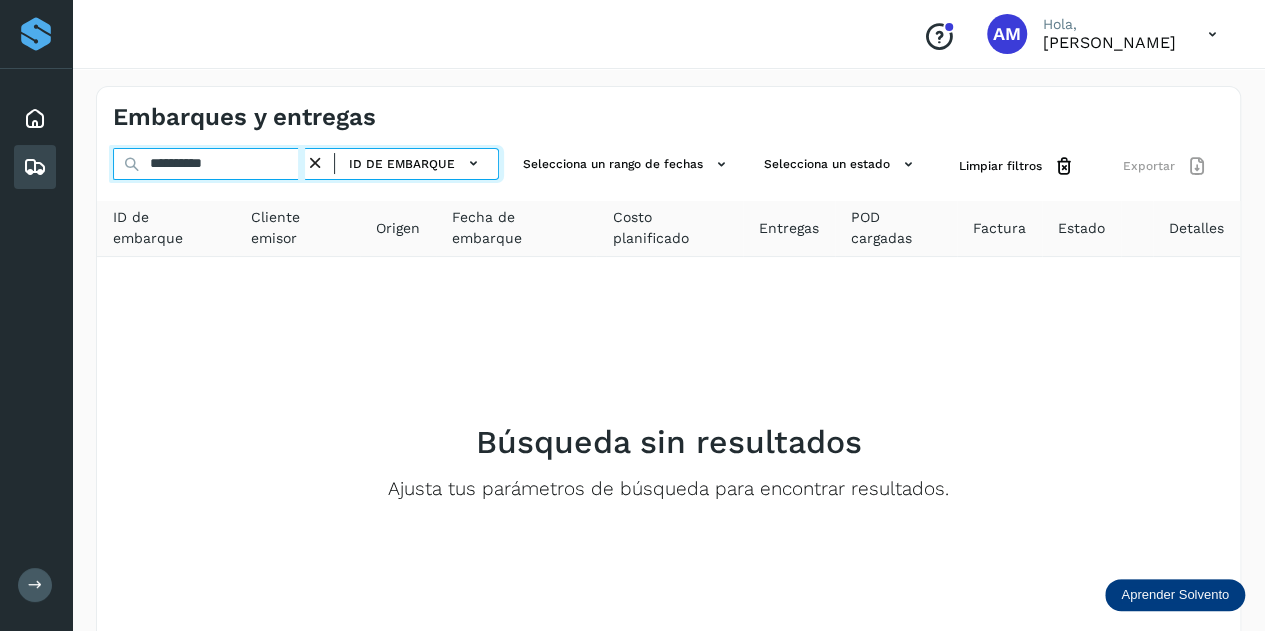 type on "**********" 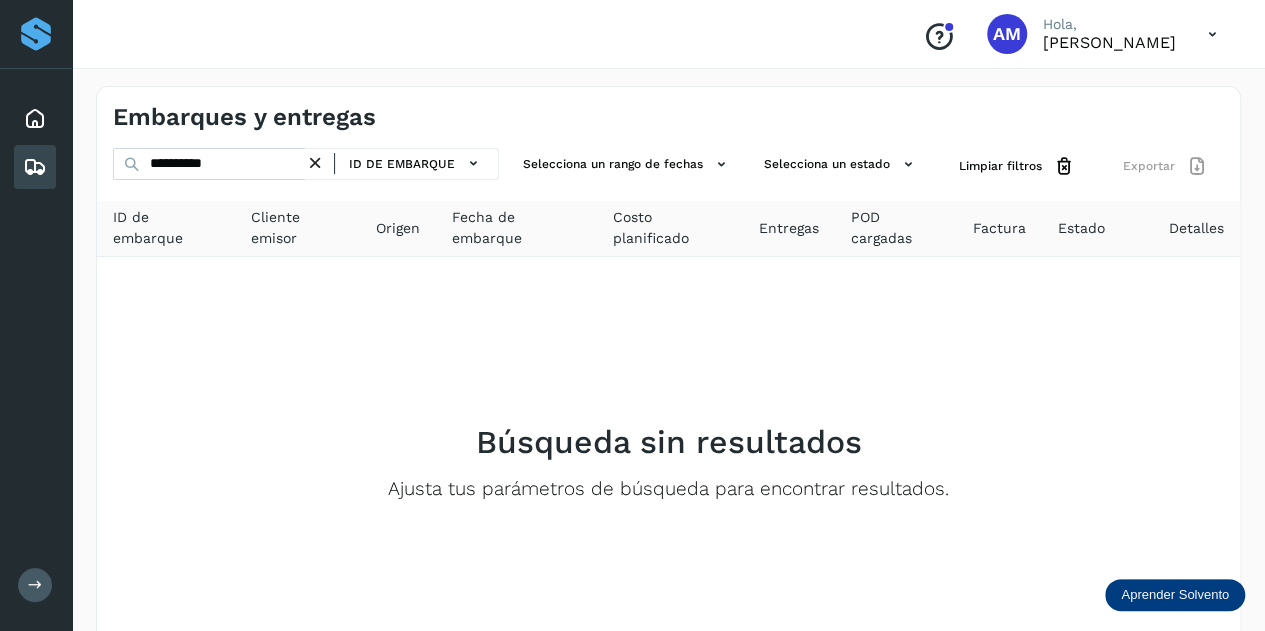 click at bounding box center (315, 163) 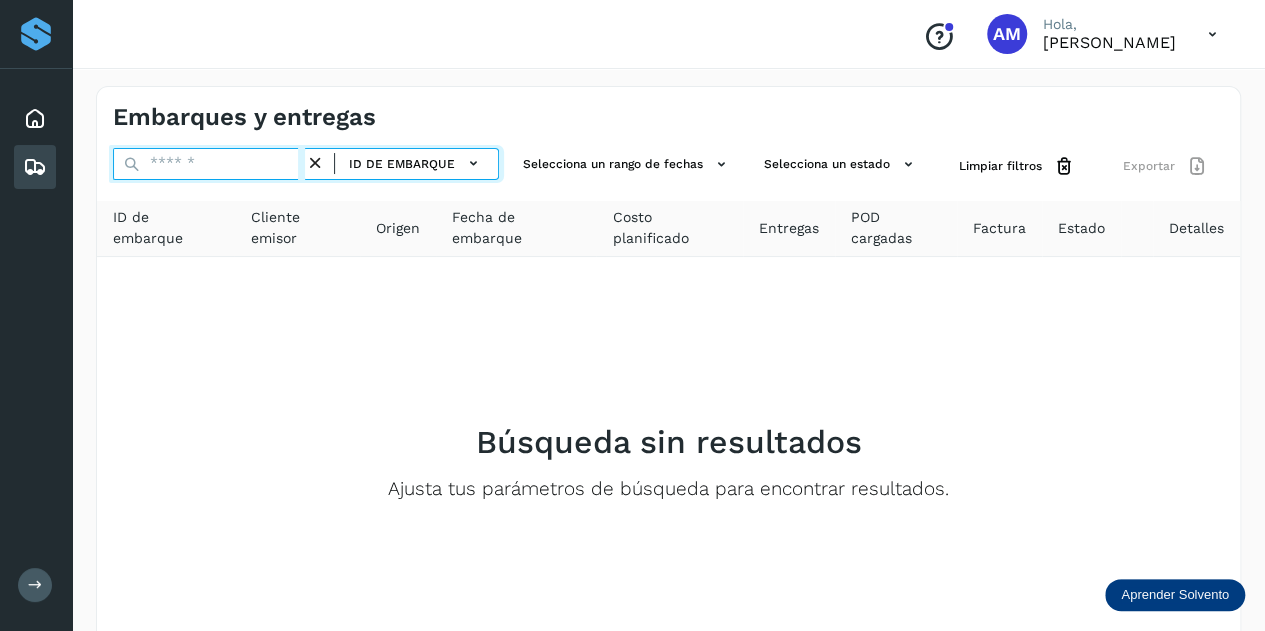 click at bounding box center (209, 164) 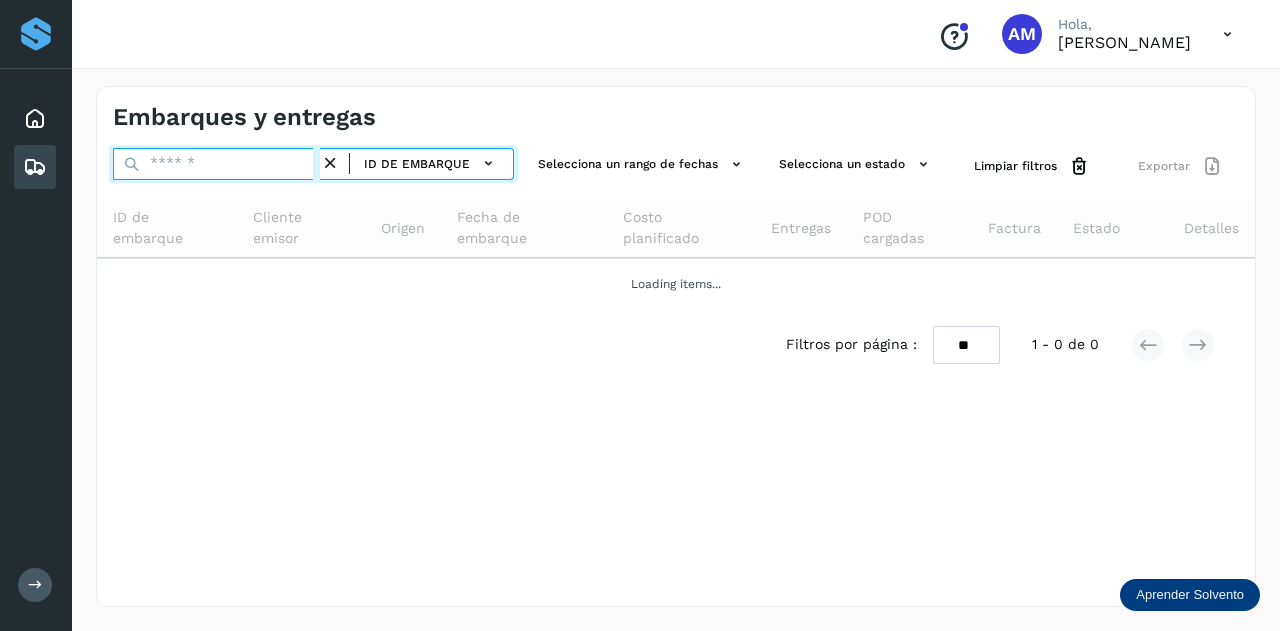 paste on "**********" 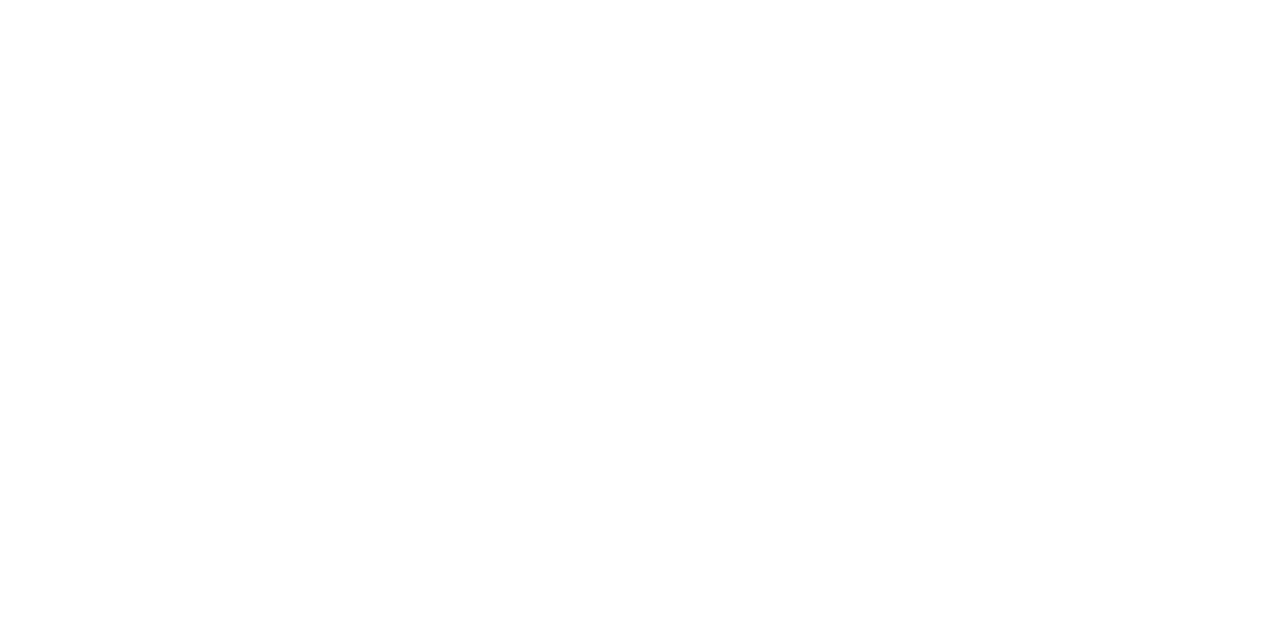 scroll, scrollTop: 0, scrollLeft: 0, axis: both 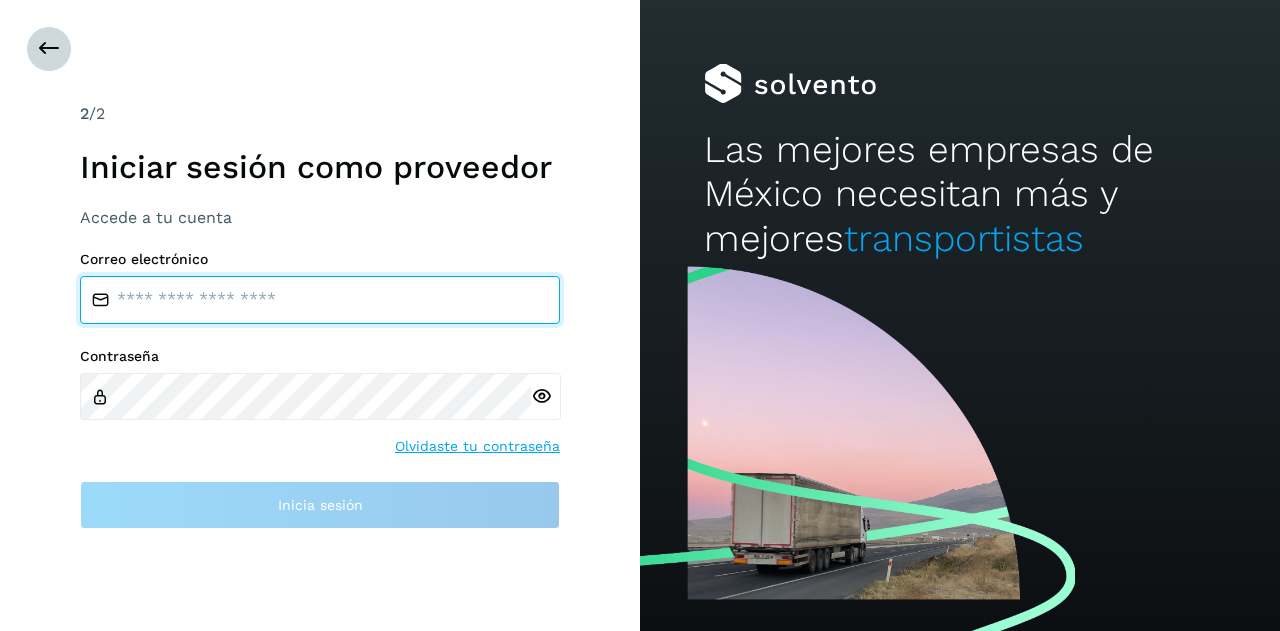 type on "**********" 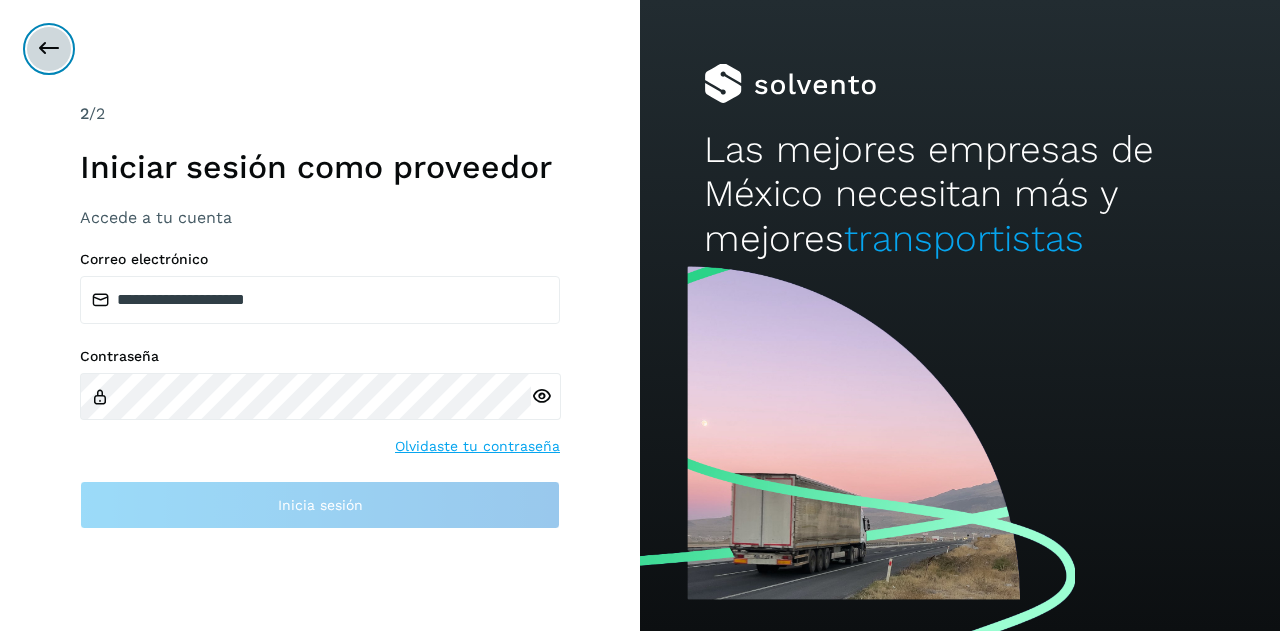 click at bounding box center (49, 49) 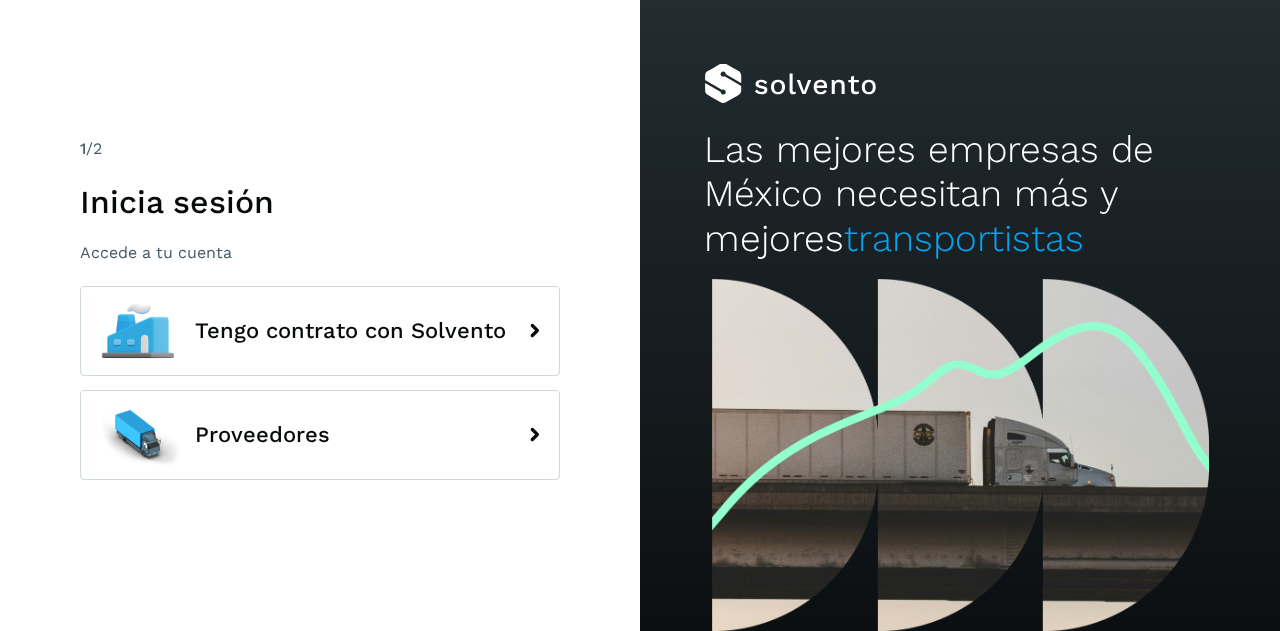 click on "1 /2 Inicia sesión Accede a tu cuenta Tengo contrato con Solvento Proveedores" at bounding box center (320, 315) 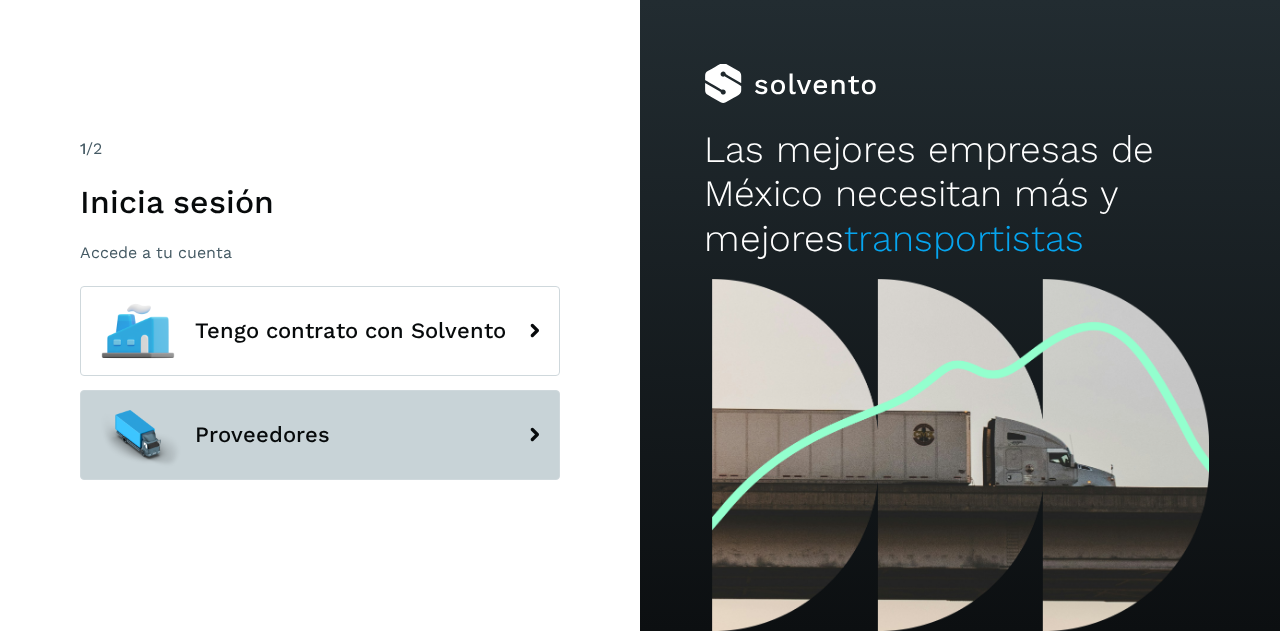 click on "Proveedores" 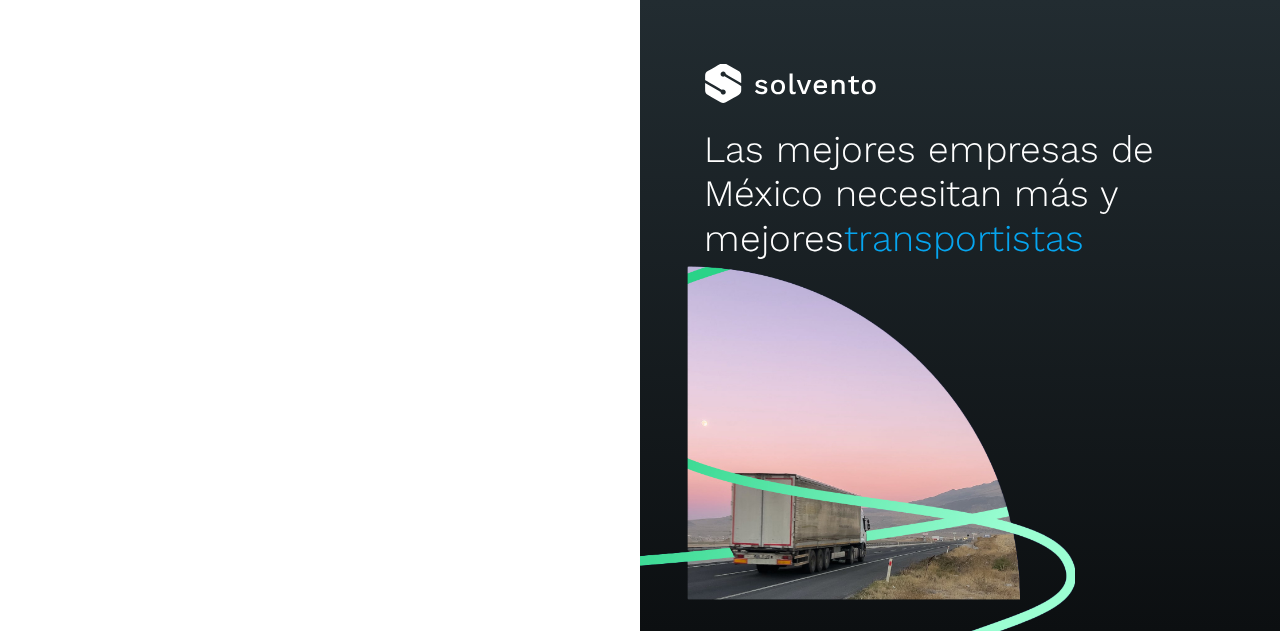 type on "**********" 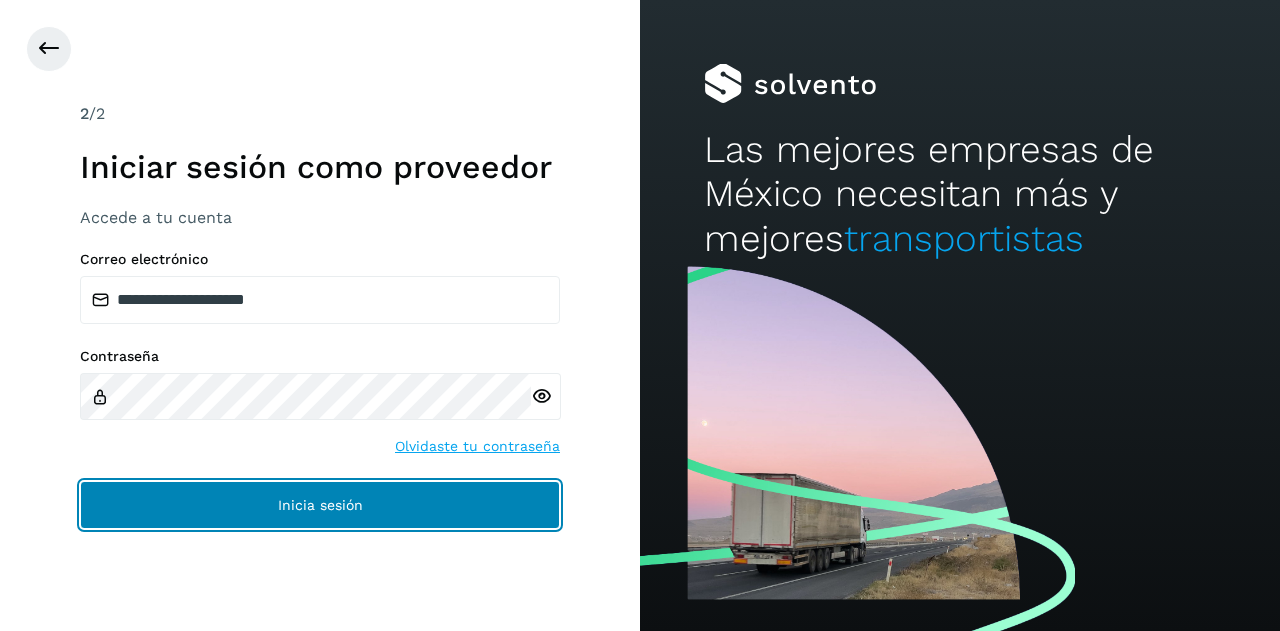 click on "Inicia sesión" at bounding box center (320, 505) 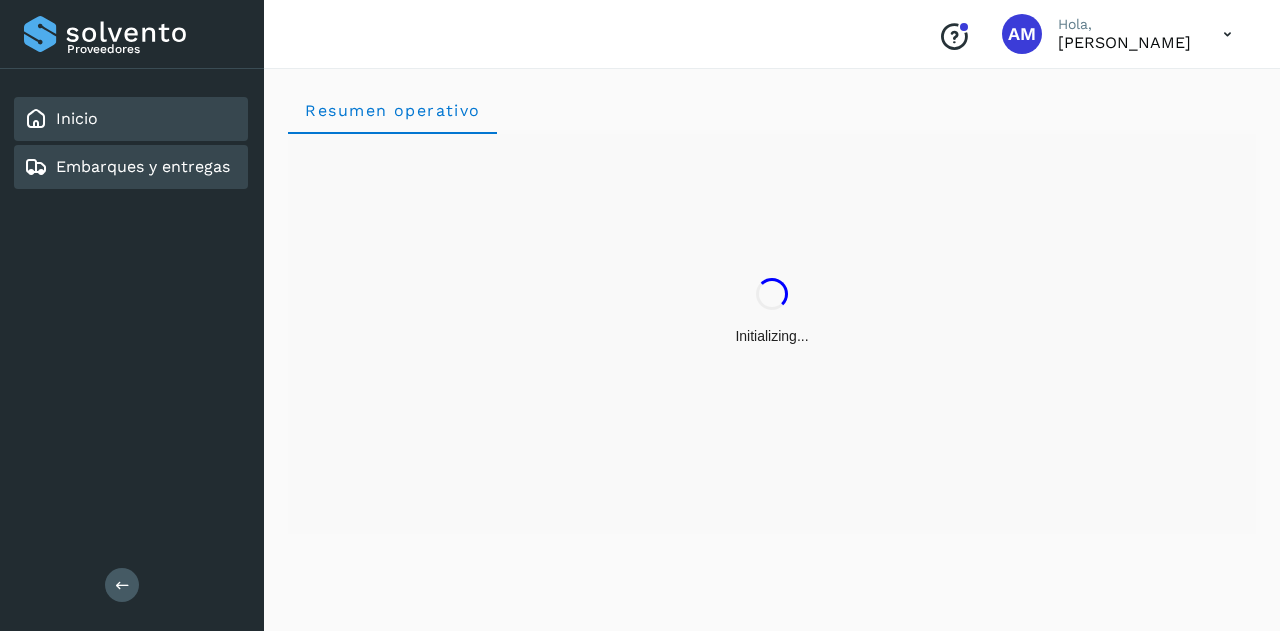 click on "Embarques y entregas" at bounding box center [143, 166] 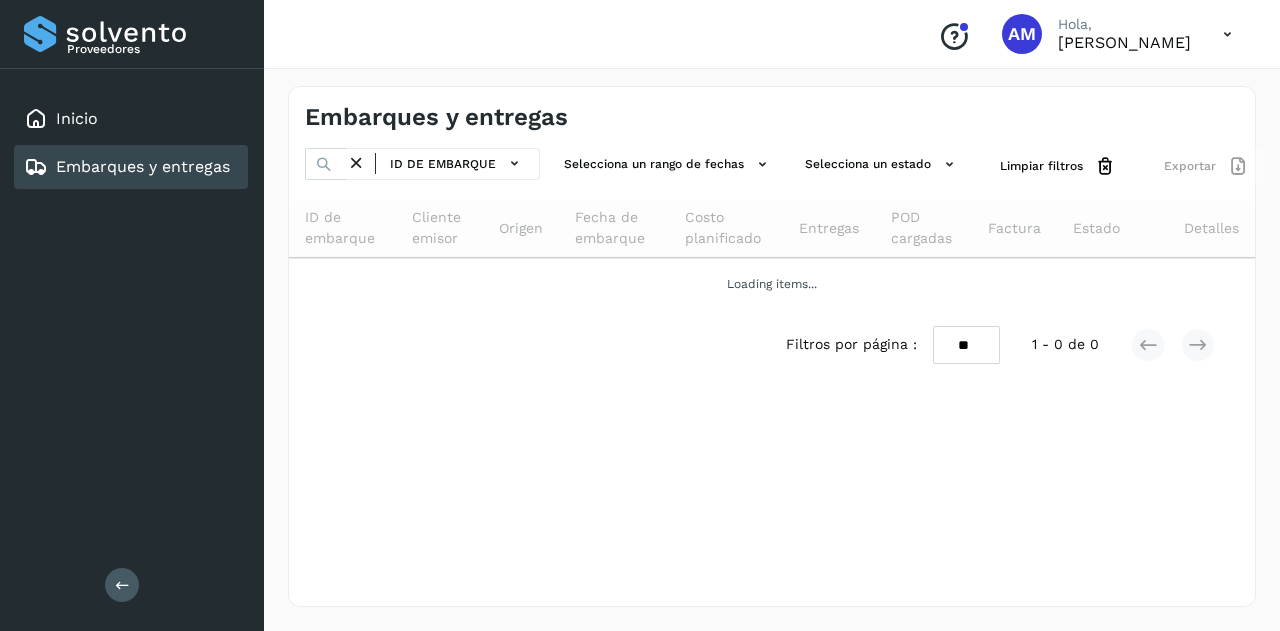 click at bounding box center [122, 584] 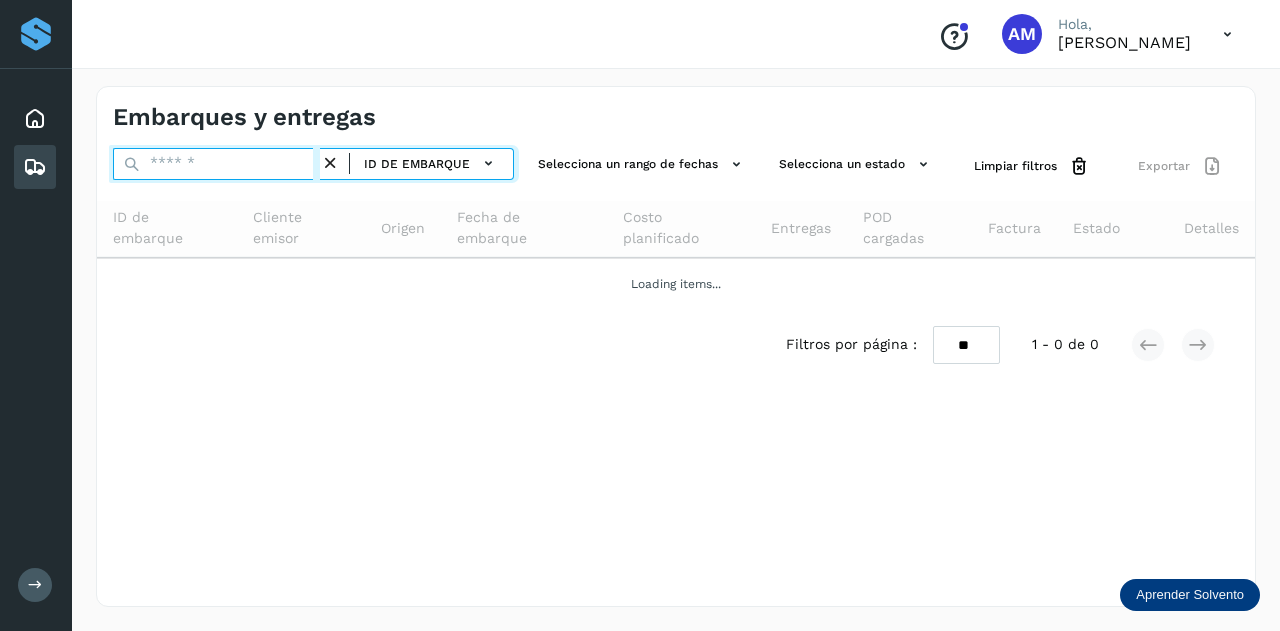 click at bounding box center [216, 164] 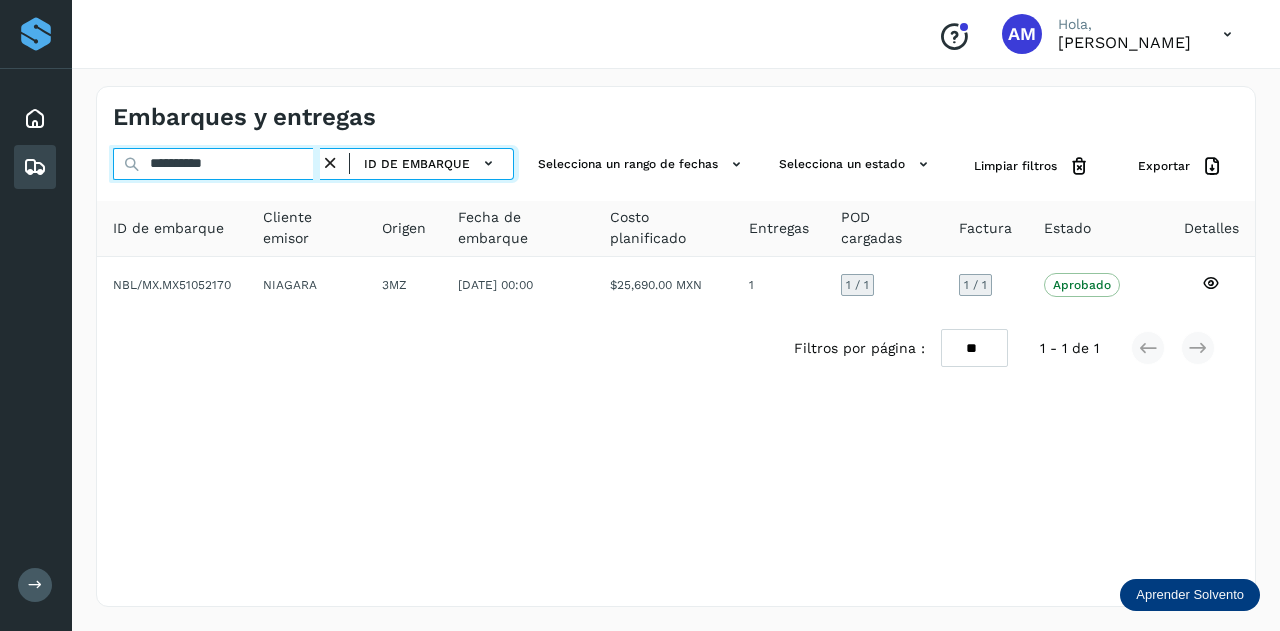 type on "**********" 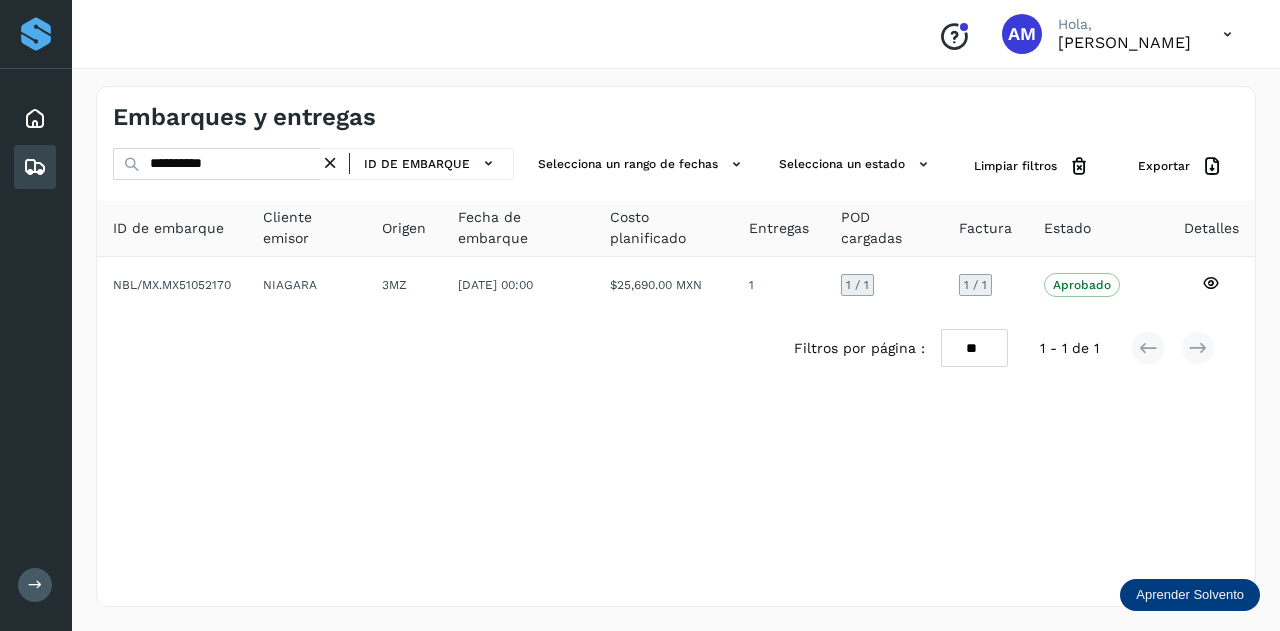 drag, startPoint x: 338, startPoint y: 162, endPoint x: 254, endPoint y: 162, distance: 84 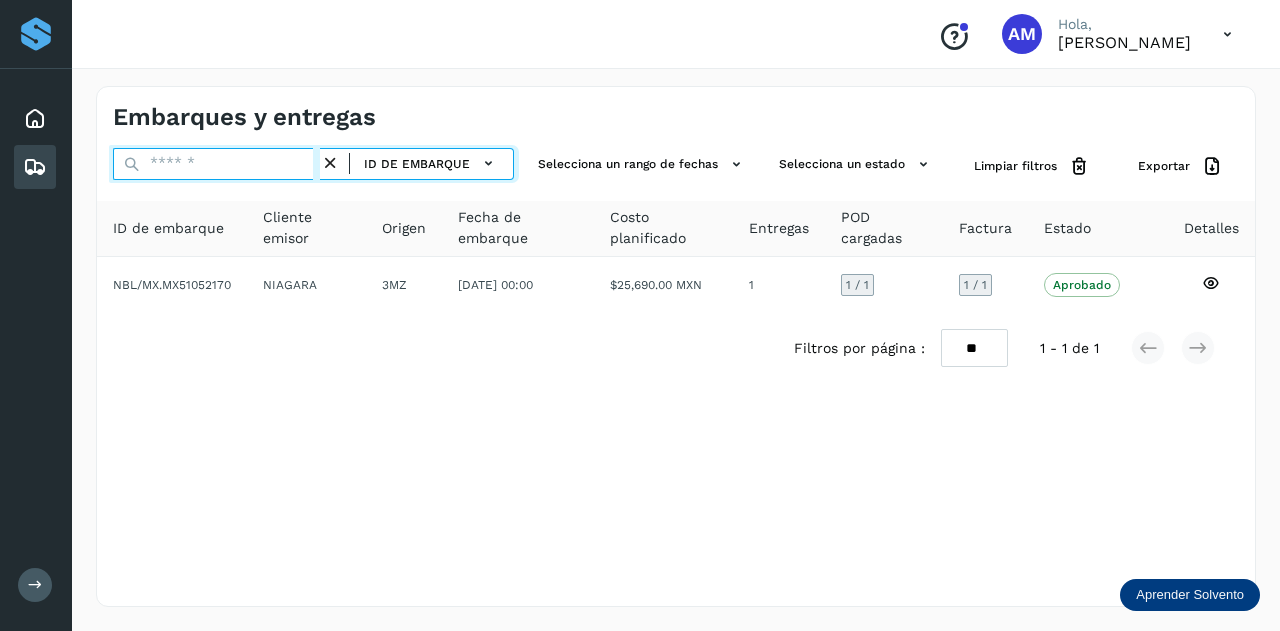 click at bounding box center [216, 164] 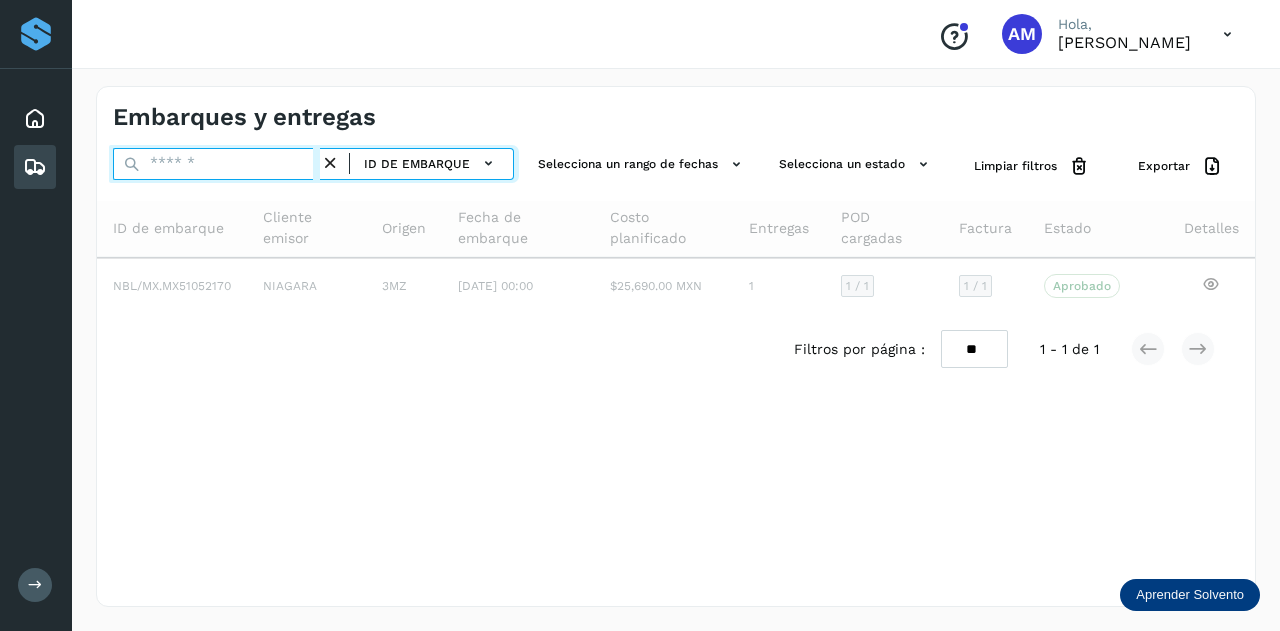 paste on "**********" 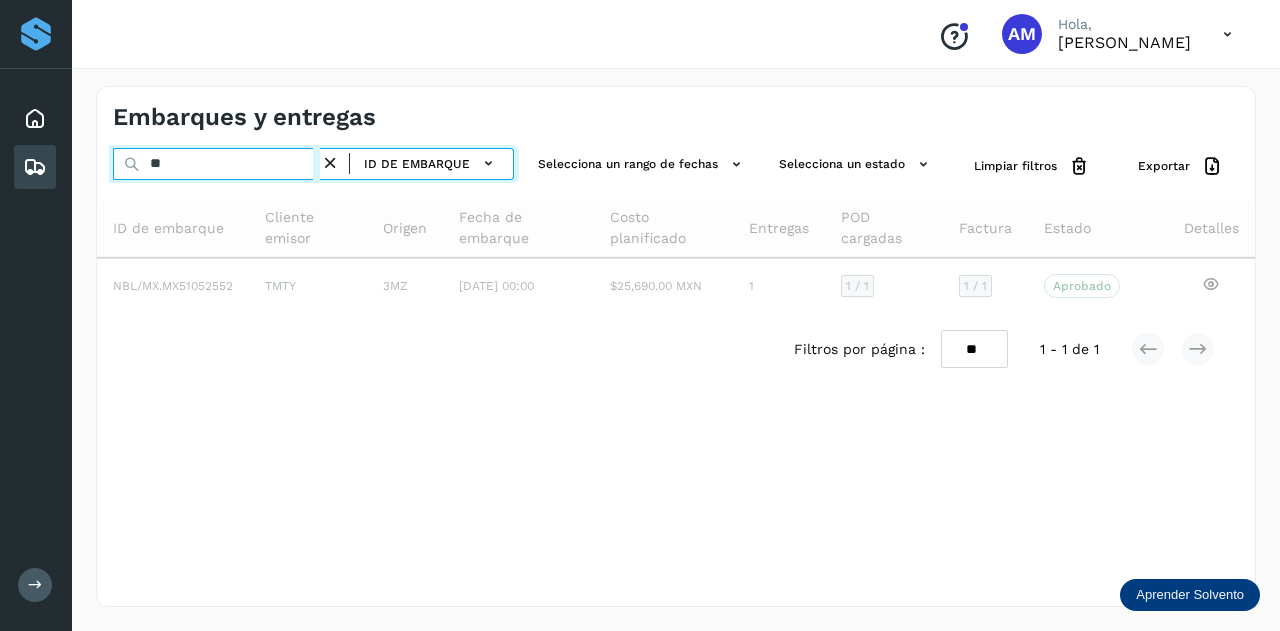 type on "*" 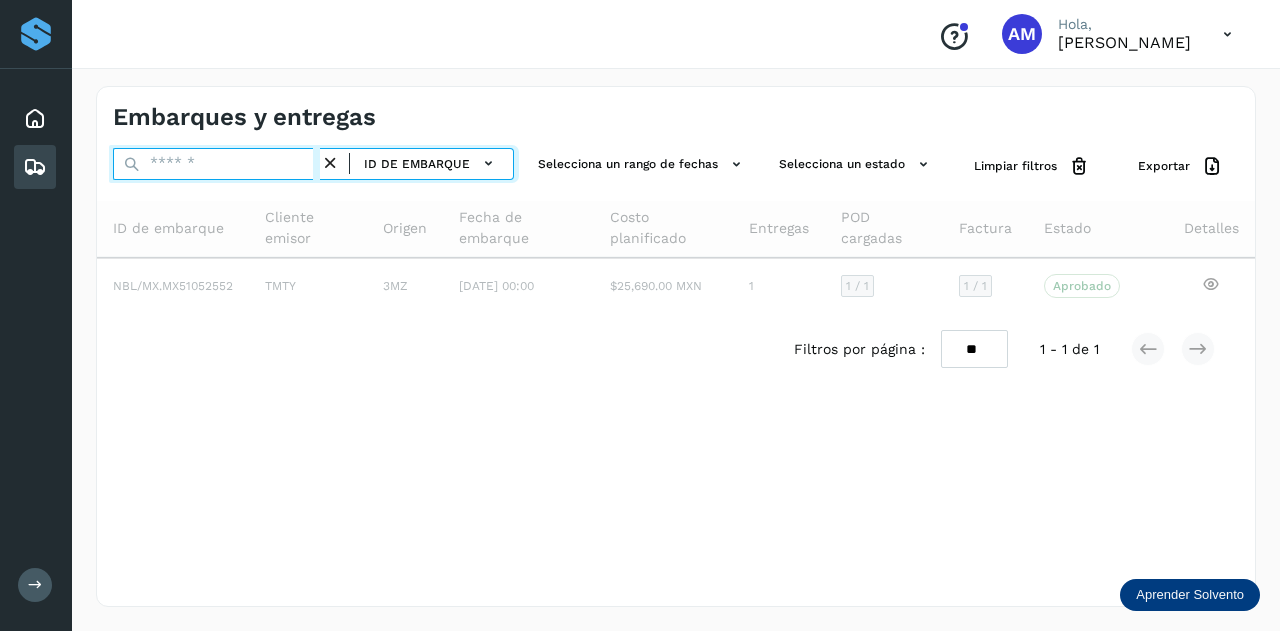 paste on "**********" 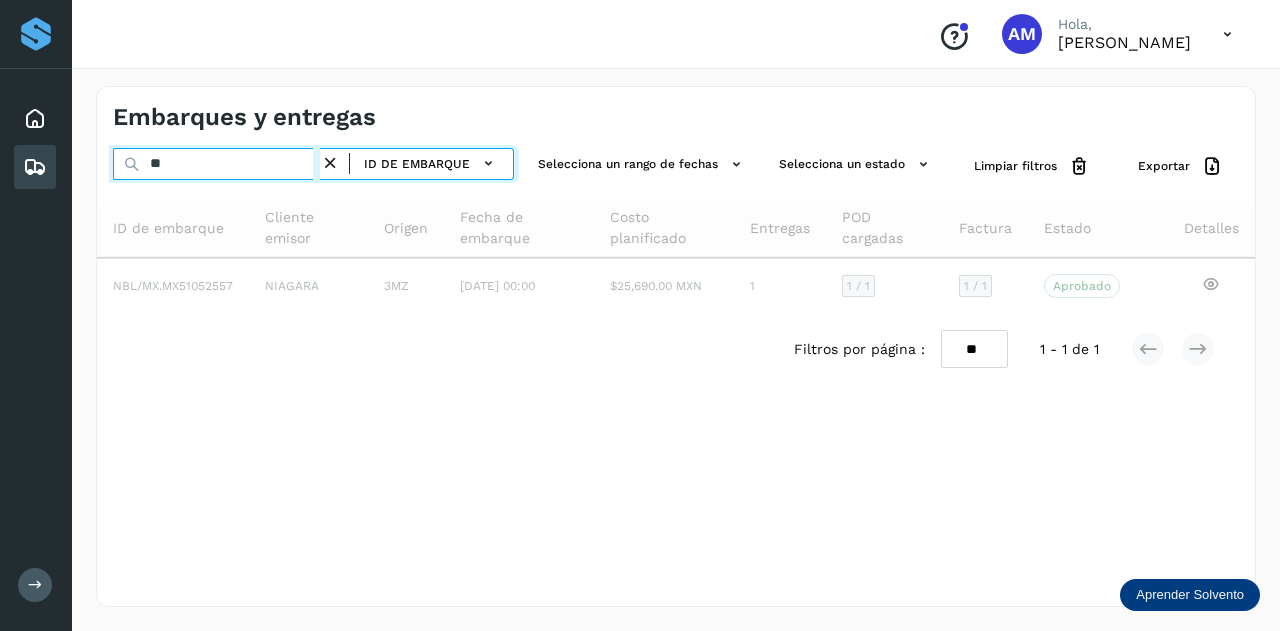 type on "*" 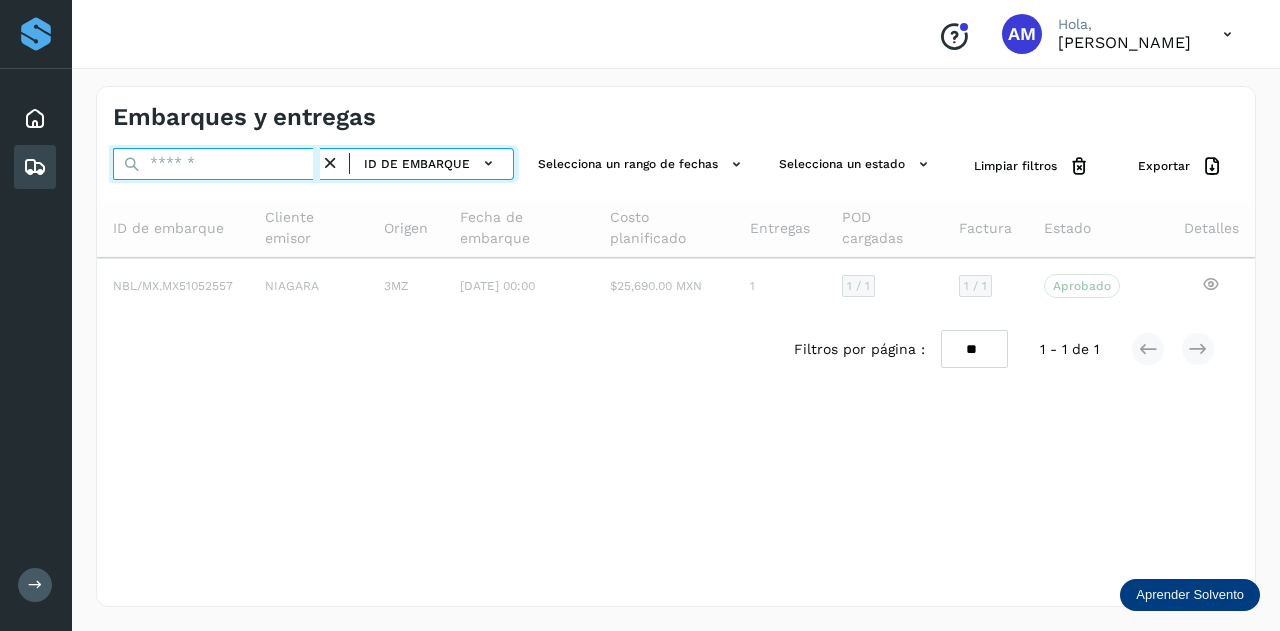 paste on "**********" 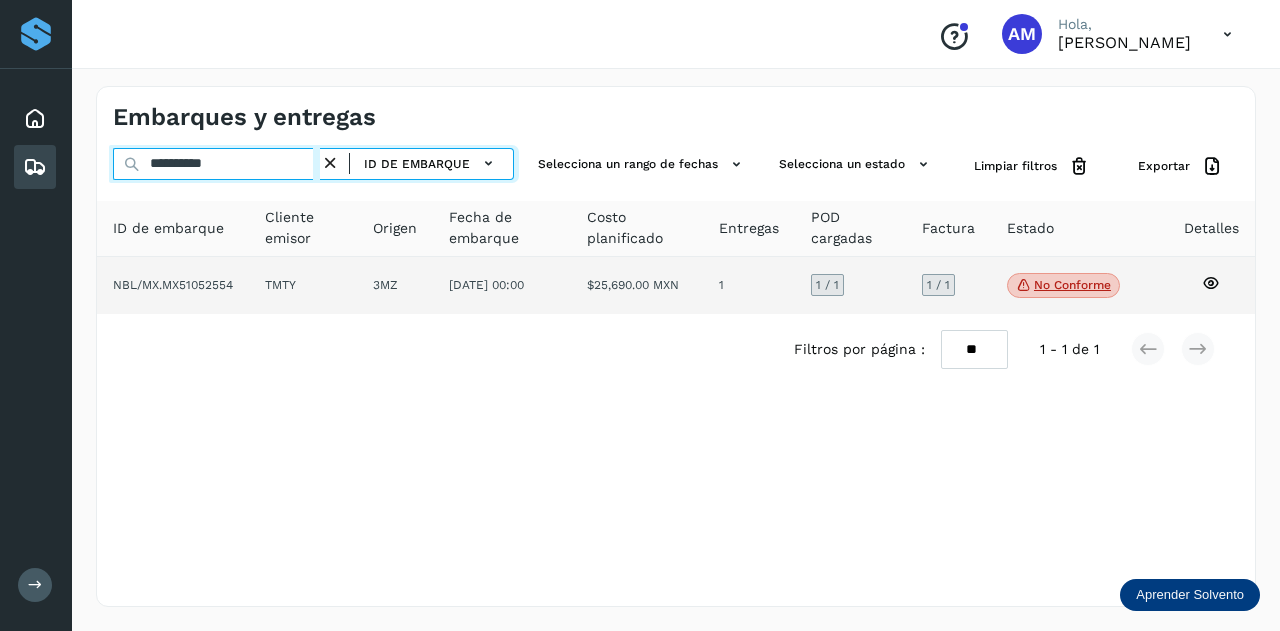 type on "**********" 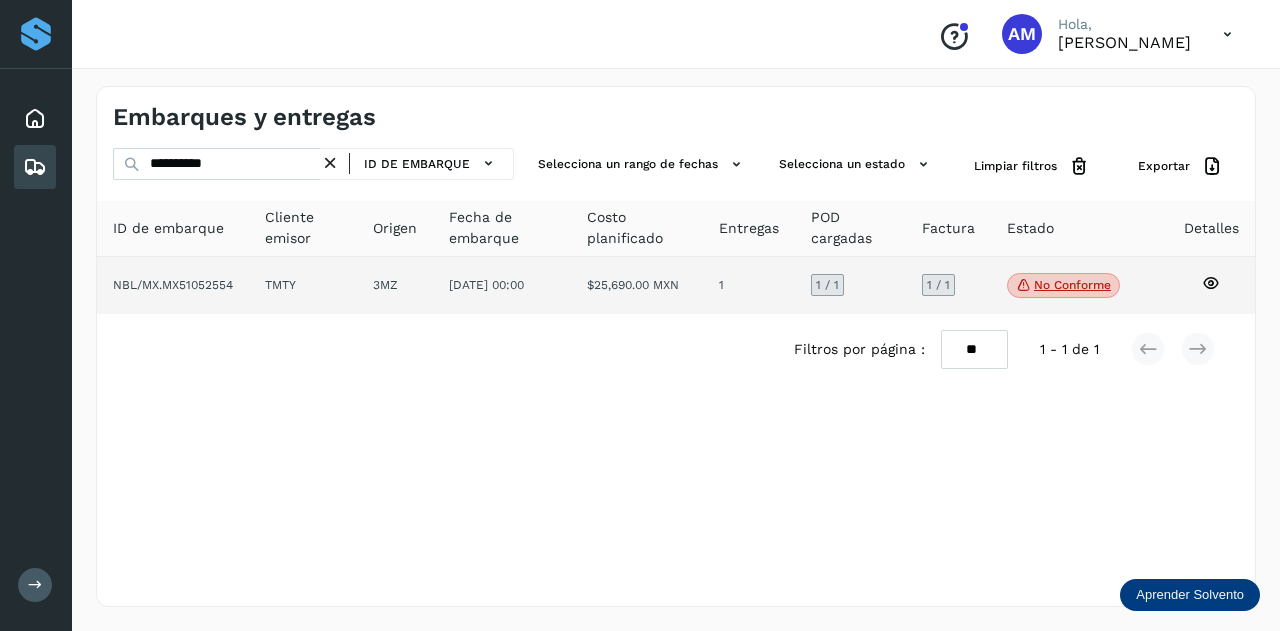 click on "NBL/MX.MX51052554" 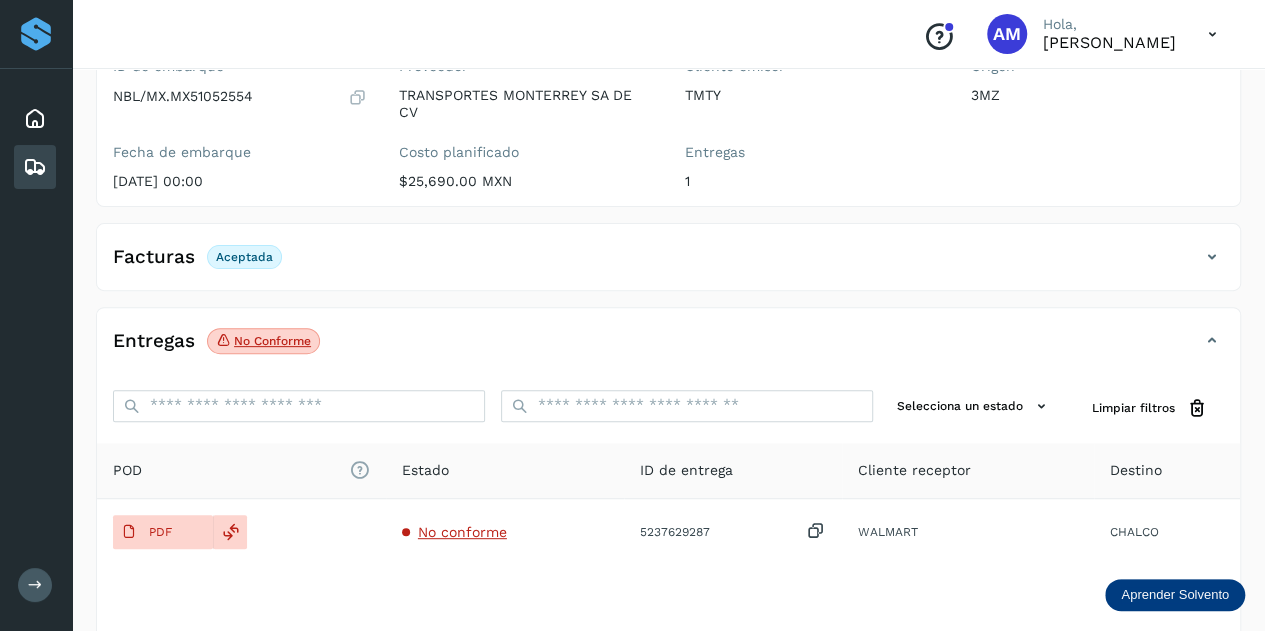 scroll, scrollTop: 300, scrollLeft: 0, axis: vertical 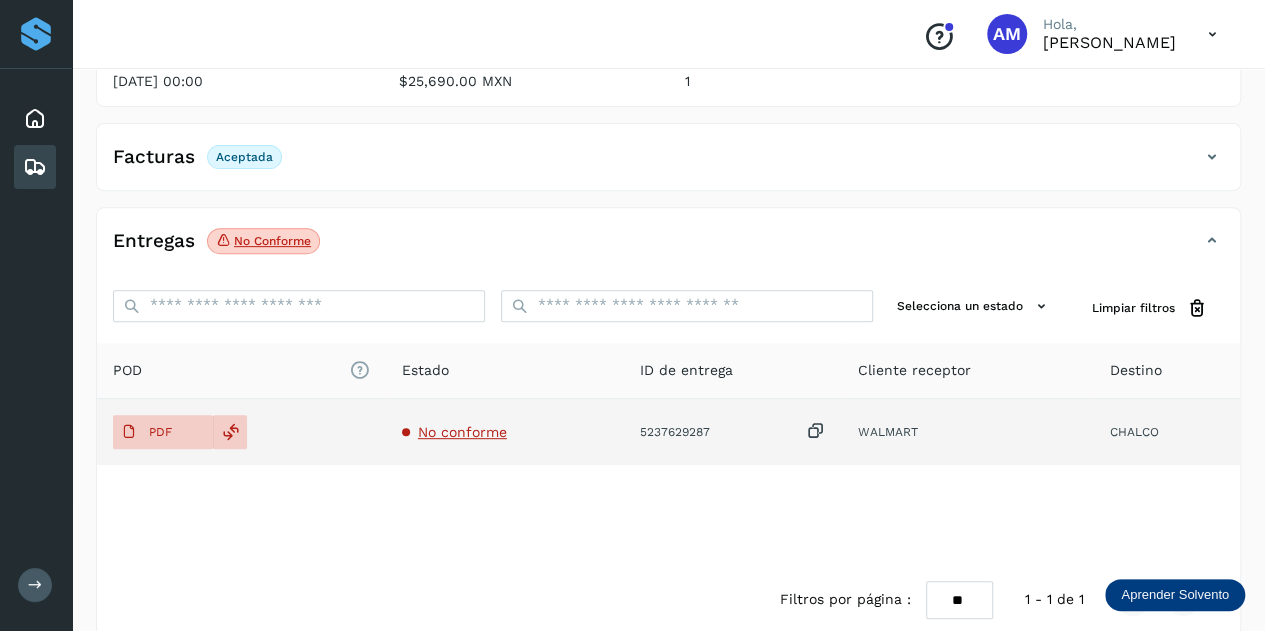 click on "No conforme" at bounding box center (462, 432) 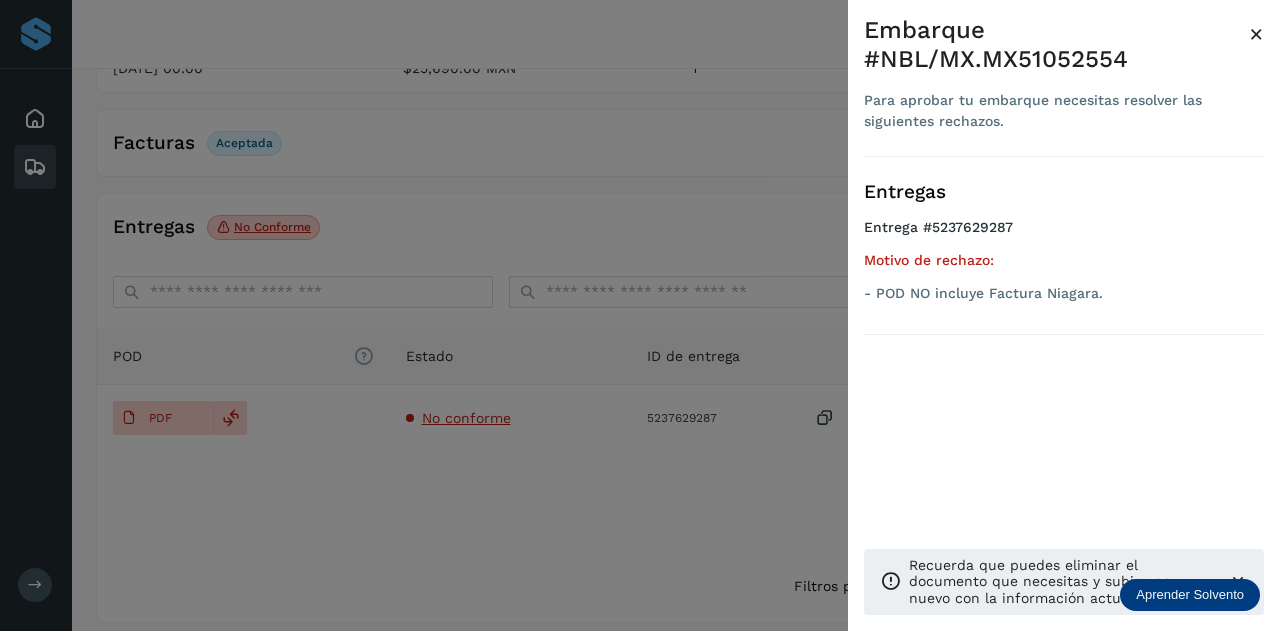 click at bounding box center (640, 315) 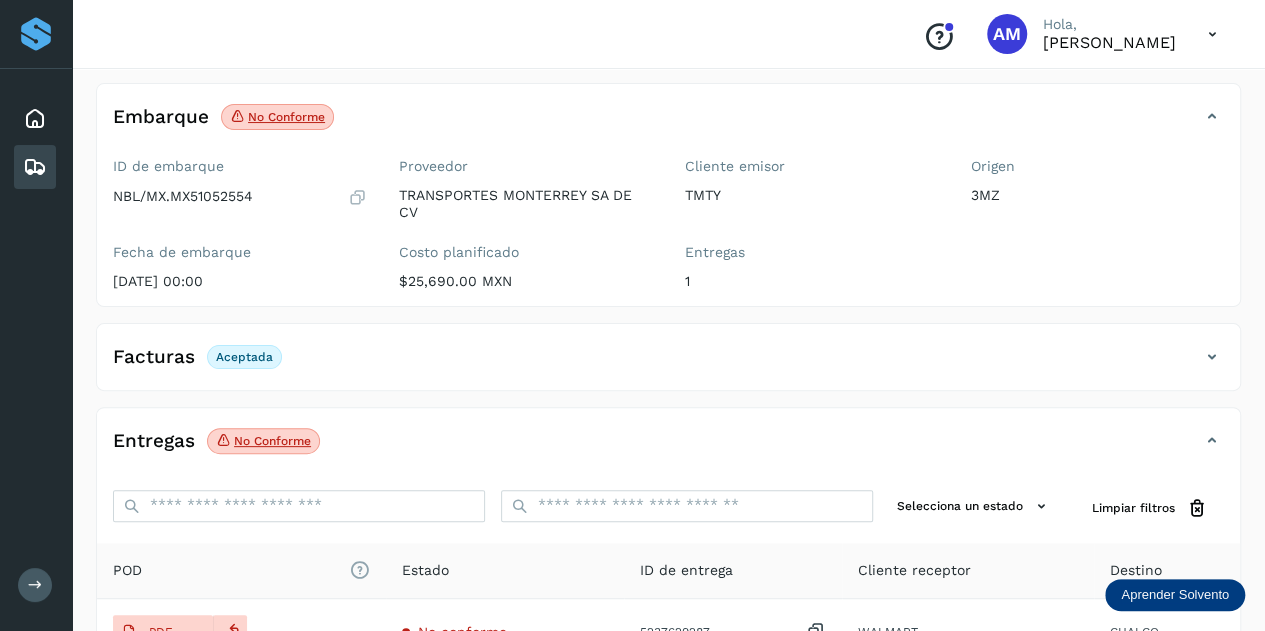 scroll, scrollTop: 0, scrollLeft: 0, axis: both 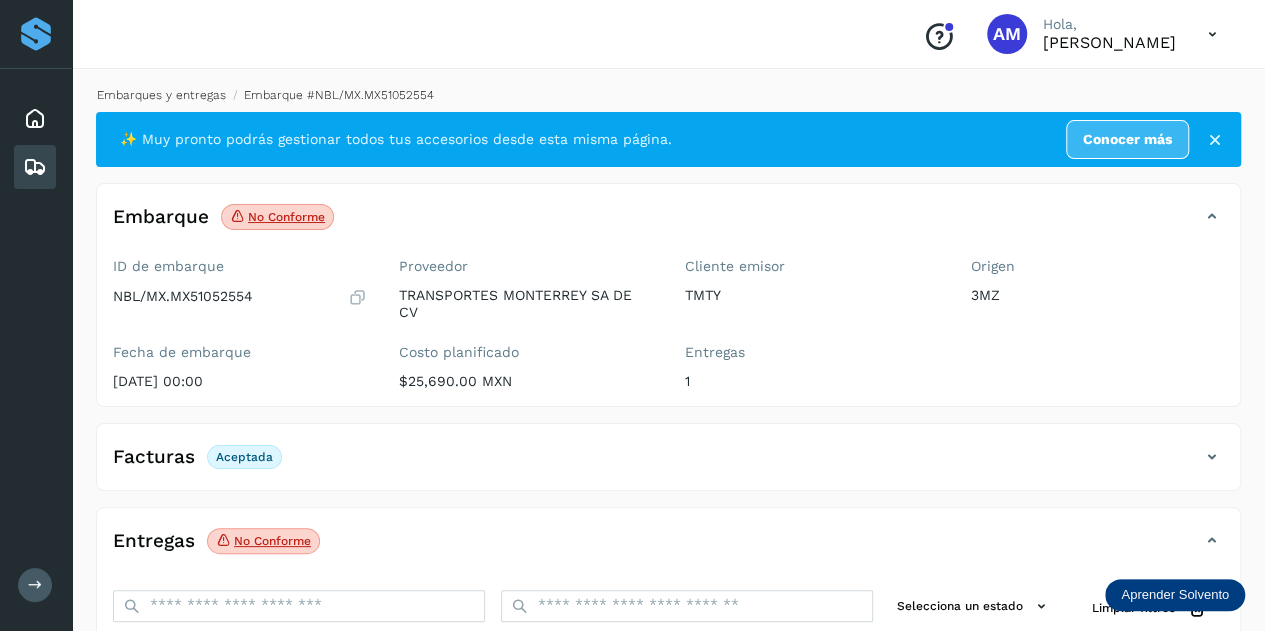 click on "Embarques y entregas" at bounding box center (161, 95) 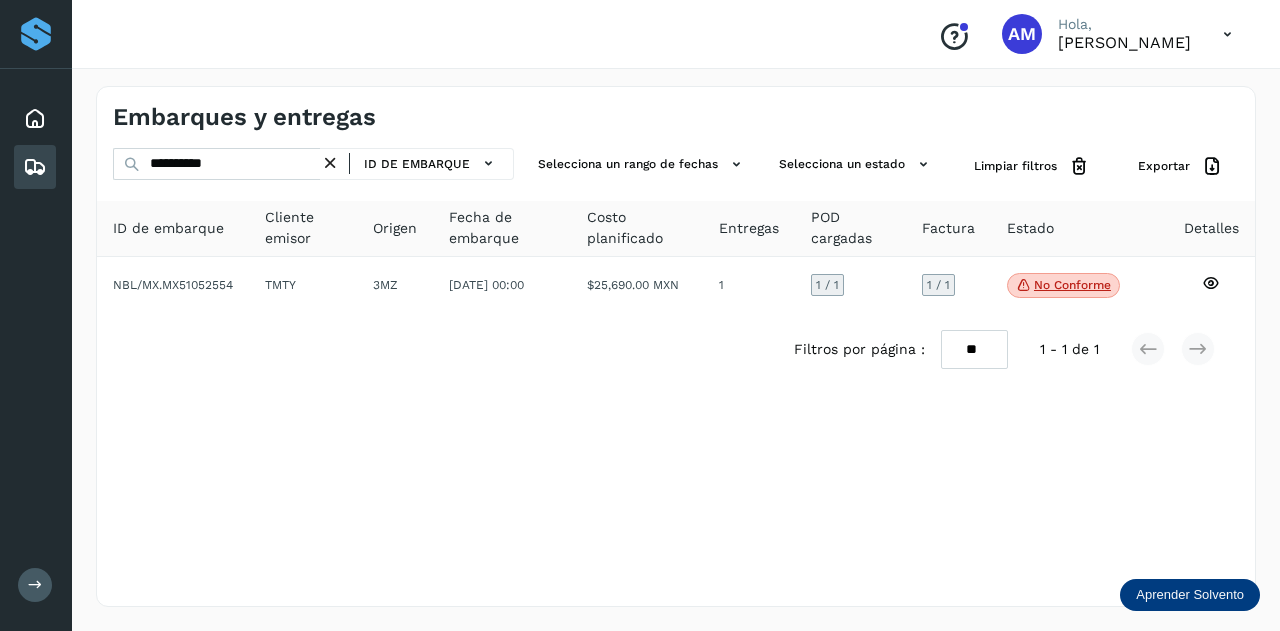 click at bounding box center [330, 163] 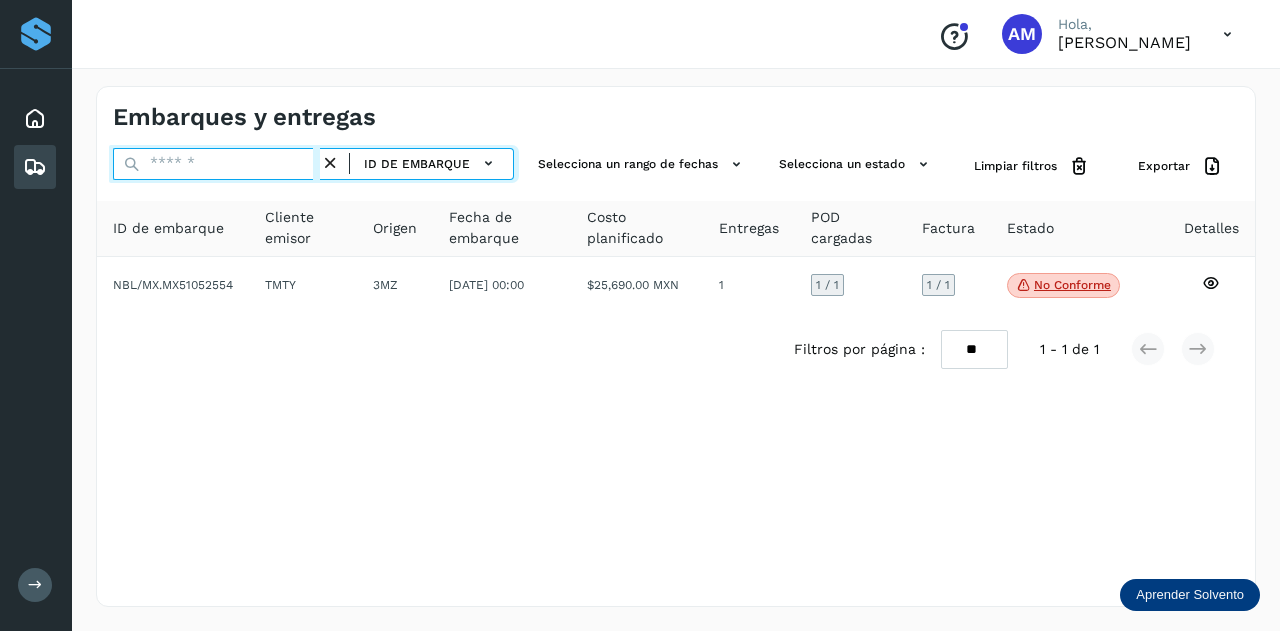 click at bounding box center [216, 164] 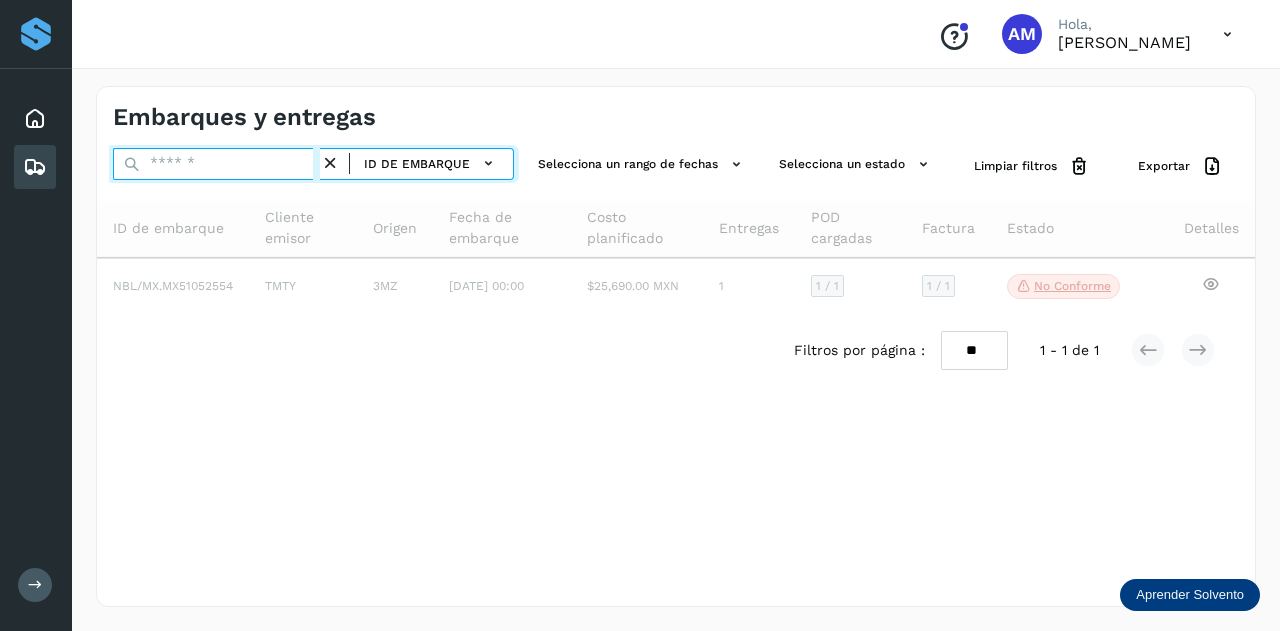 paste on "**********" 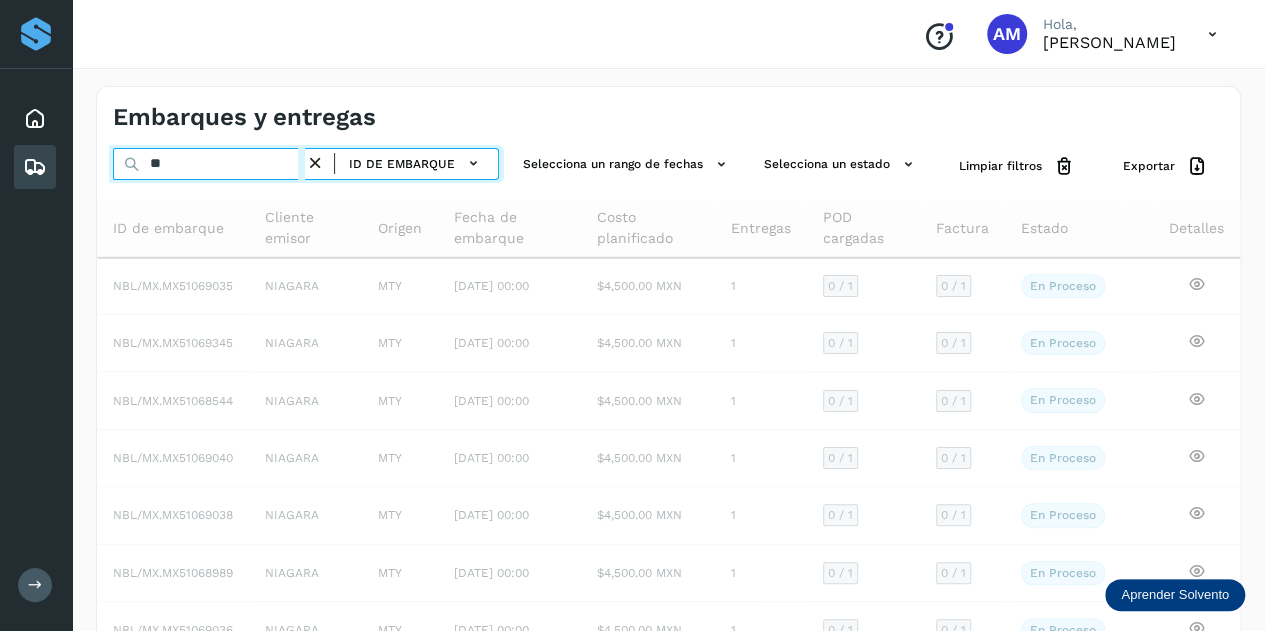 type on "*" 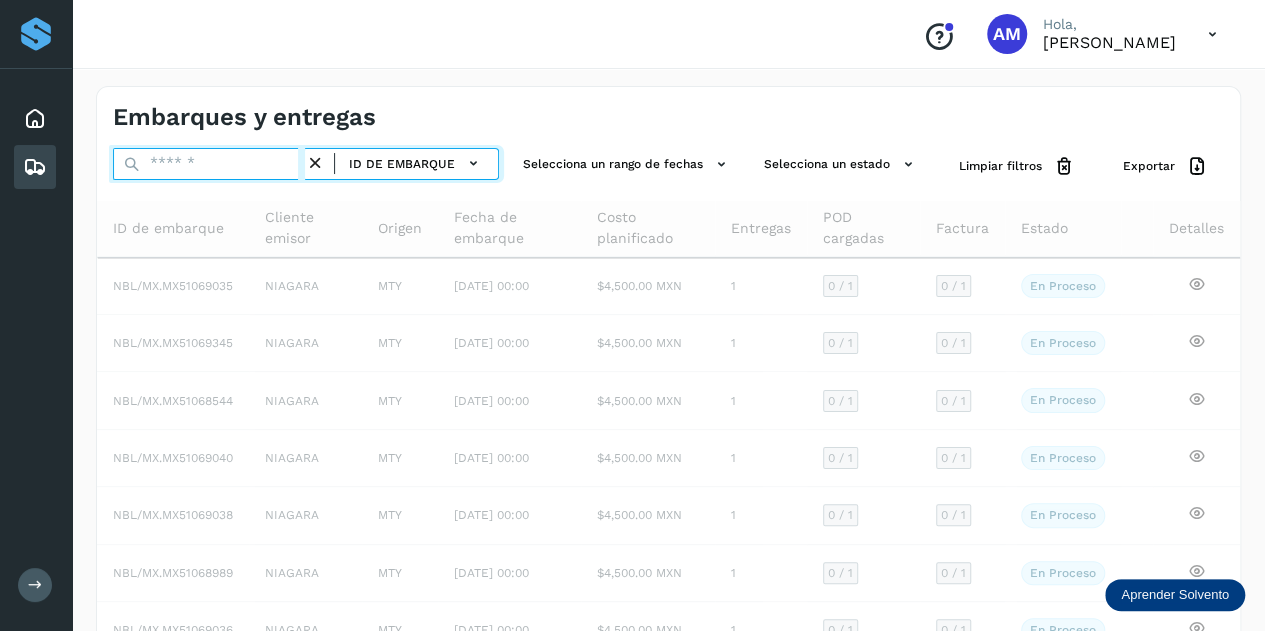 paste on "**********" 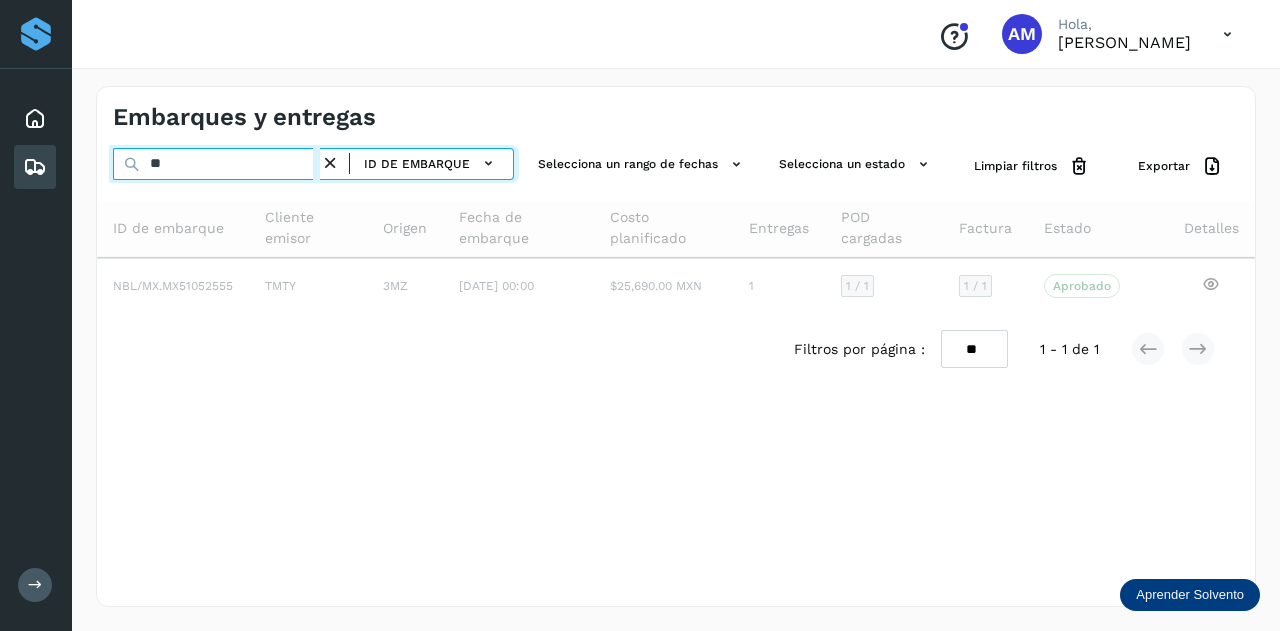 type on "*" 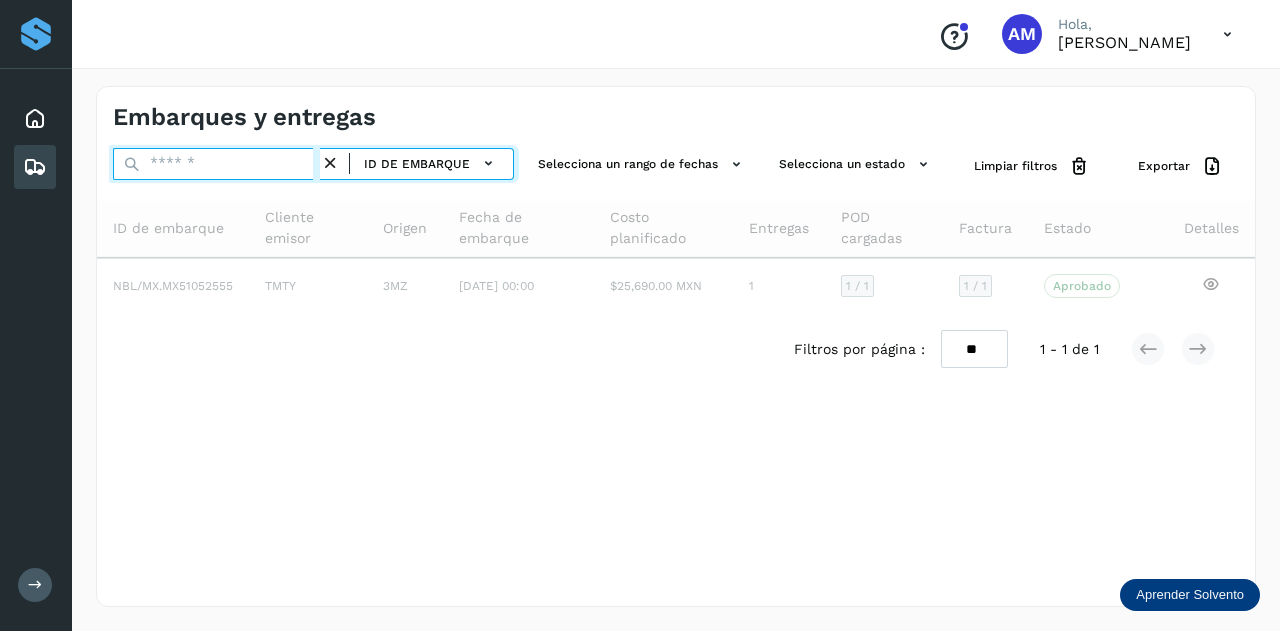 paste on "**********" 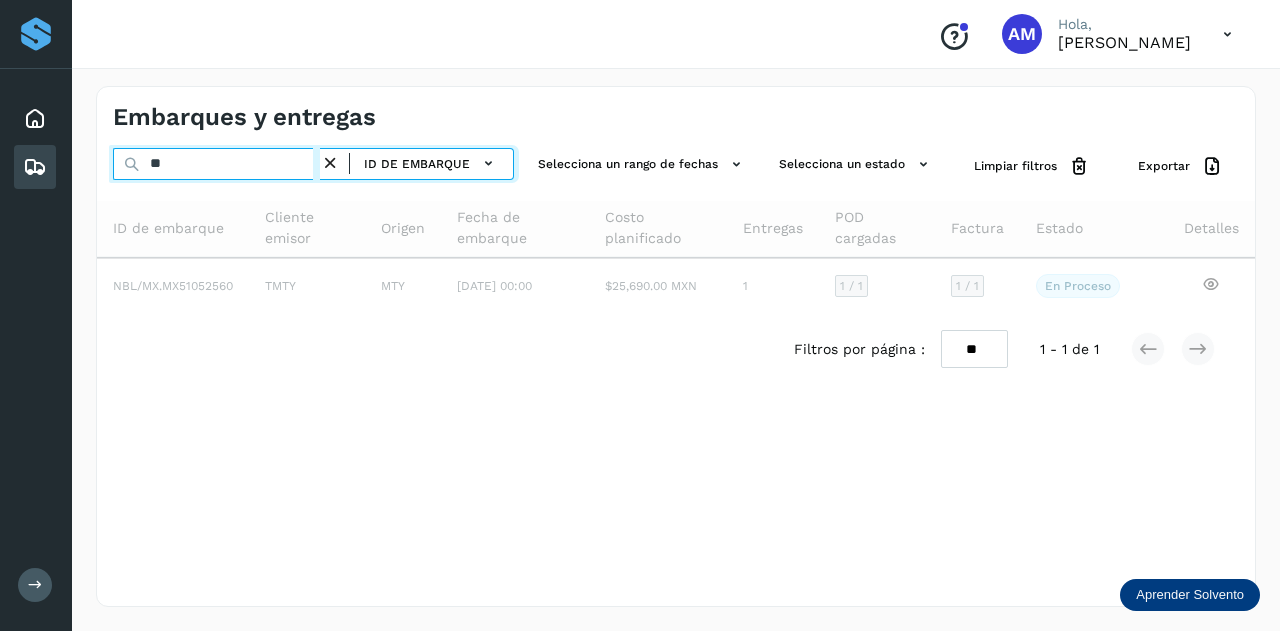 type on "*" 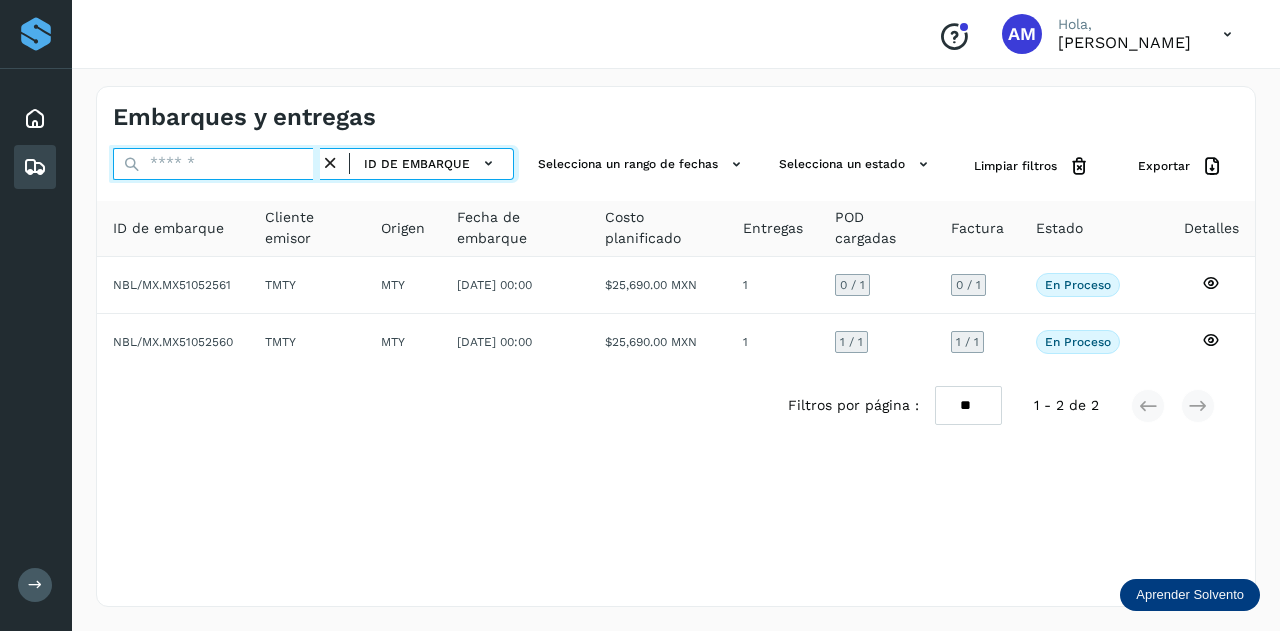 paste on "**********" 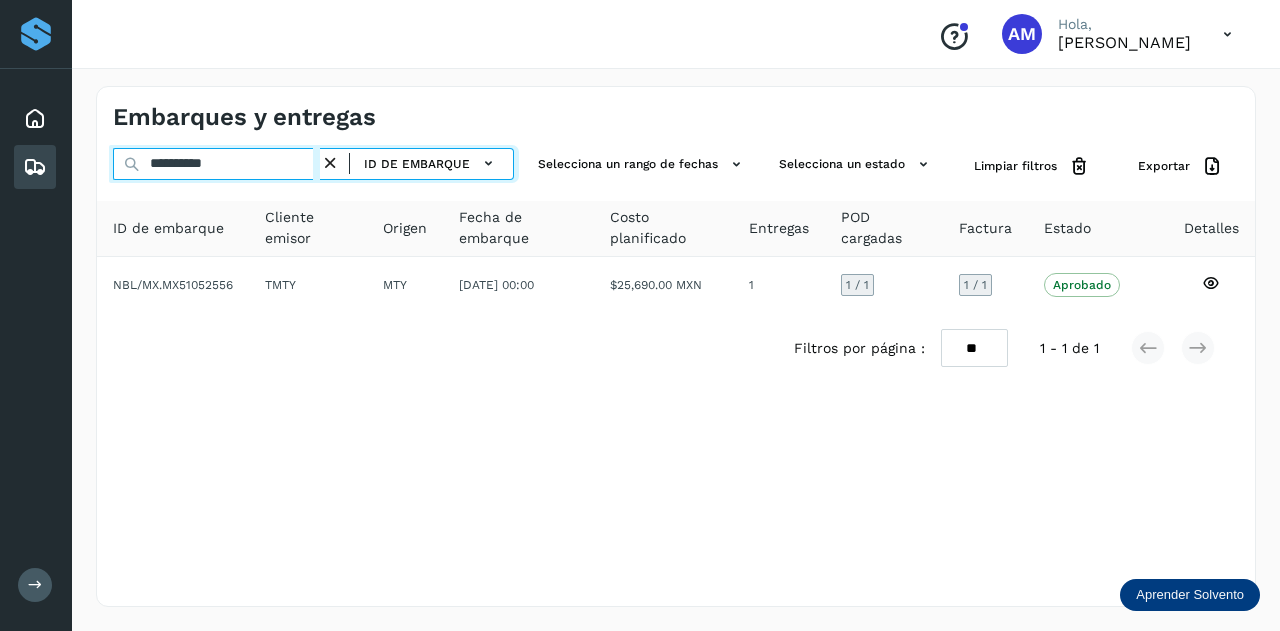 type on "**********" 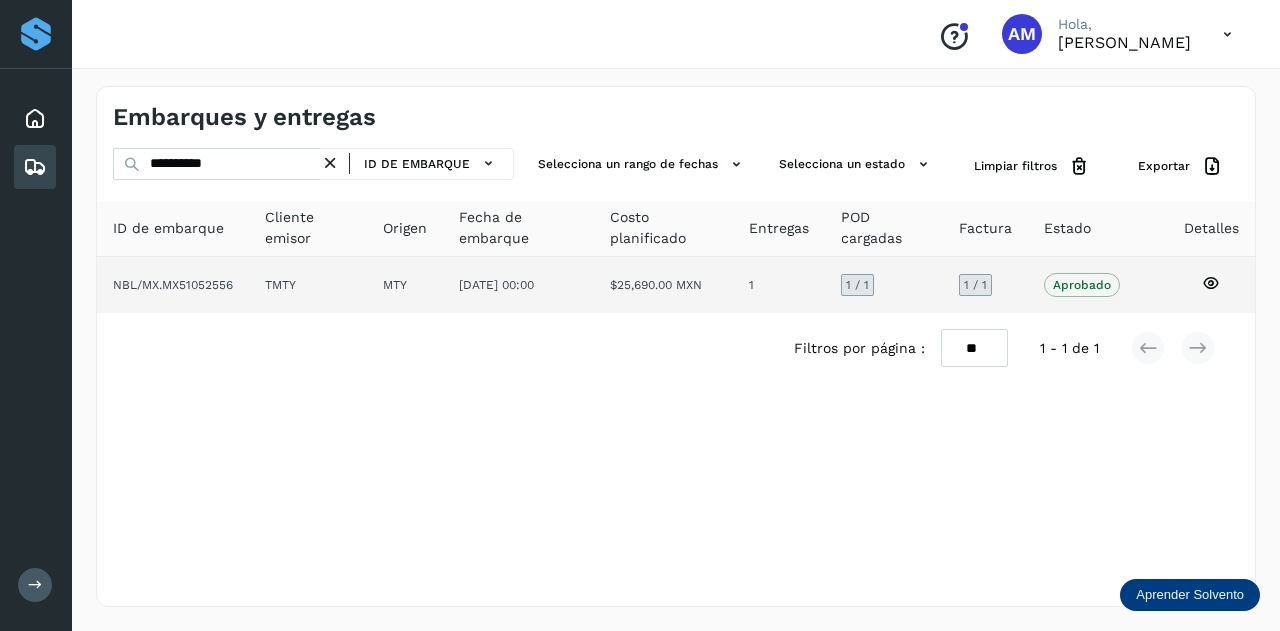 click on "NBL/MX.MX51052556" 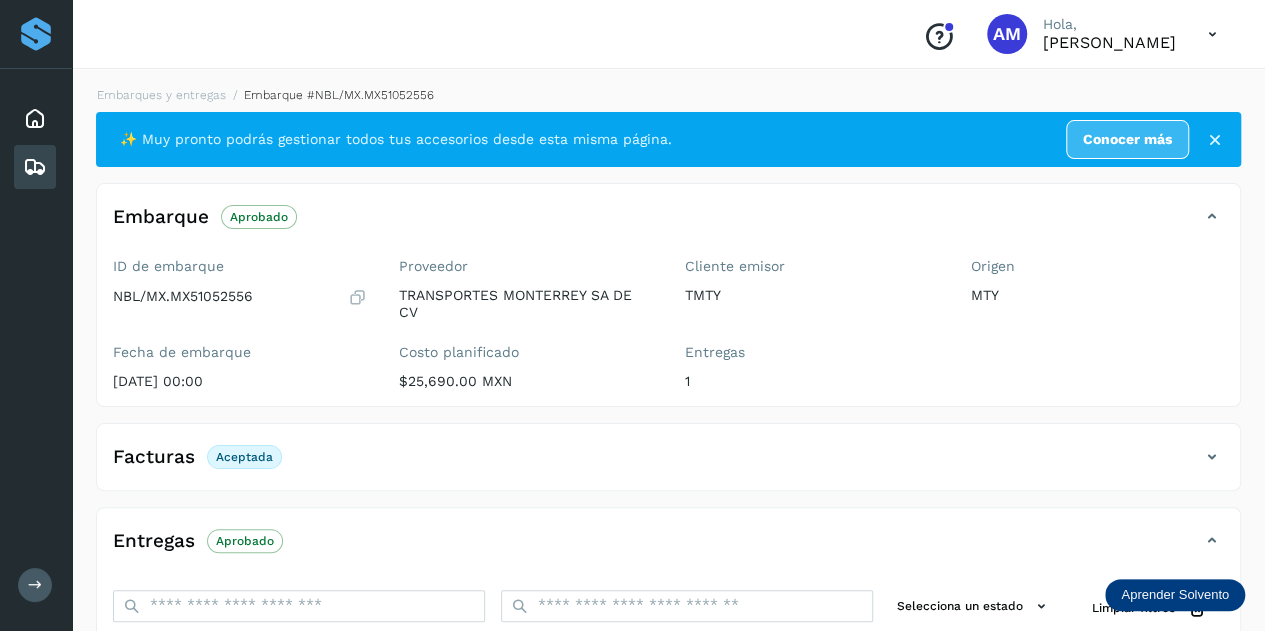 scroll, scrollTop: 200, scrollLeft: 0, axis: vertical 